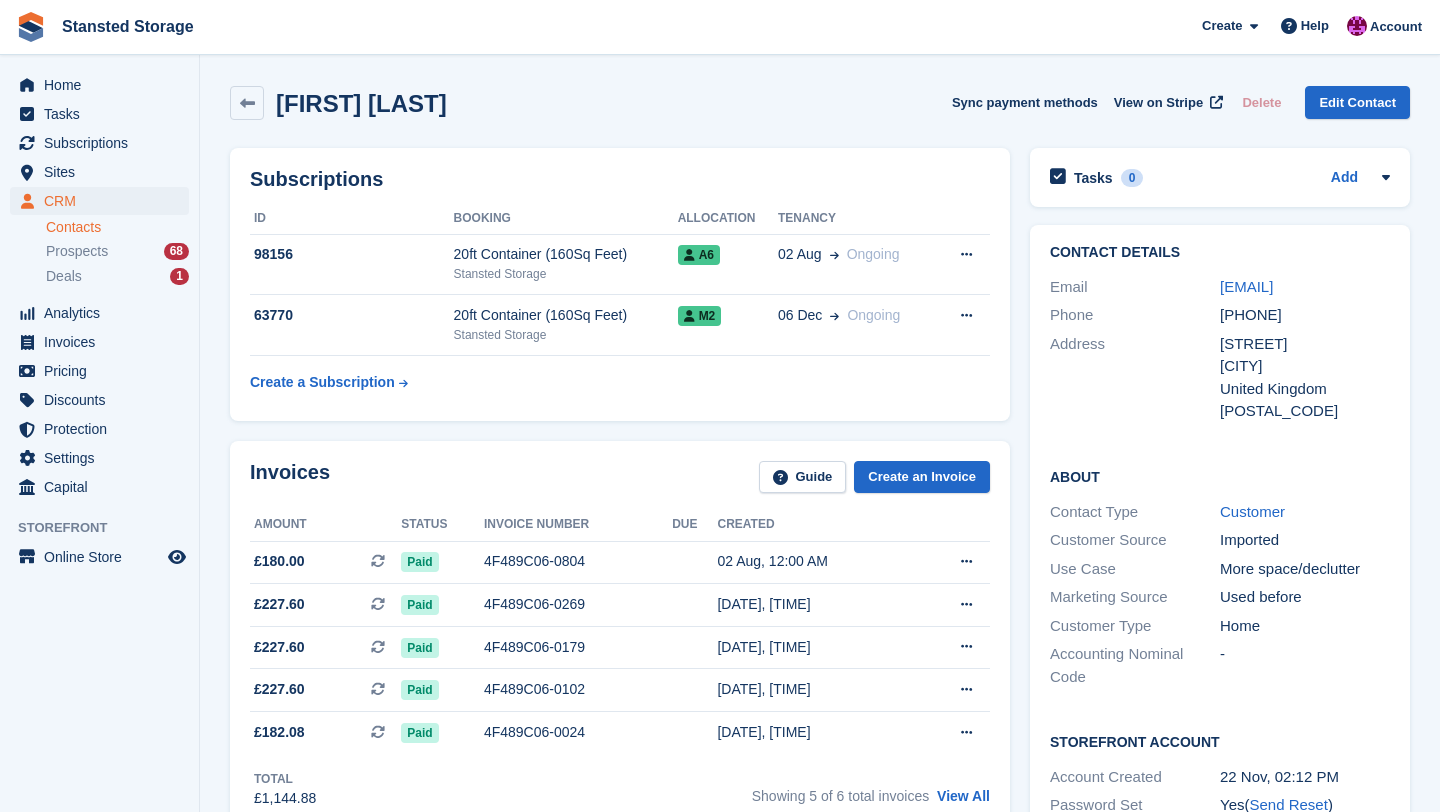 scroll, scrollTop: 0, scrollLeft: 0, axis: both 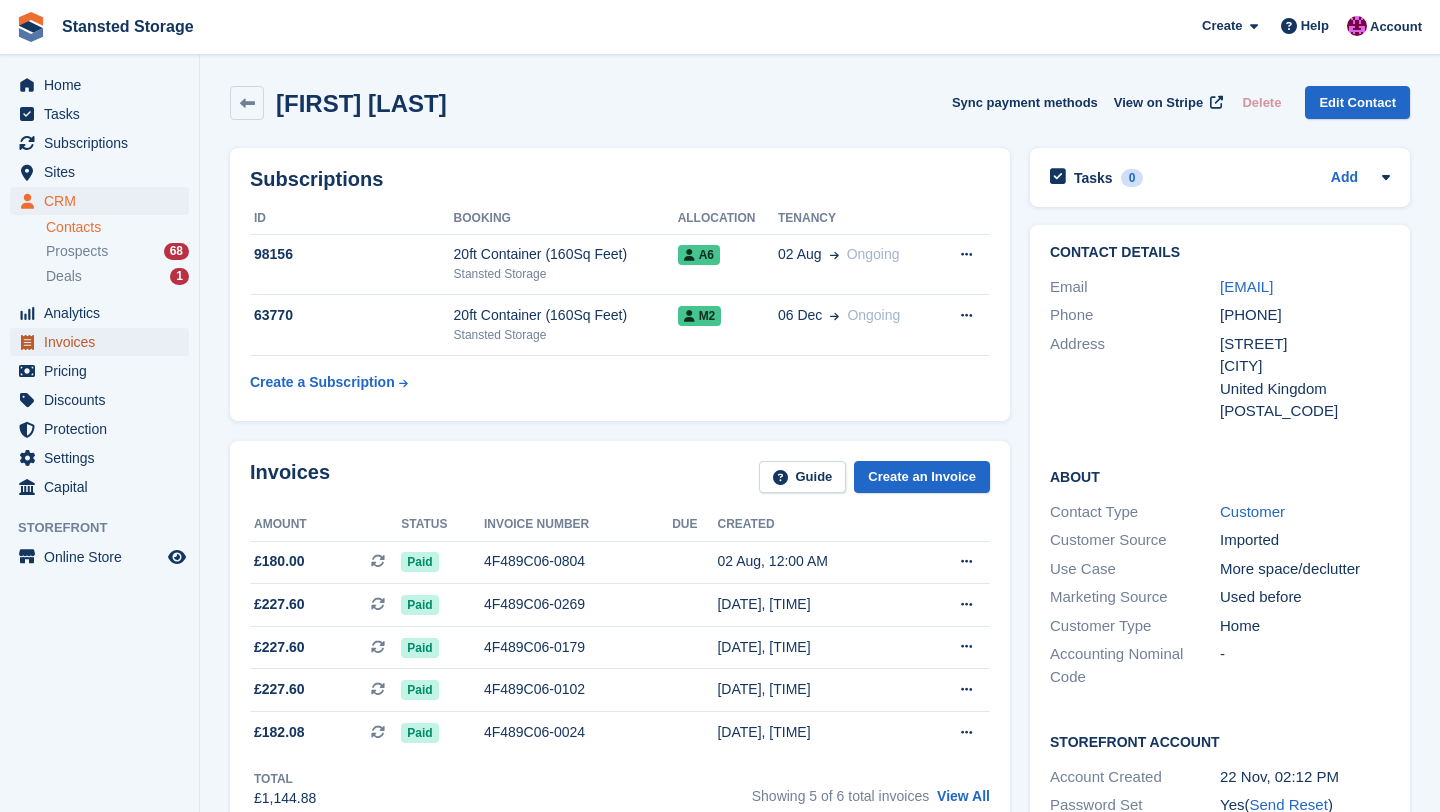 click on "Invoices" at bounding box center (104, 342) 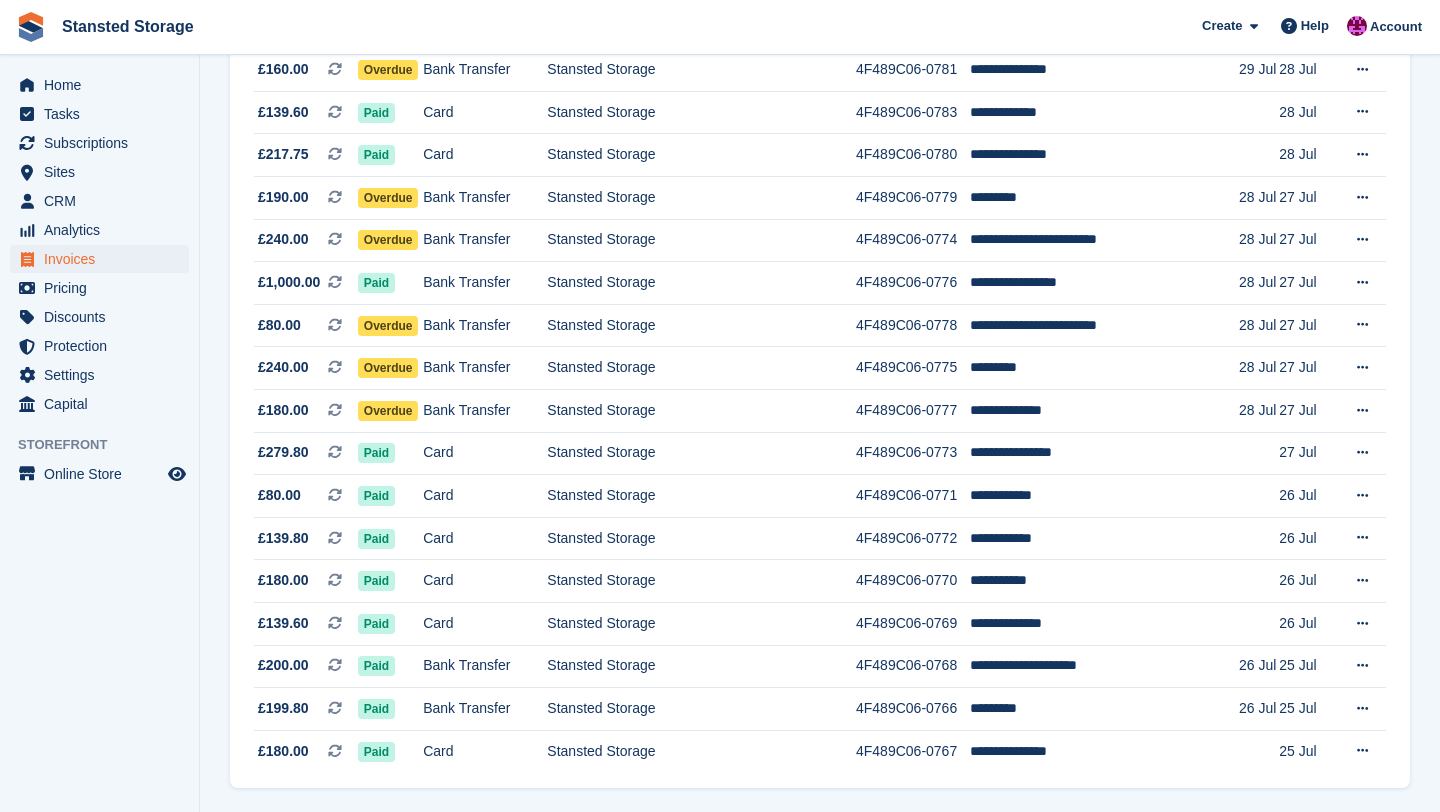scroll, scrollTop: 1752, scrollLeft: 0, axis: vertical 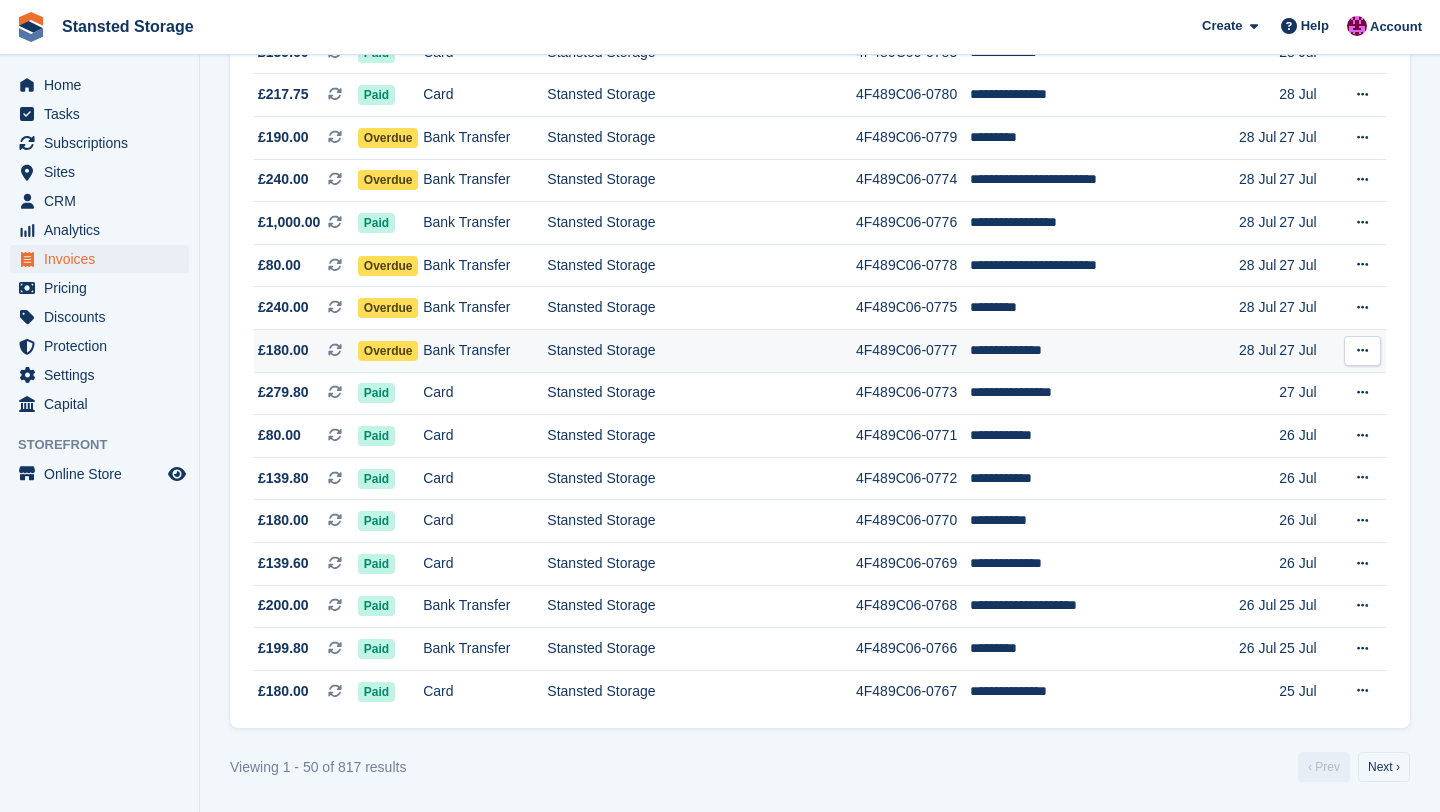 click on "Stansted Storage" at bounding box center (701, 351) 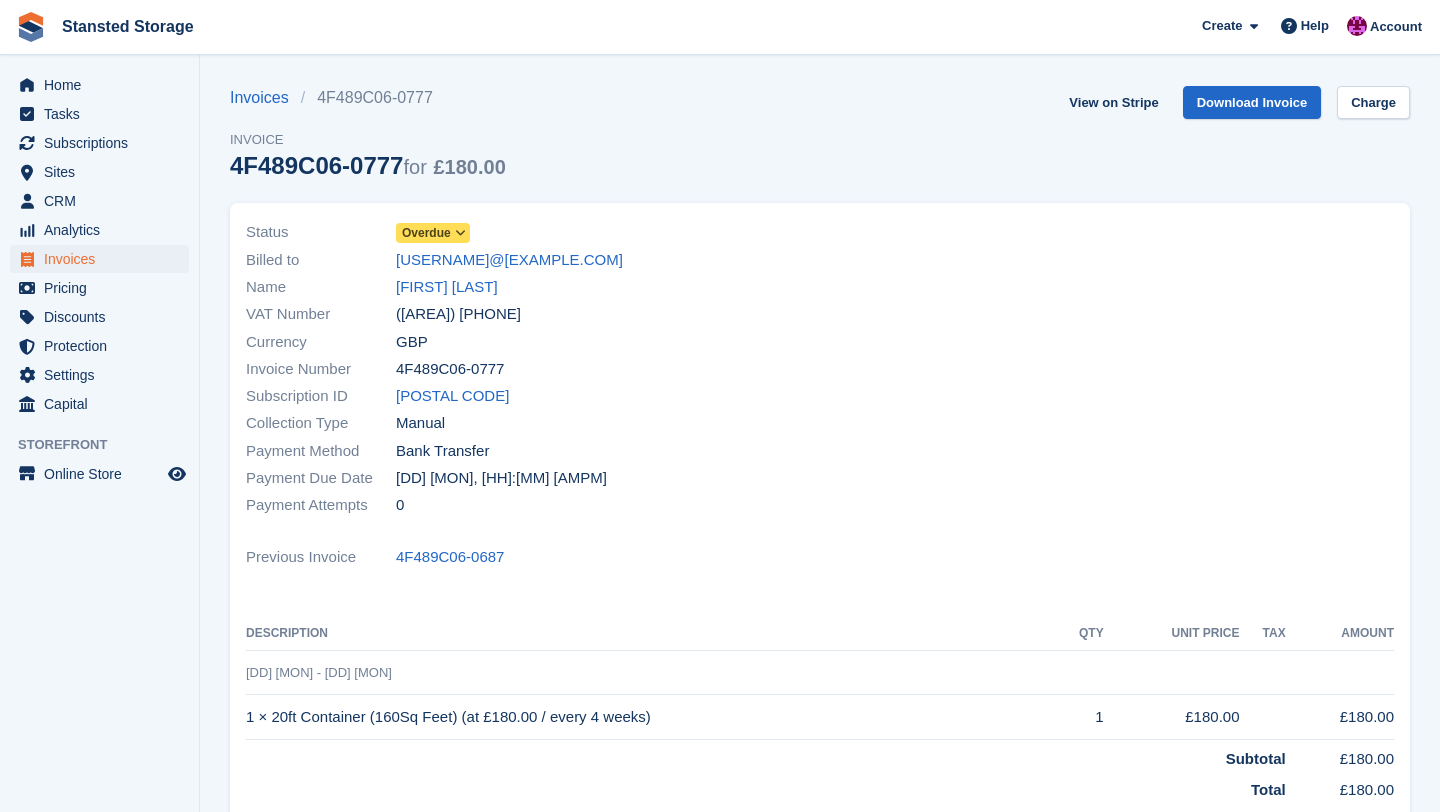 scroll, scrollTop: 0, scrollLeft: 0, axis: both 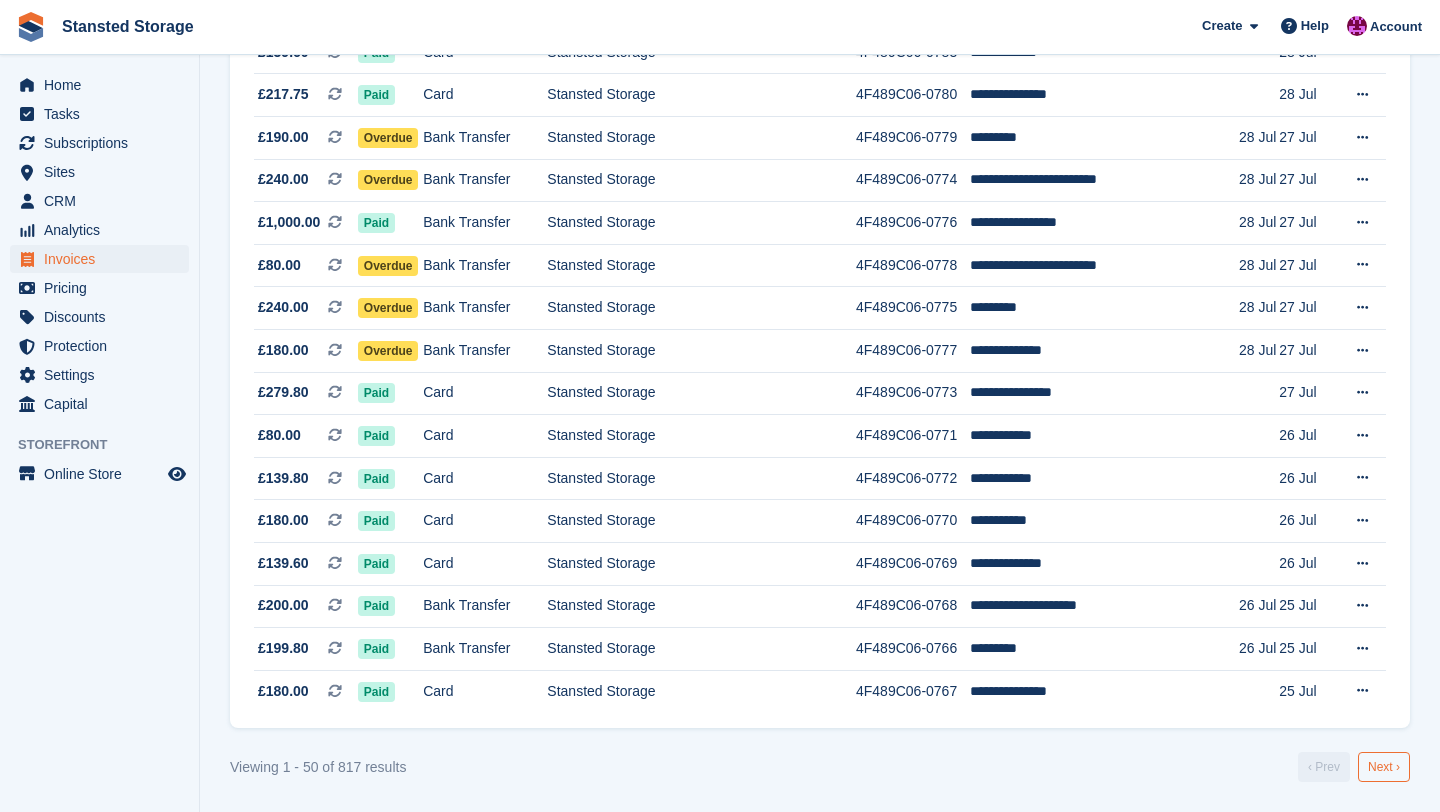 click on "Next ›" at bounding box center (1384, 767) 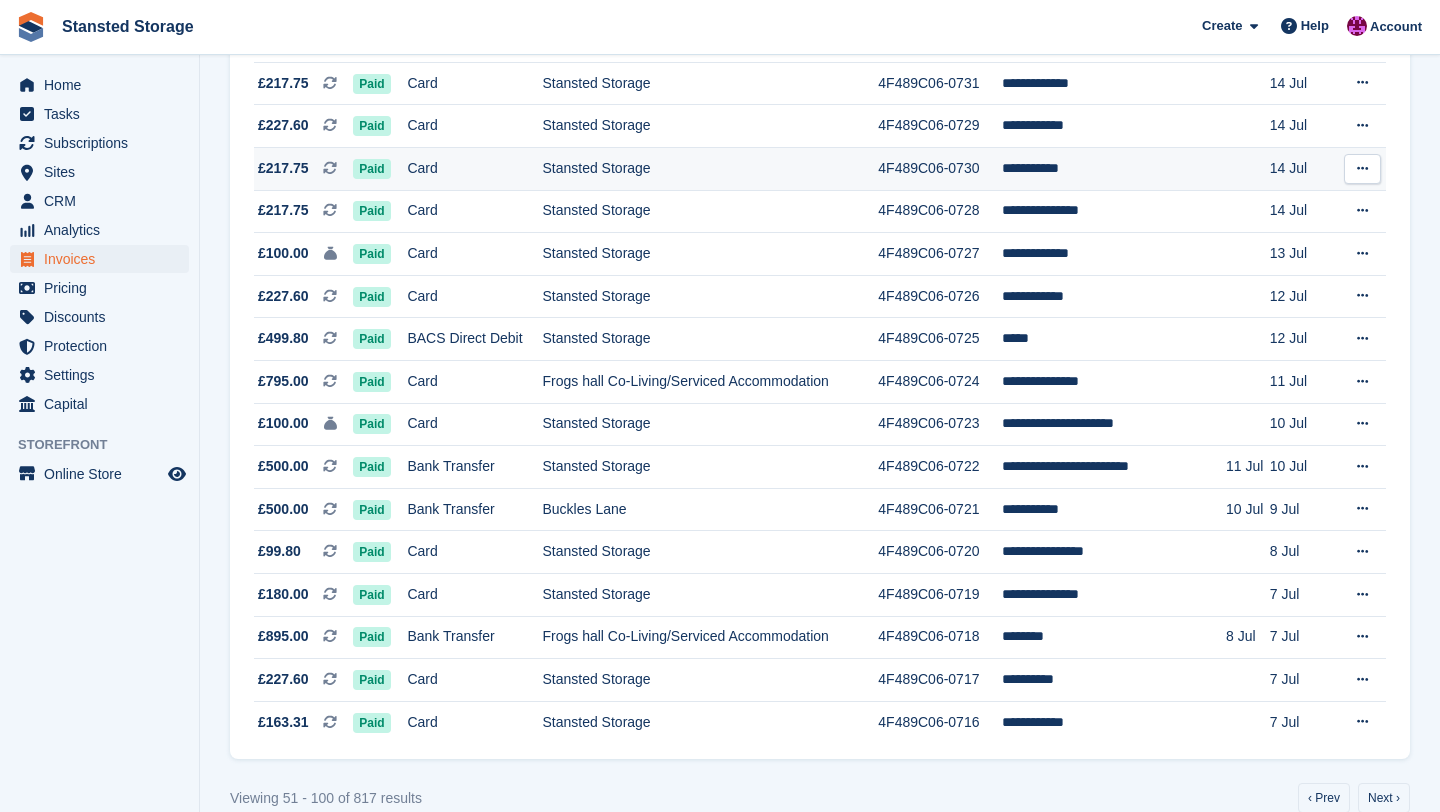 scroll, scrollTop: 1752, scrollLeft: 0, axis: vertical 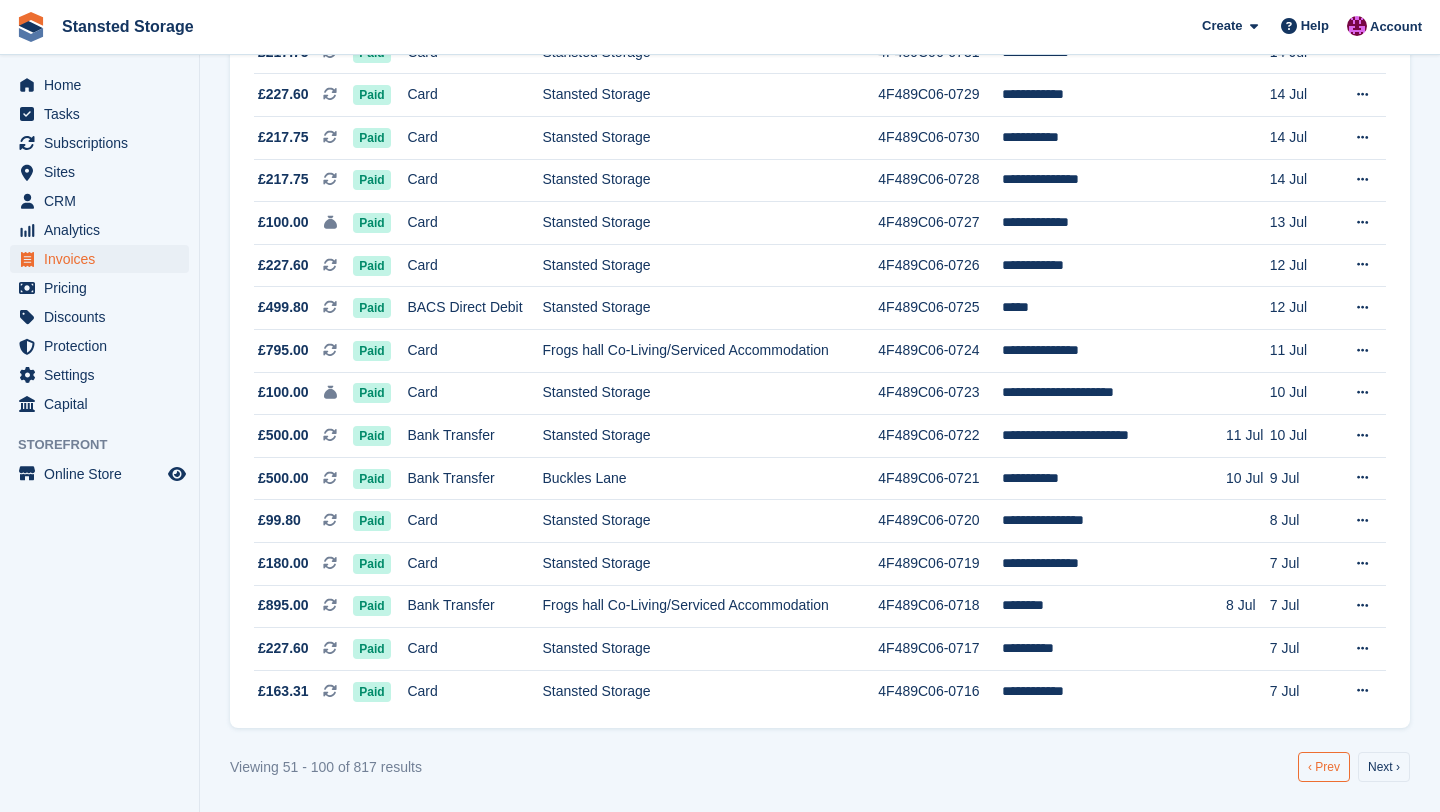 click on "‹ Prev" at bounding box center [1324, 767] 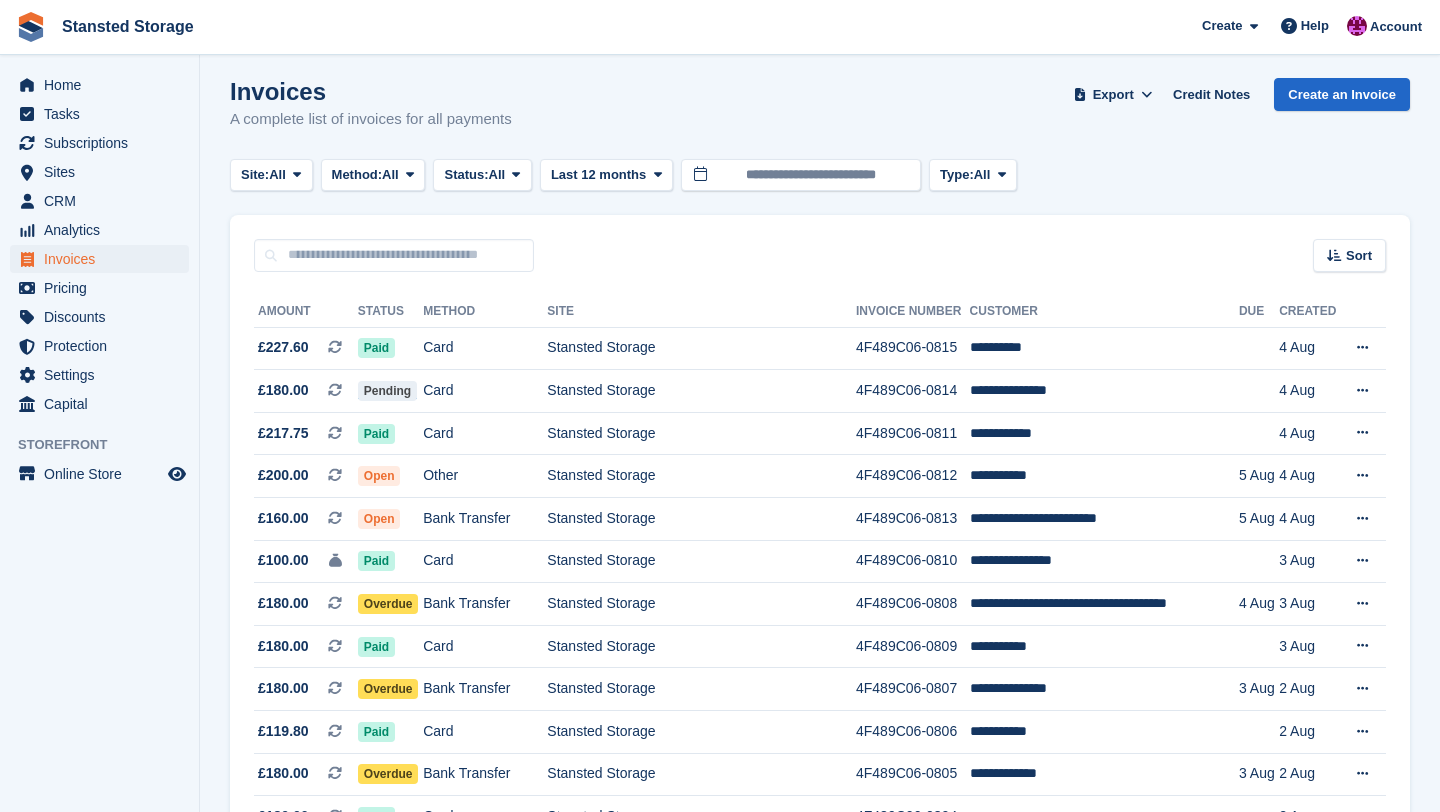 scroll, scrollTop: 0, scrollLeft: 0, axis: both 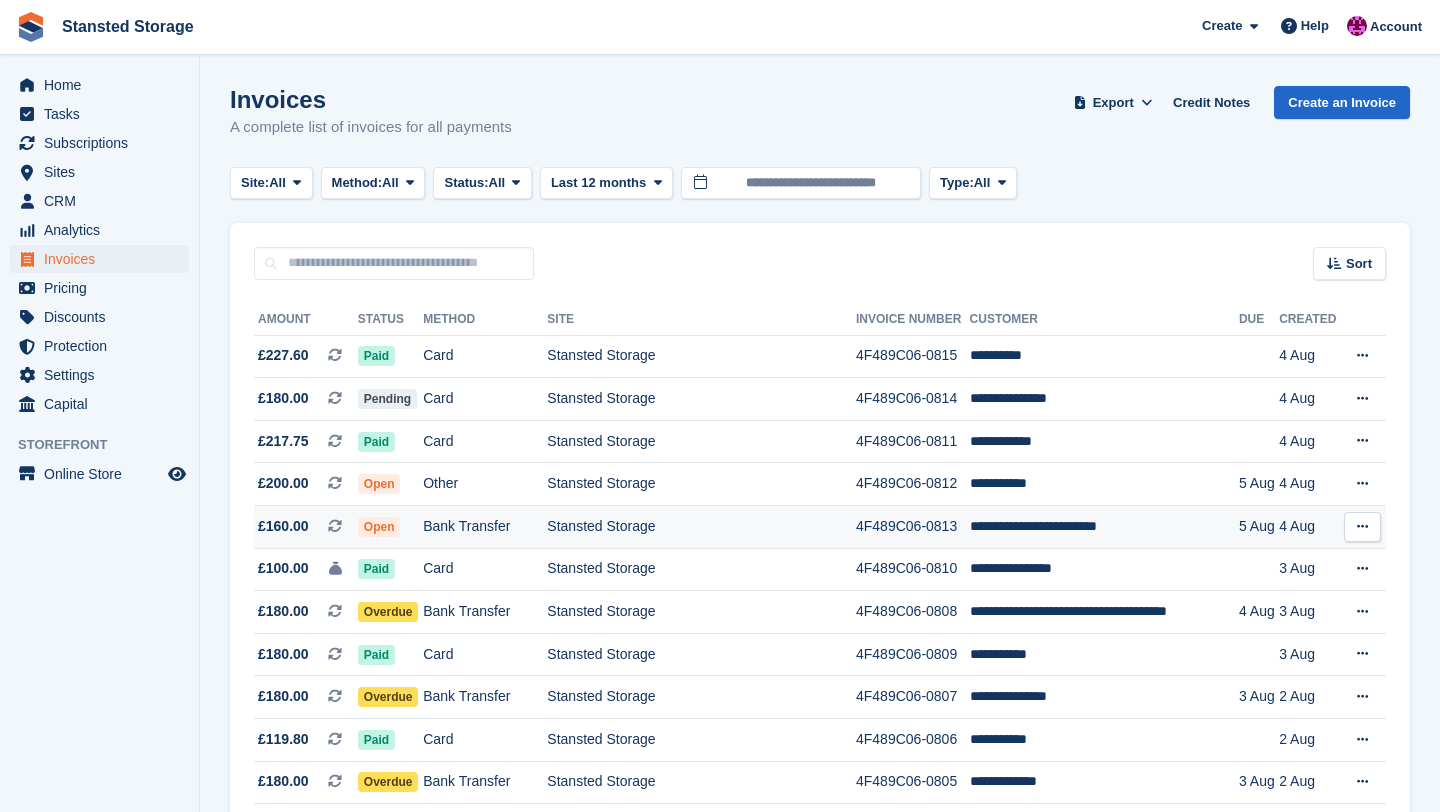 click on "Stansted Storage" at bounding box center (701, 527) 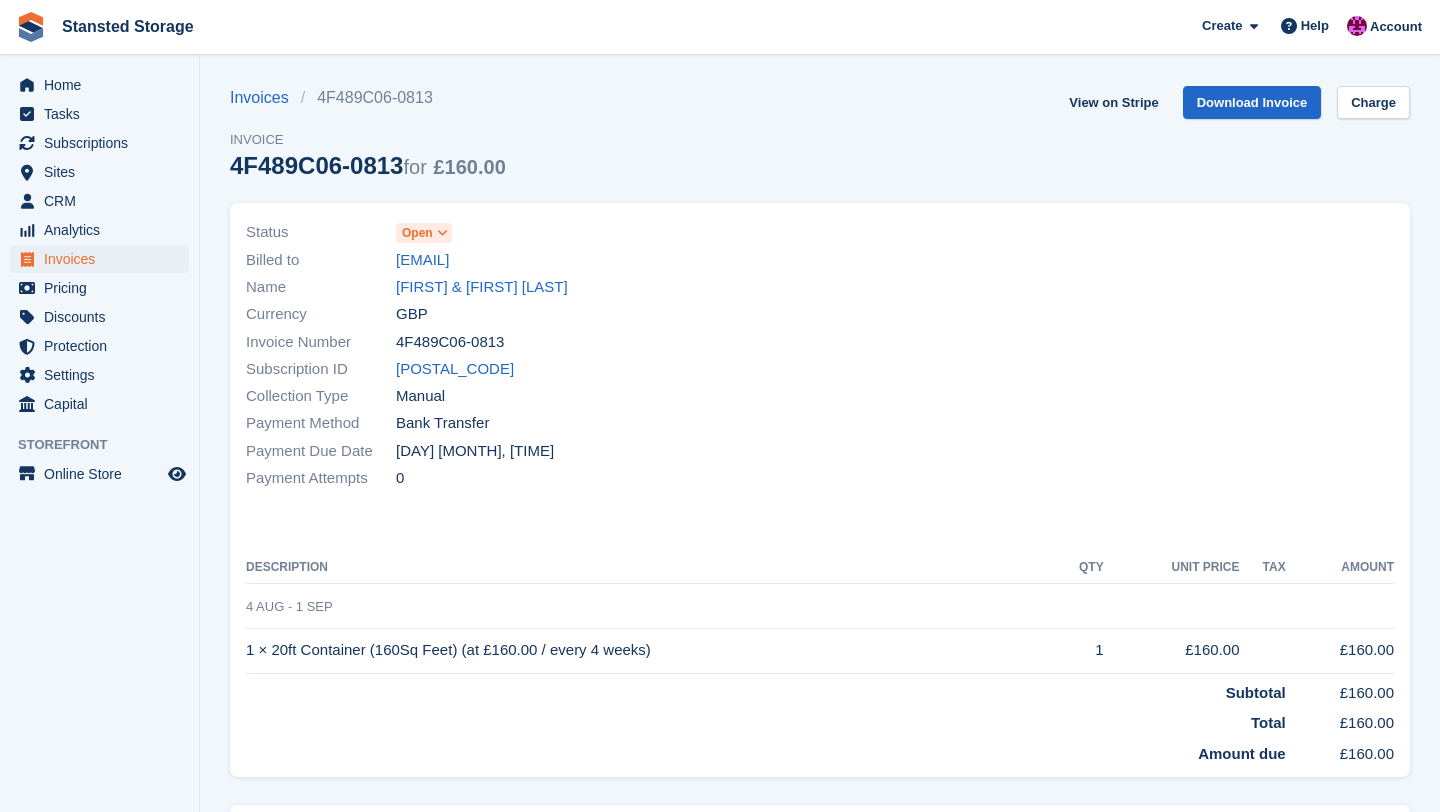 scroll, scrollTop: 0, scrollLeft: 0, axis: both 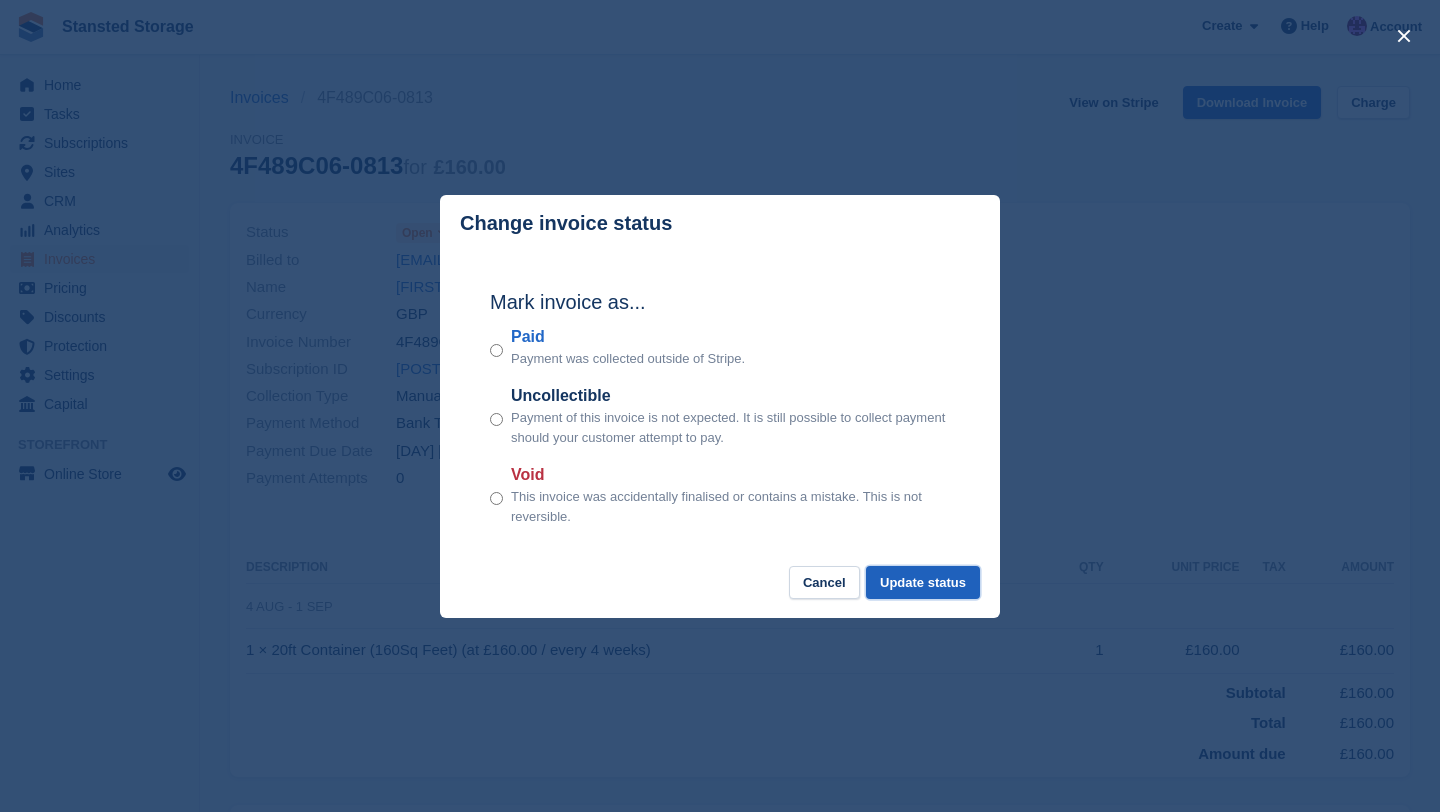 click on "Update status" at bounding box center (923, 582) 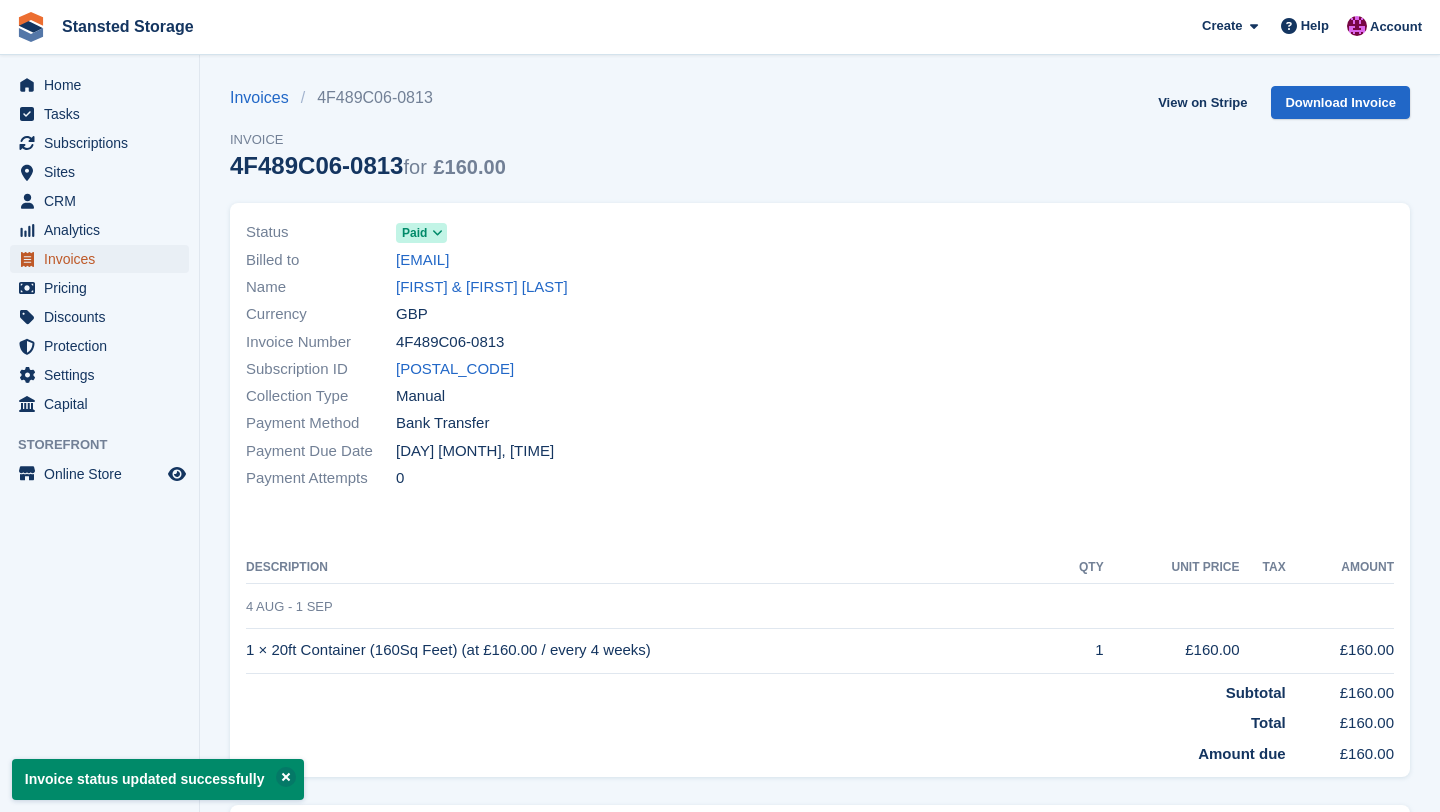 click on "Invoices" at bounding box center [104, 259] 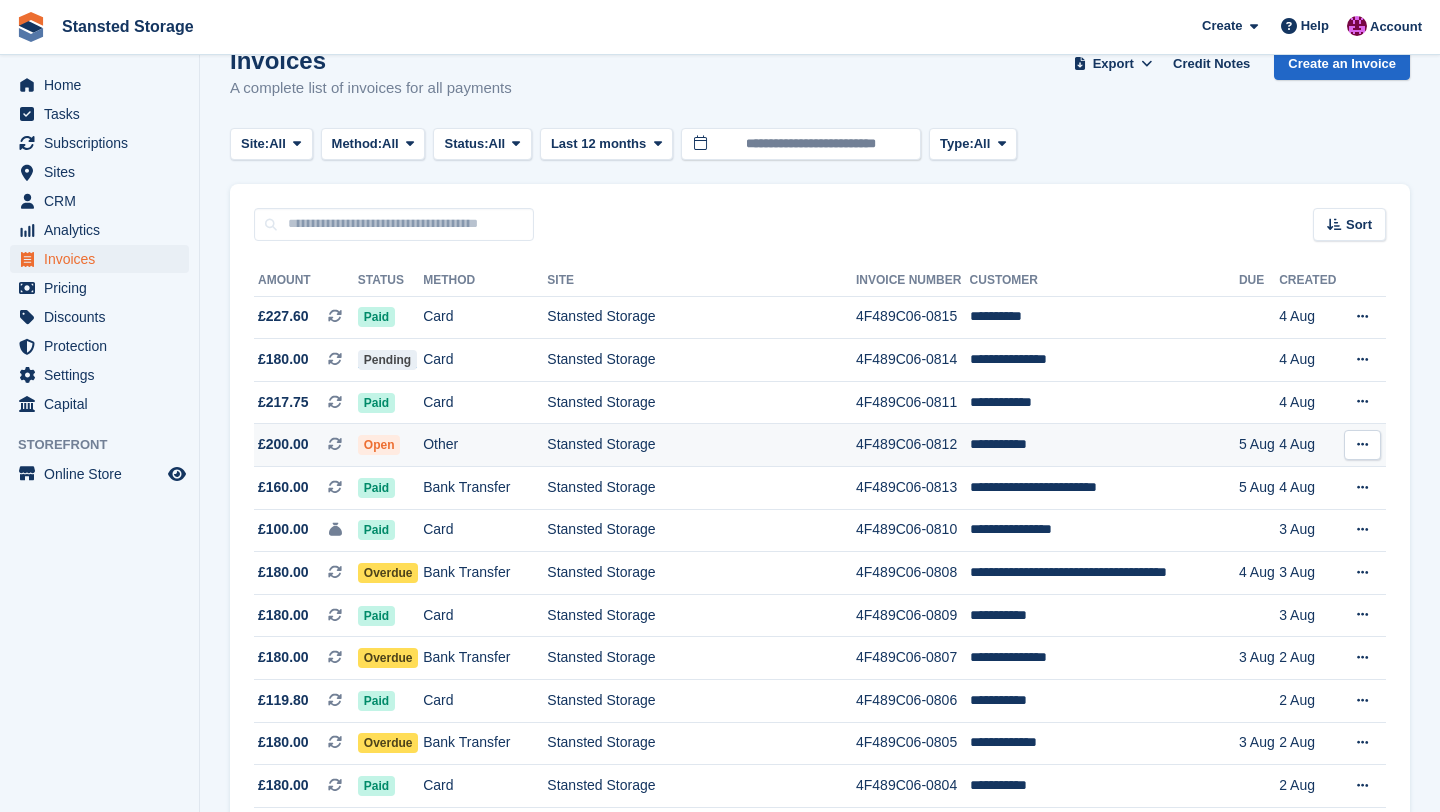 scroll, scrollTop: 40, scrollLeft: 0, axis: vertical 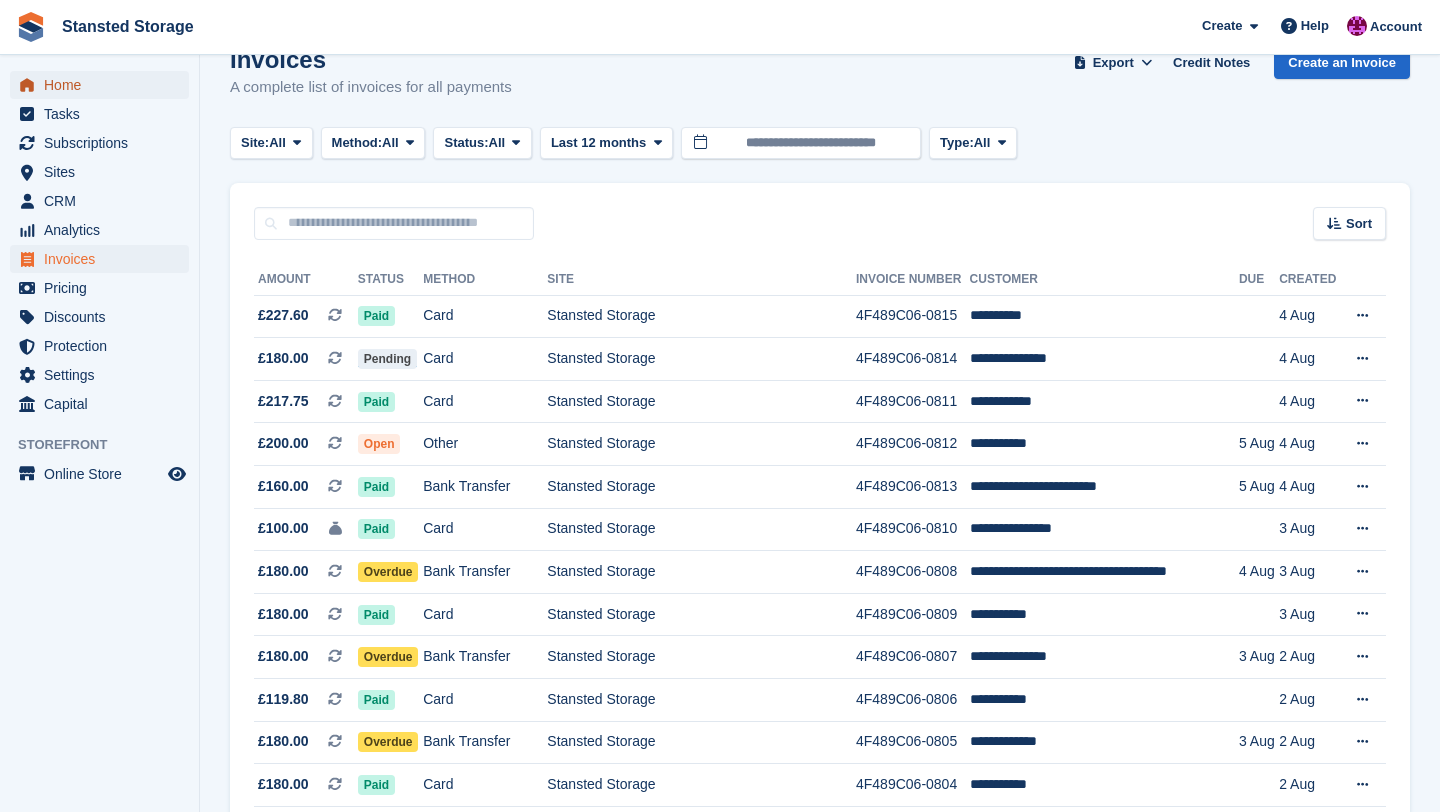 click on "Home" at bounding box center (104, 85) 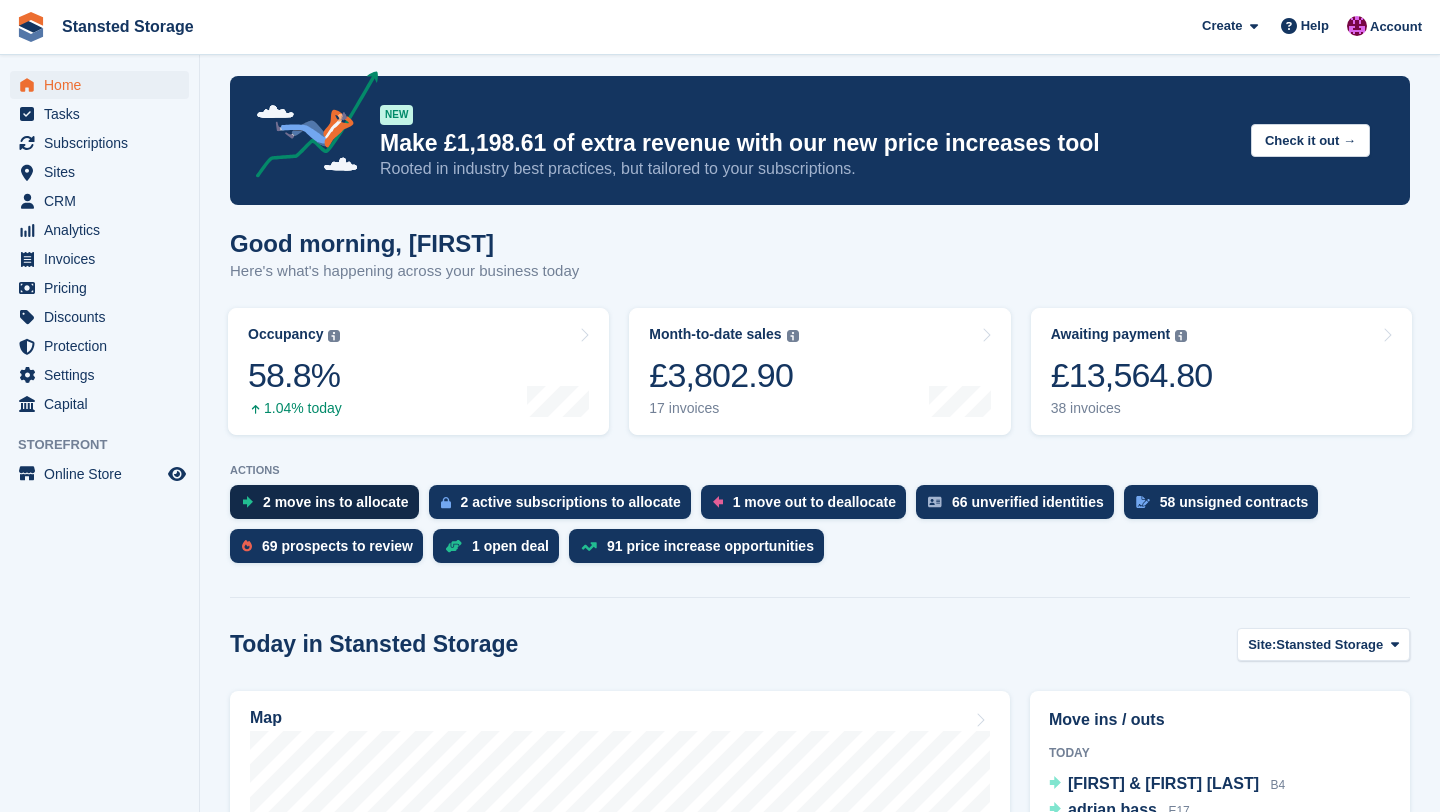 scroll, scrollTop: 477, scrollLeft: 0, axis: vertical 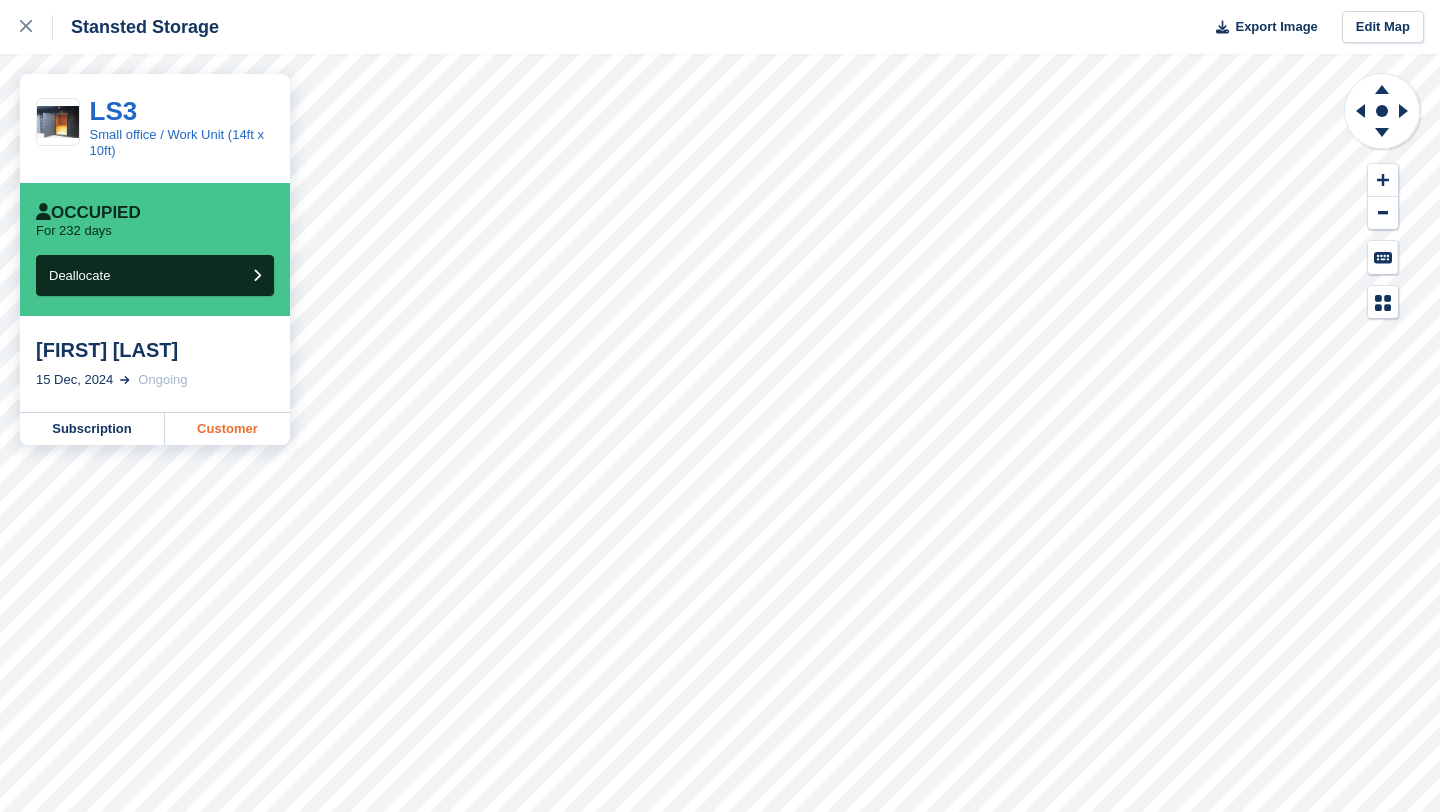 click on "Customer" at bounding box center (227, 429) 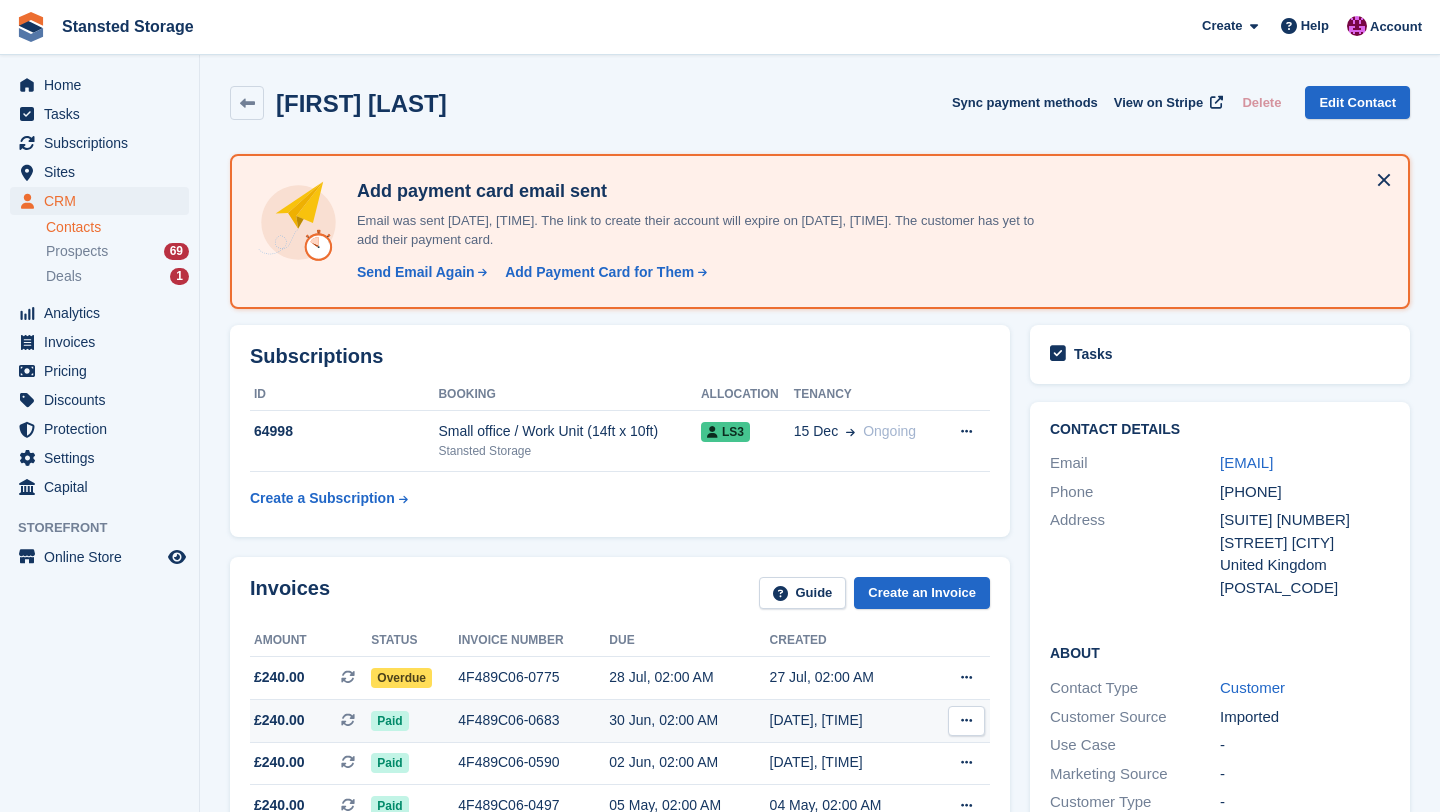 scroll, scrollTop: 246, scrollLeft: 0, axis: vertical 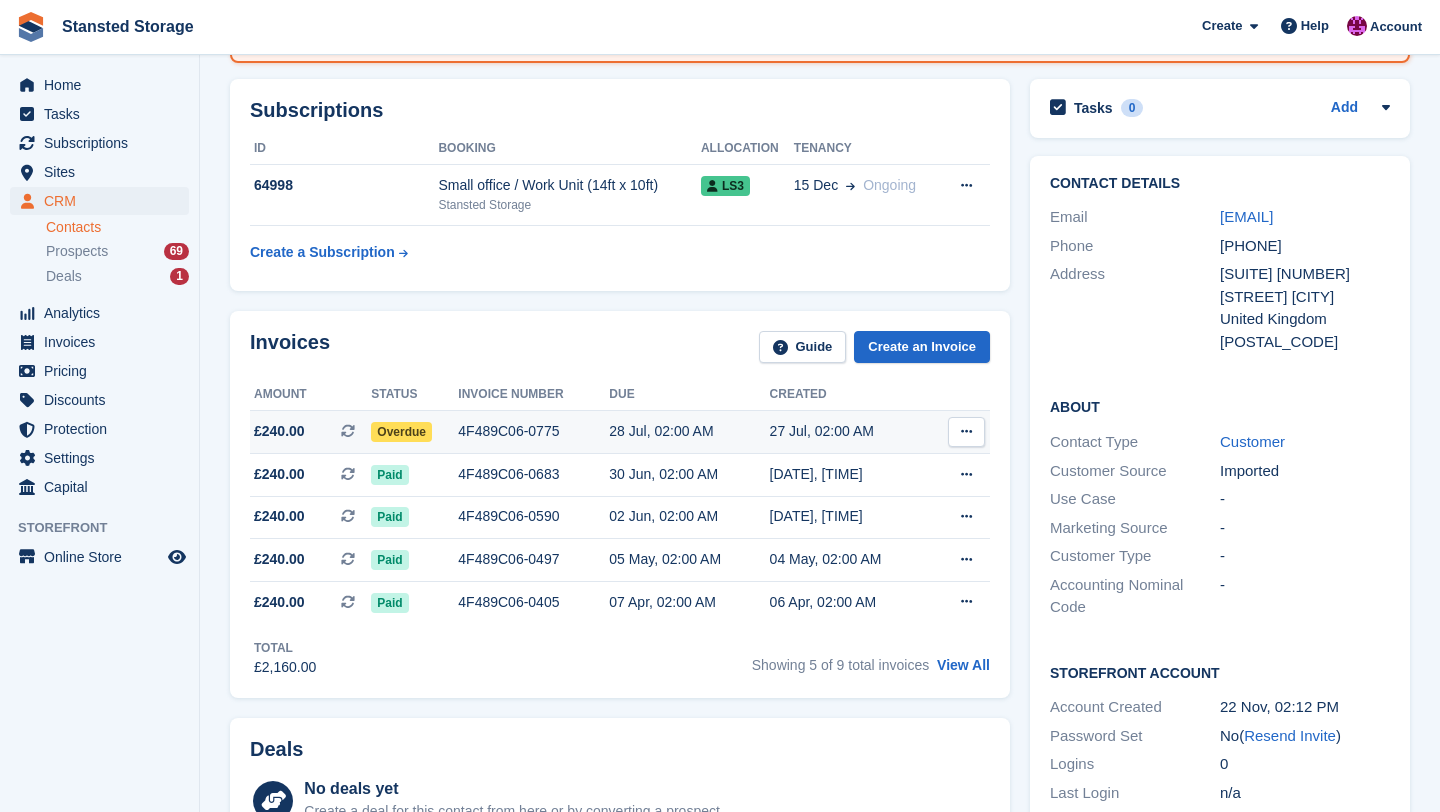 click on "4F489C06-0775" at bounding box center (533, 431) 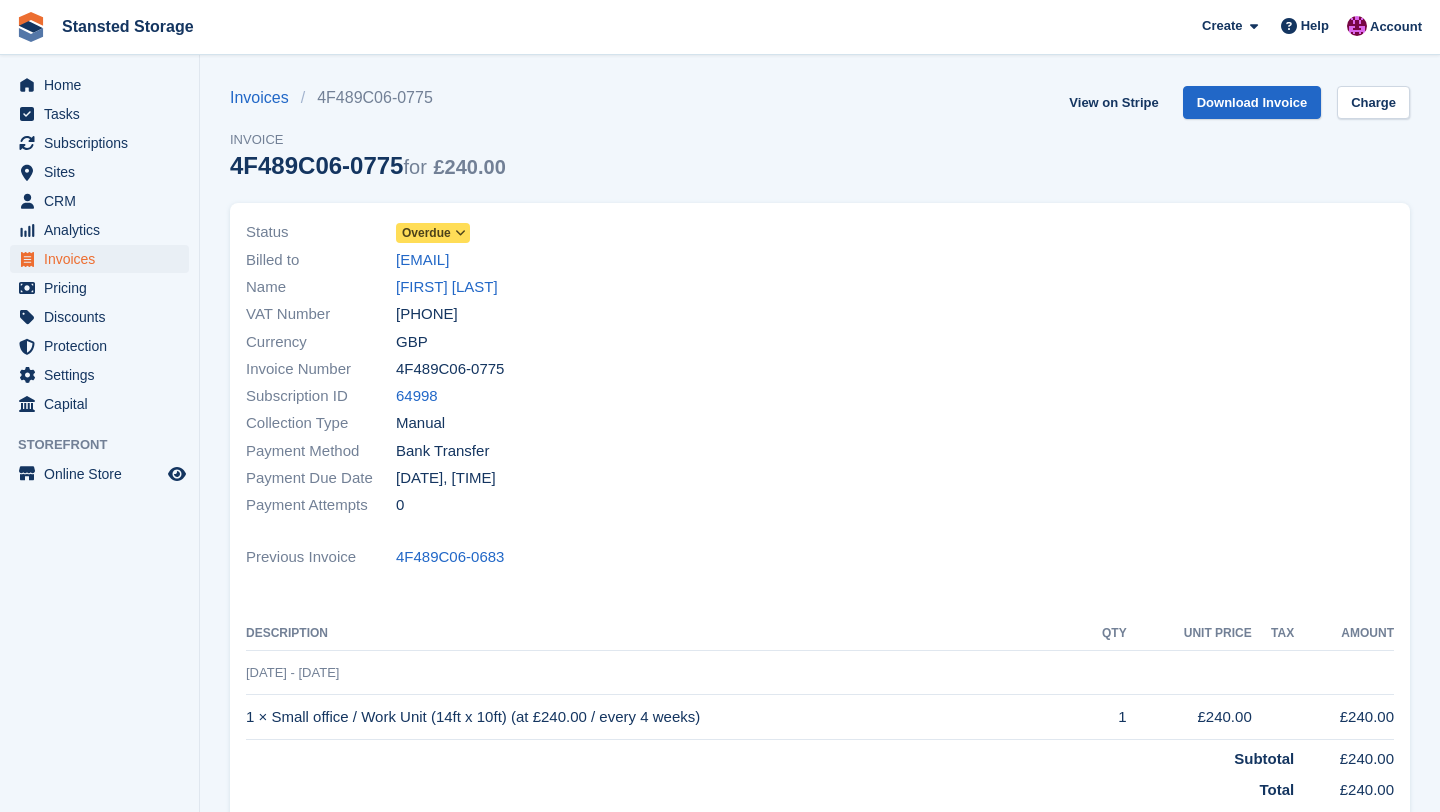 scroll, scrollTop: 0, scrollLeft: 0, axis: both 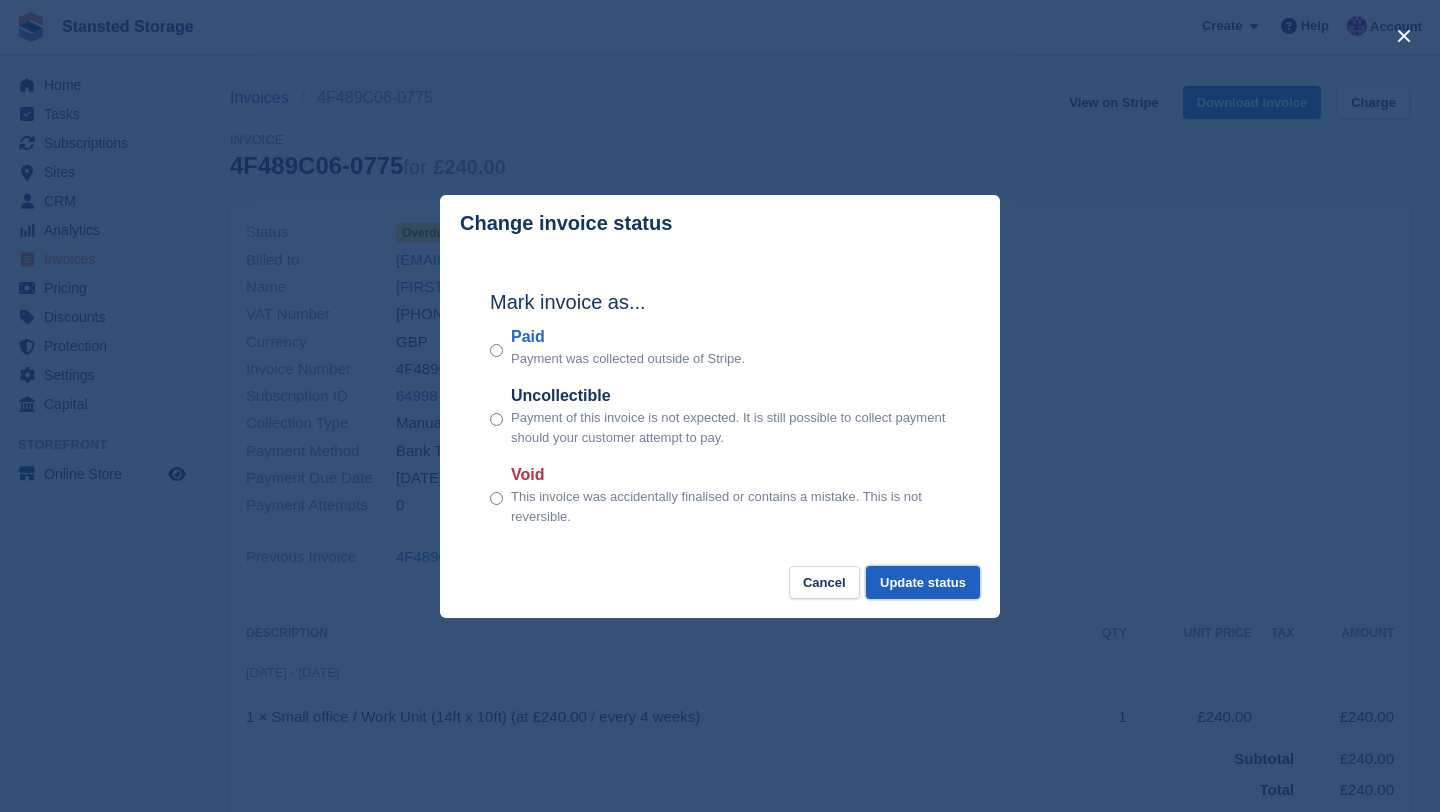 click on "Update status" at bounding box center [923, 582] 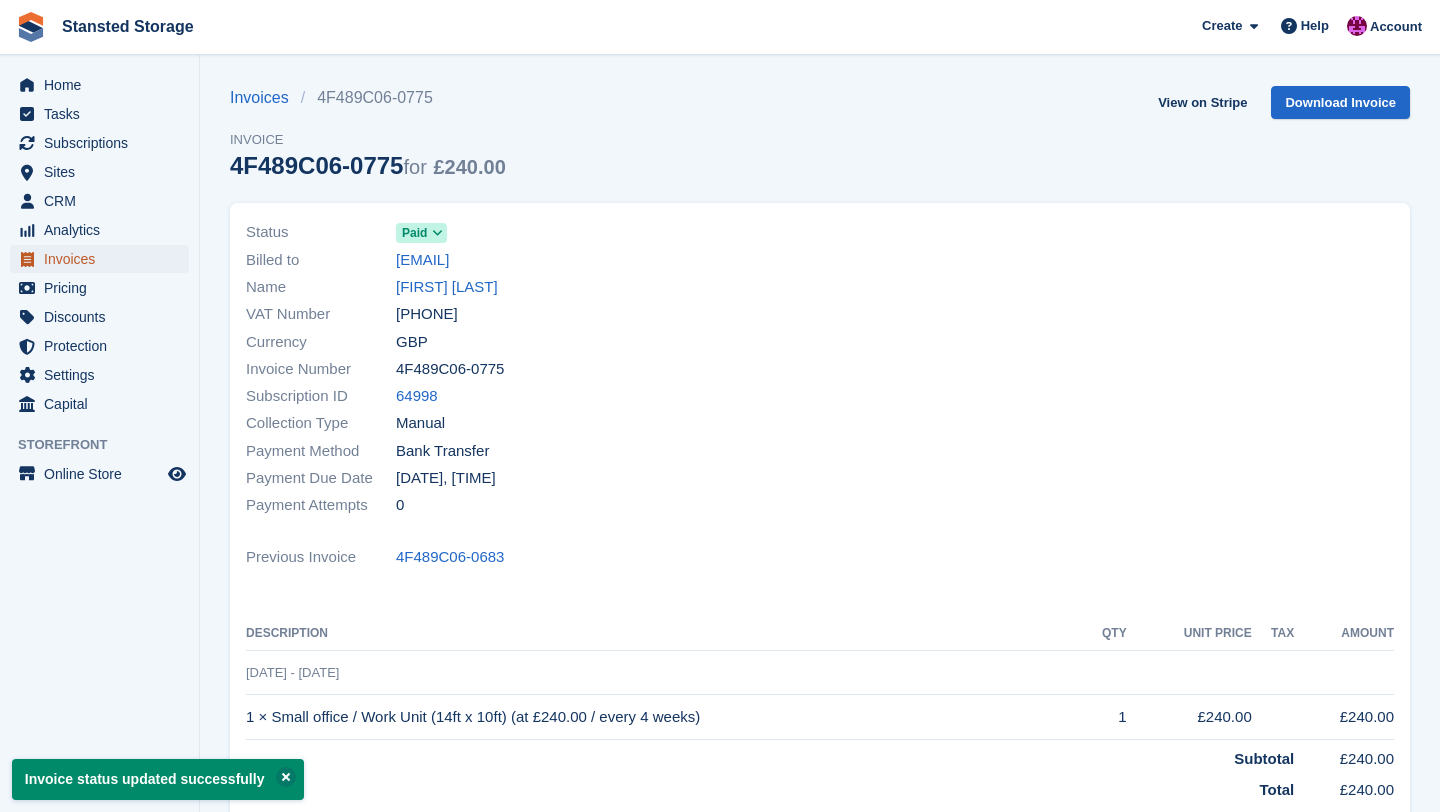 click on "Invoices" at bounding box center (104, 259) 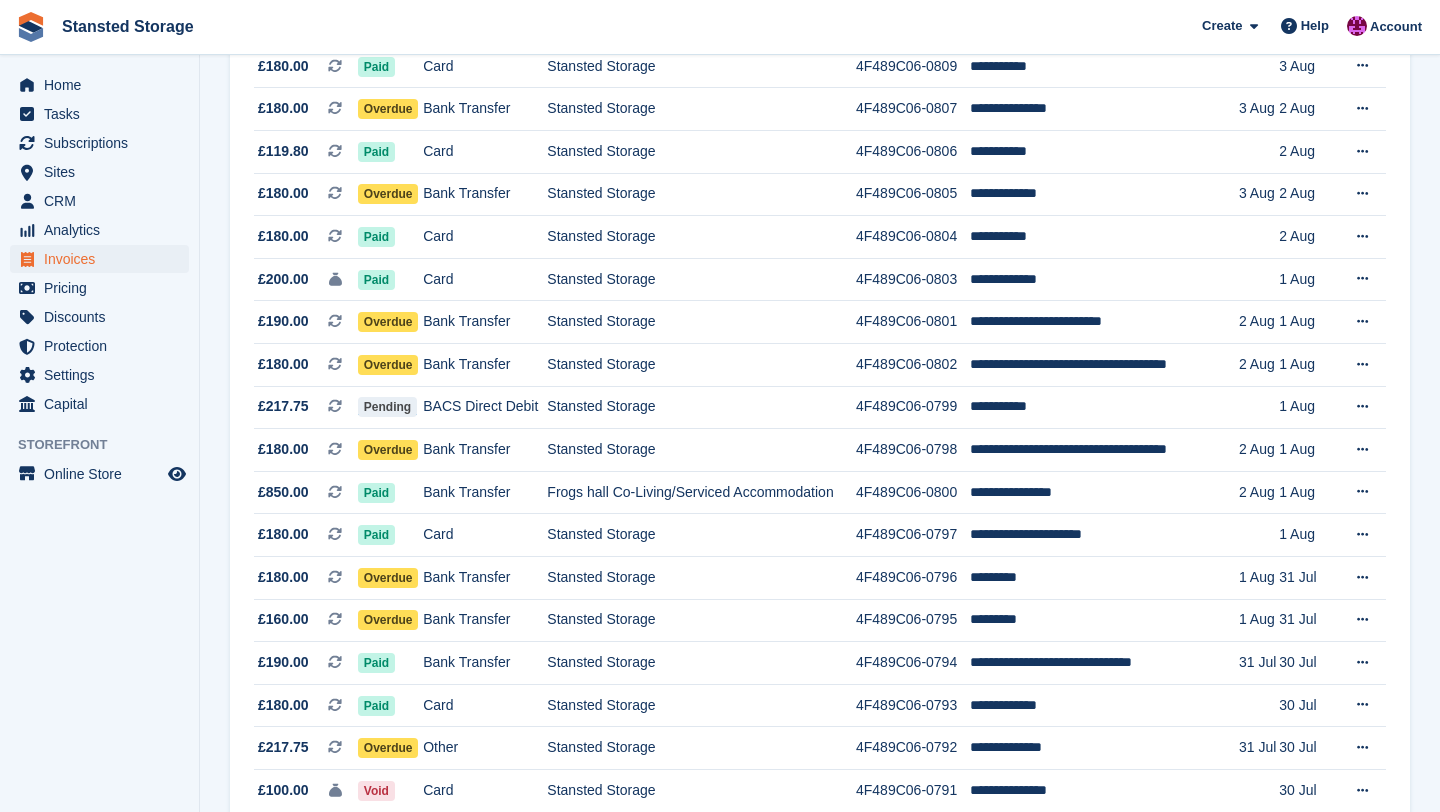 scroll, scrollTop: 587, scrollLeft: 0, axis: vertical 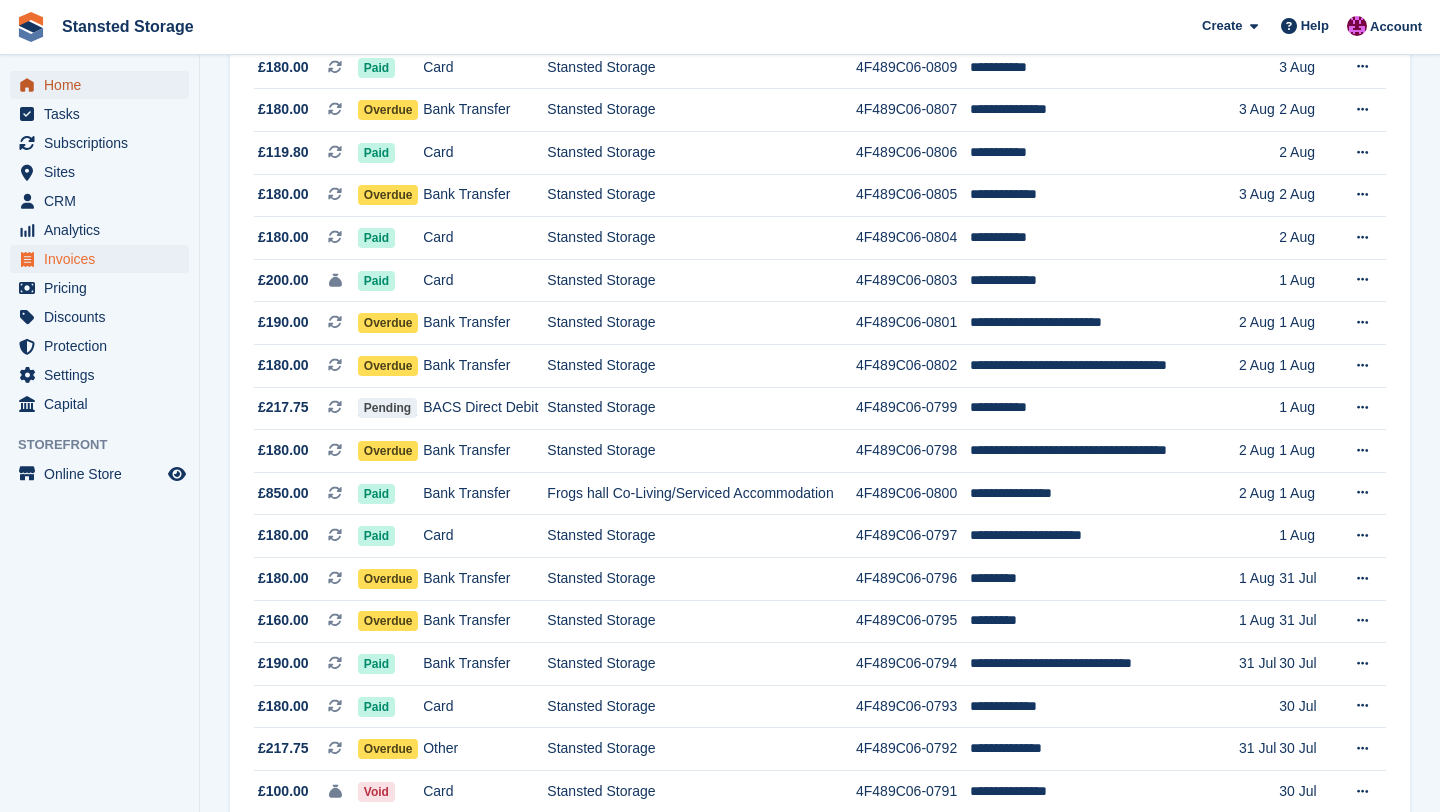 click on "Home" at bounding box center (104, 85) 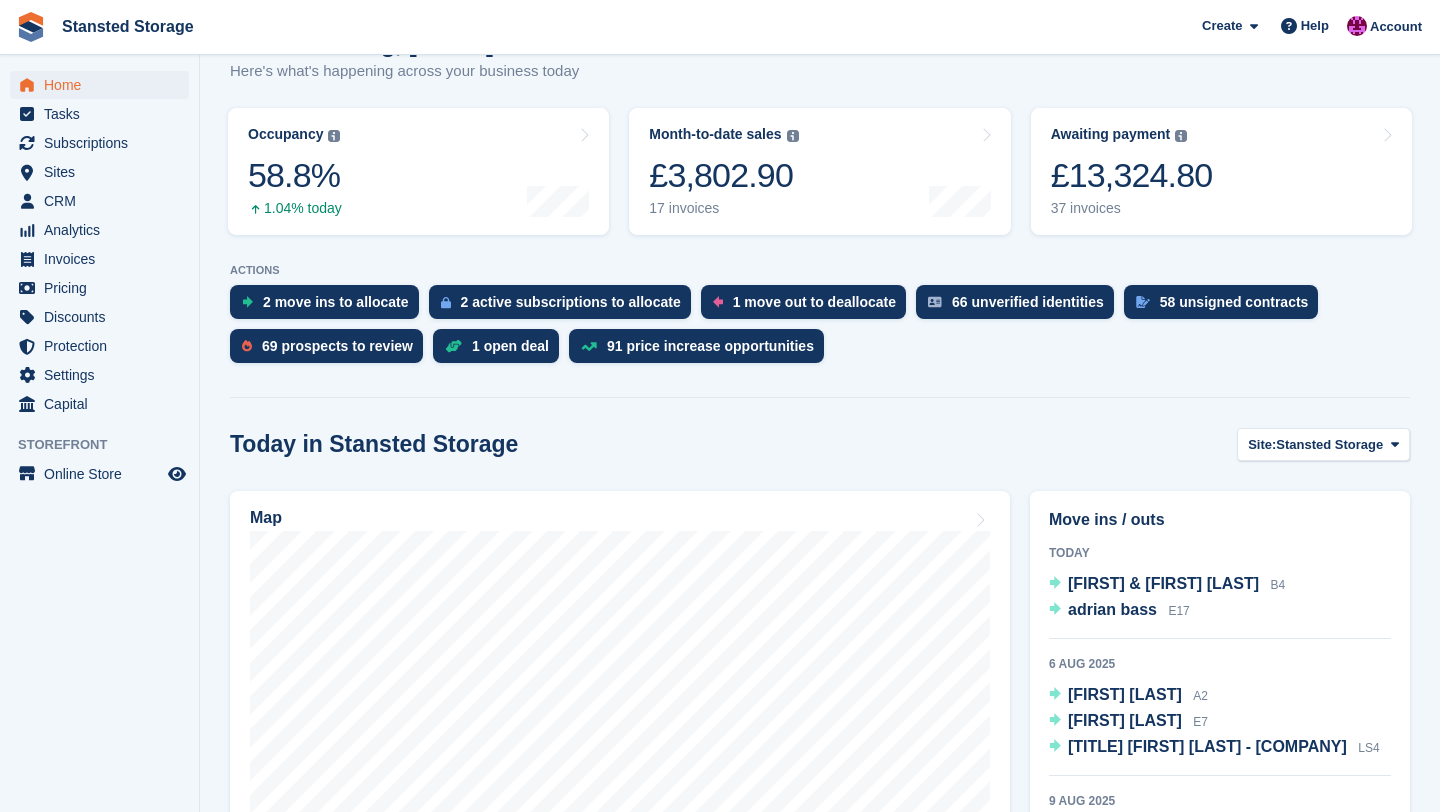 scroll, scrollTop: 0, scrollLeft: 0, axis: both 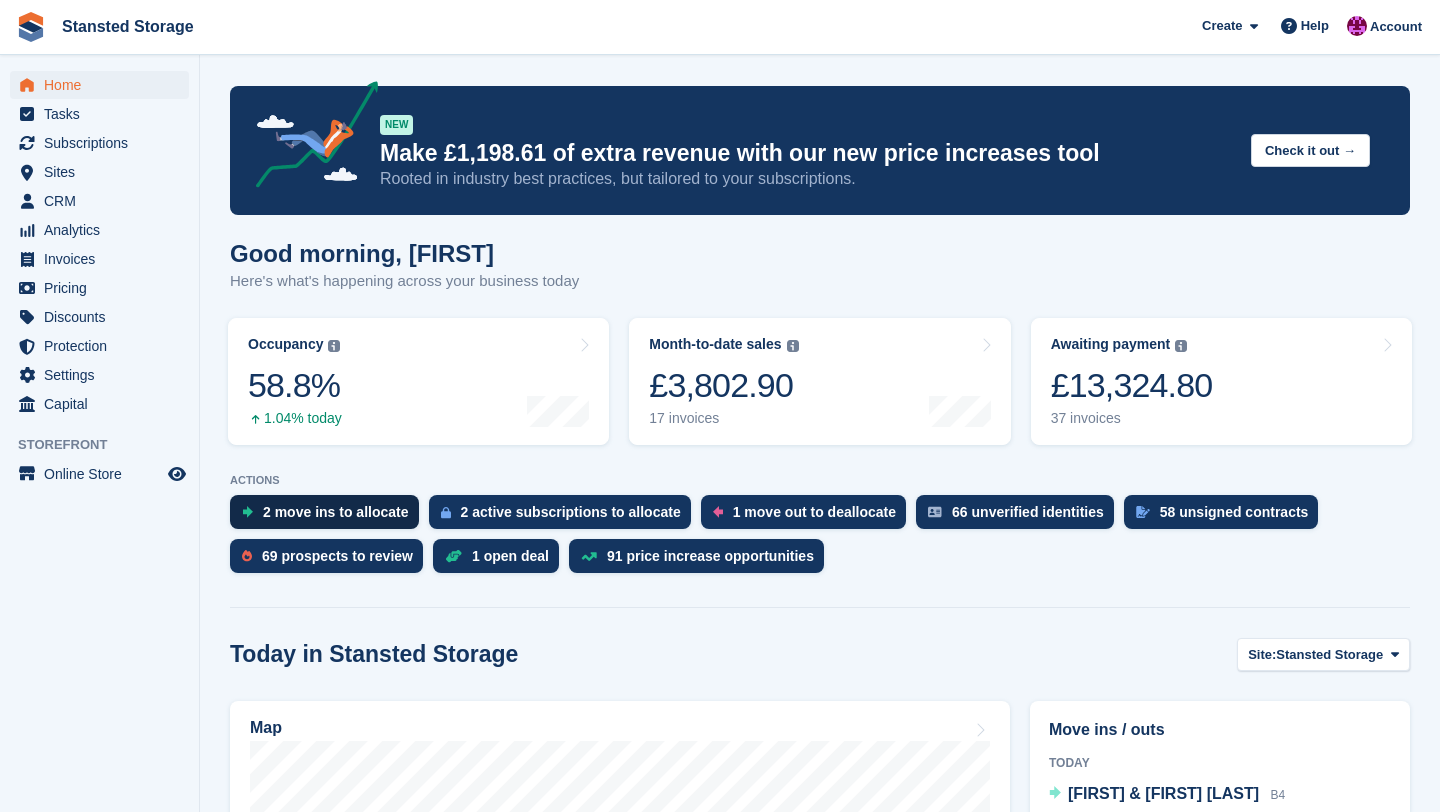 click on "2
move ins to allocate" at bounding box center (336, 512) 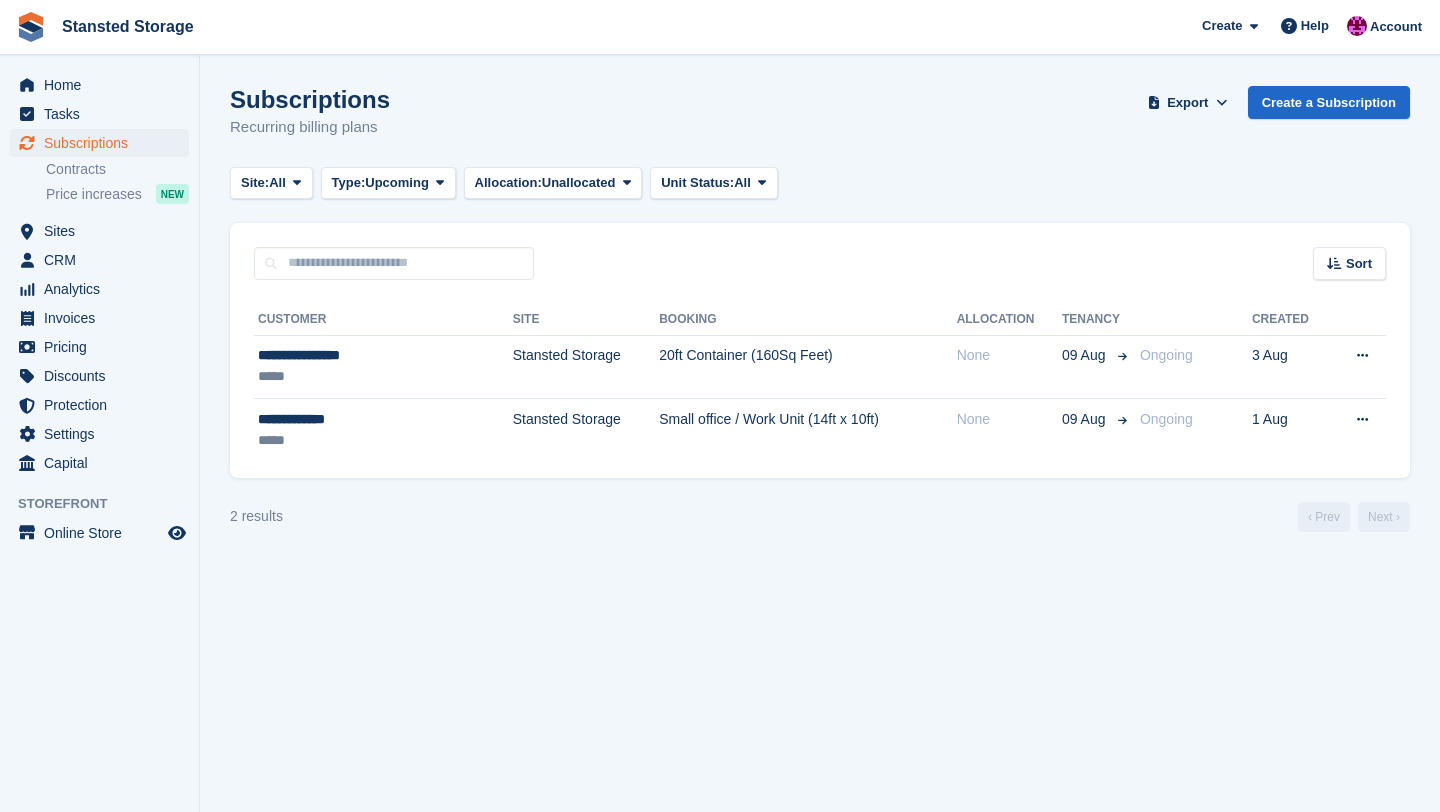 scroll, scrollTop: 0, scrollLeft: 0, axis: both 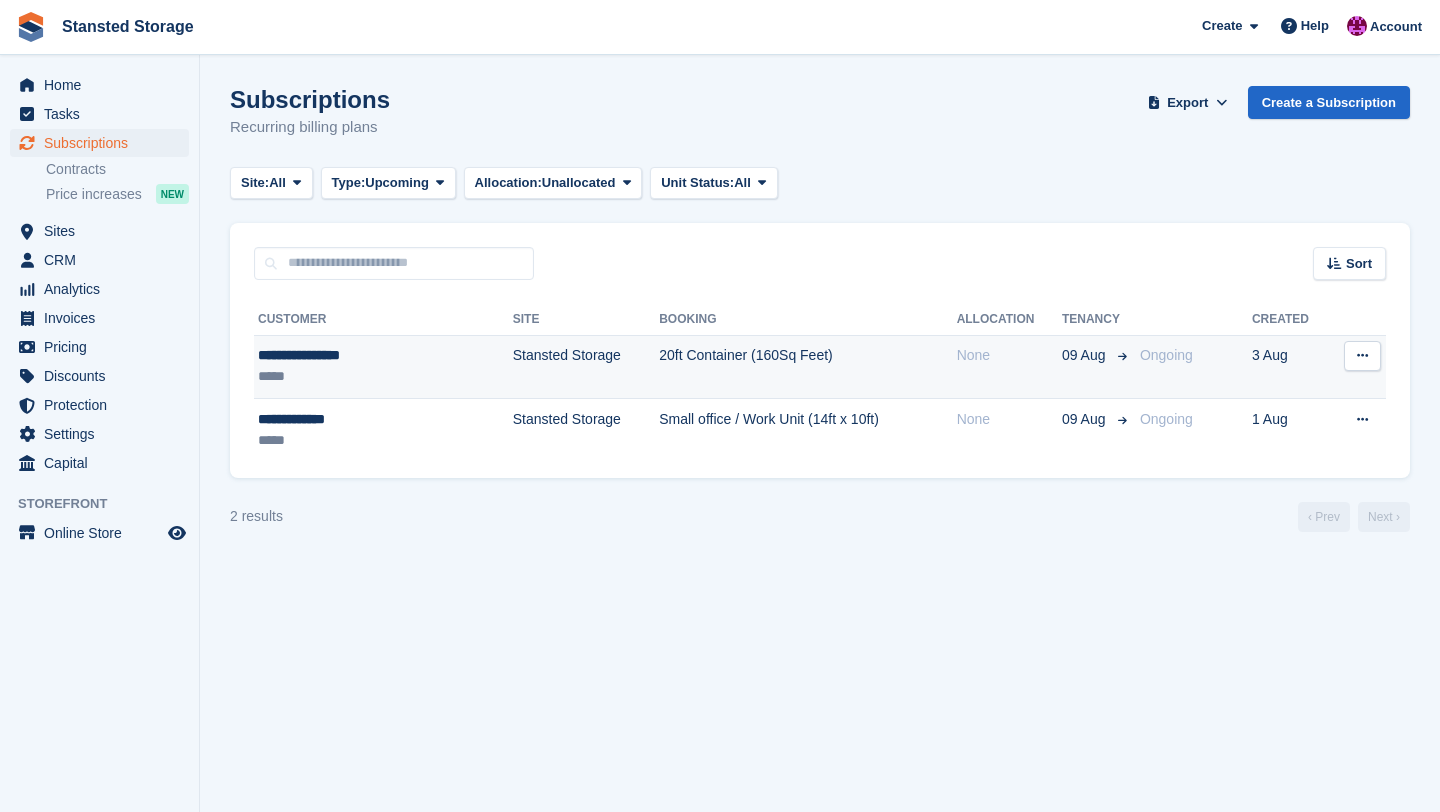 click on "20ft Container (160Sq Feet)" at bounding box center [807, 367] 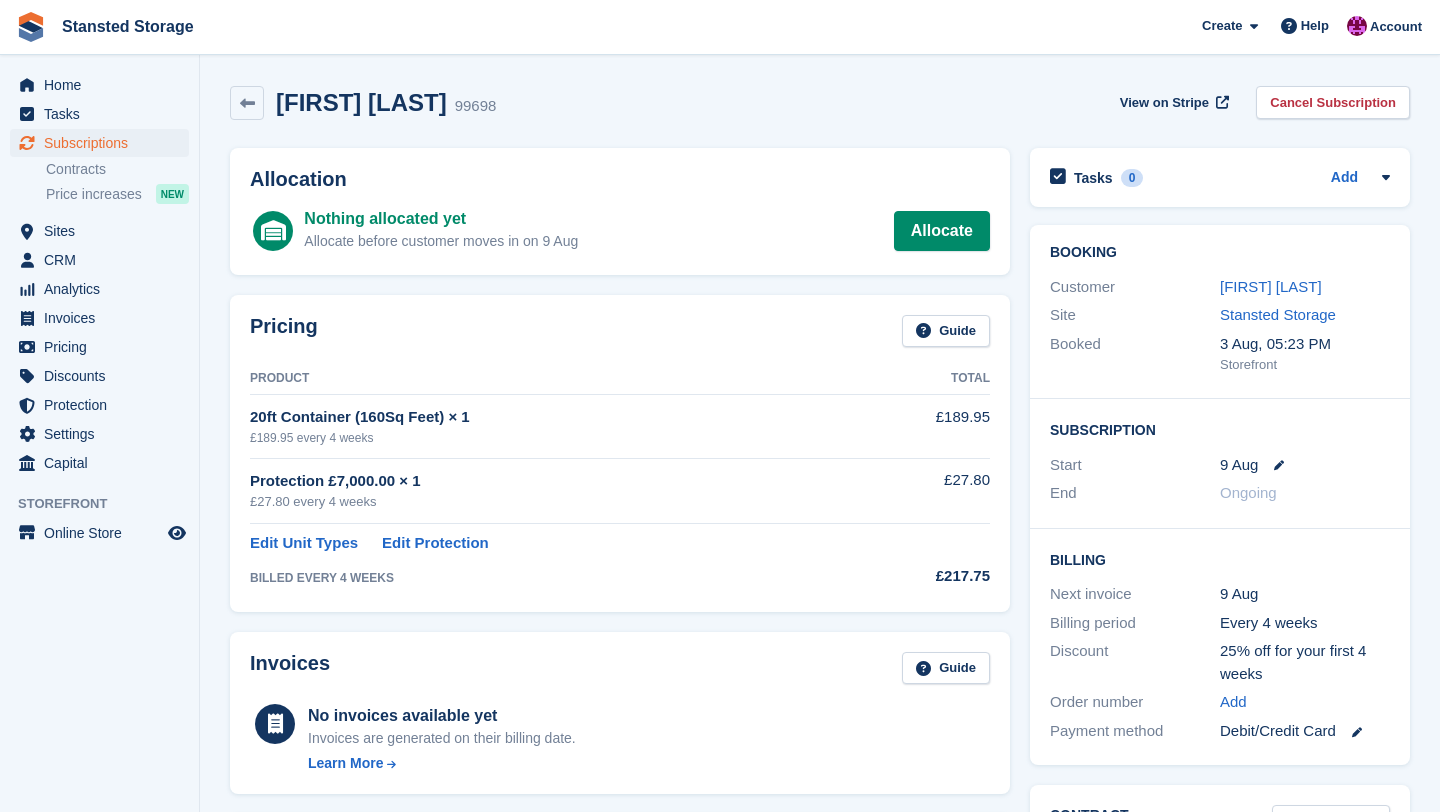 scroll, scrollTop: 0, scrollLeft: 0, axis: both 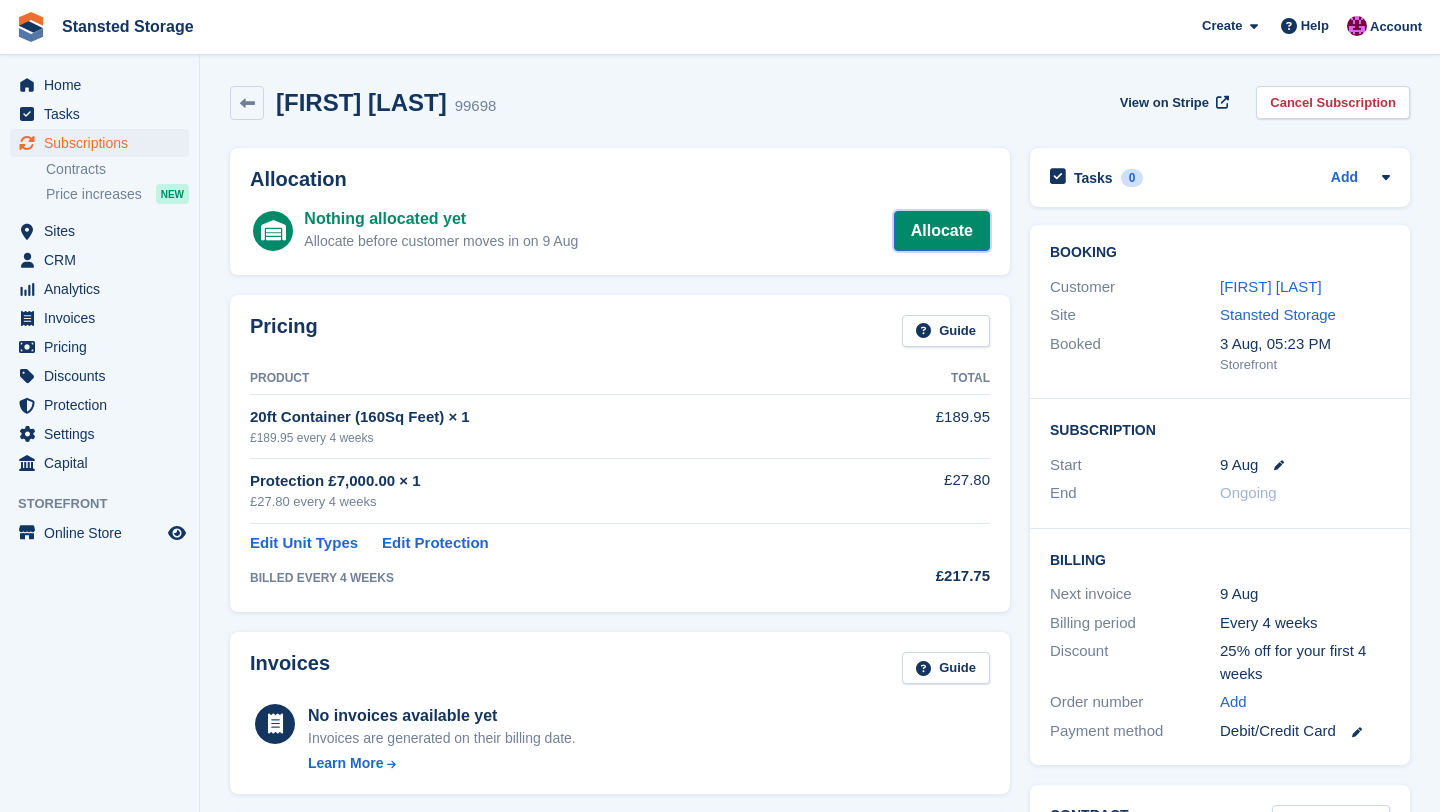 click on "Allocate" at bounding box center (942, 231) 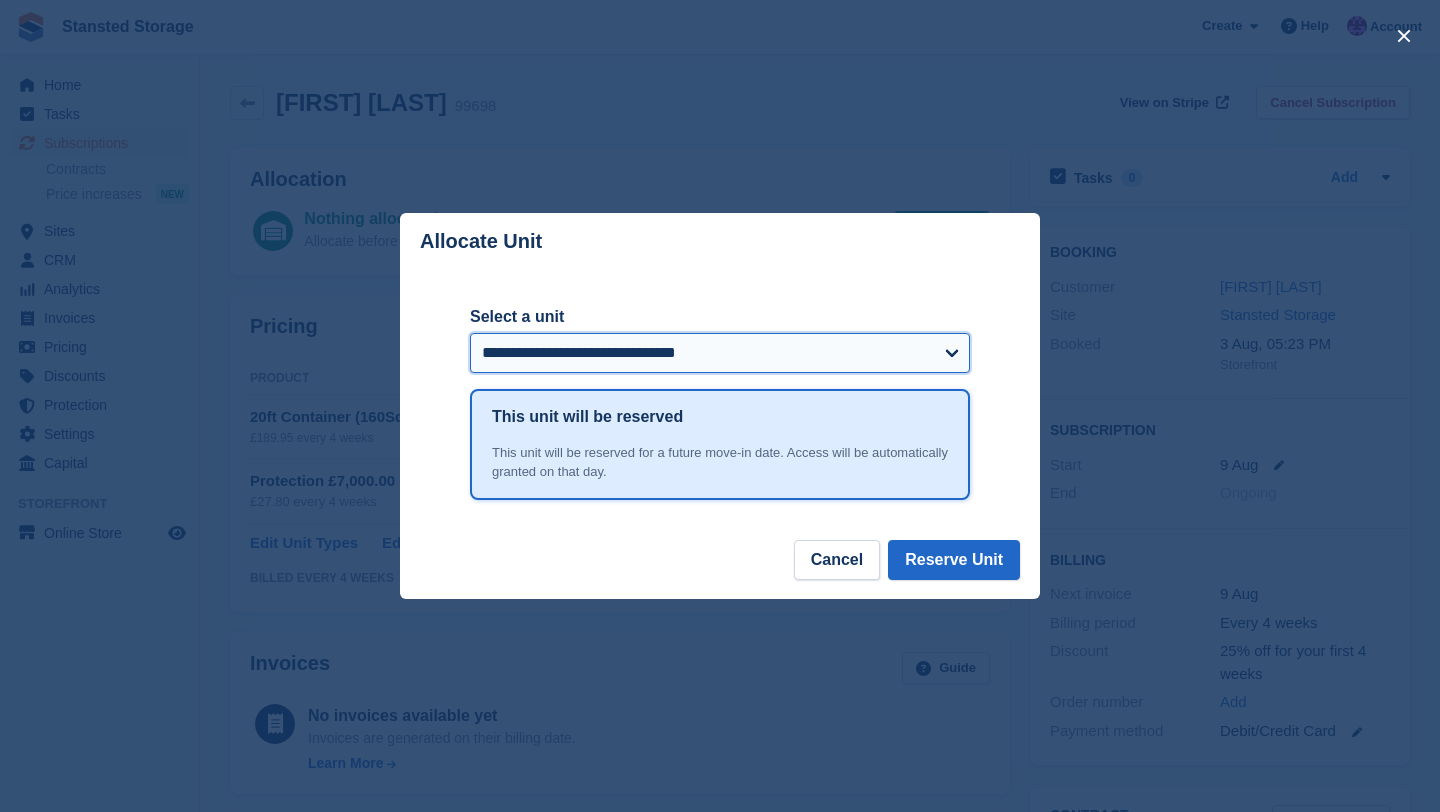 click on "**********" at bounding box center [720, 353] 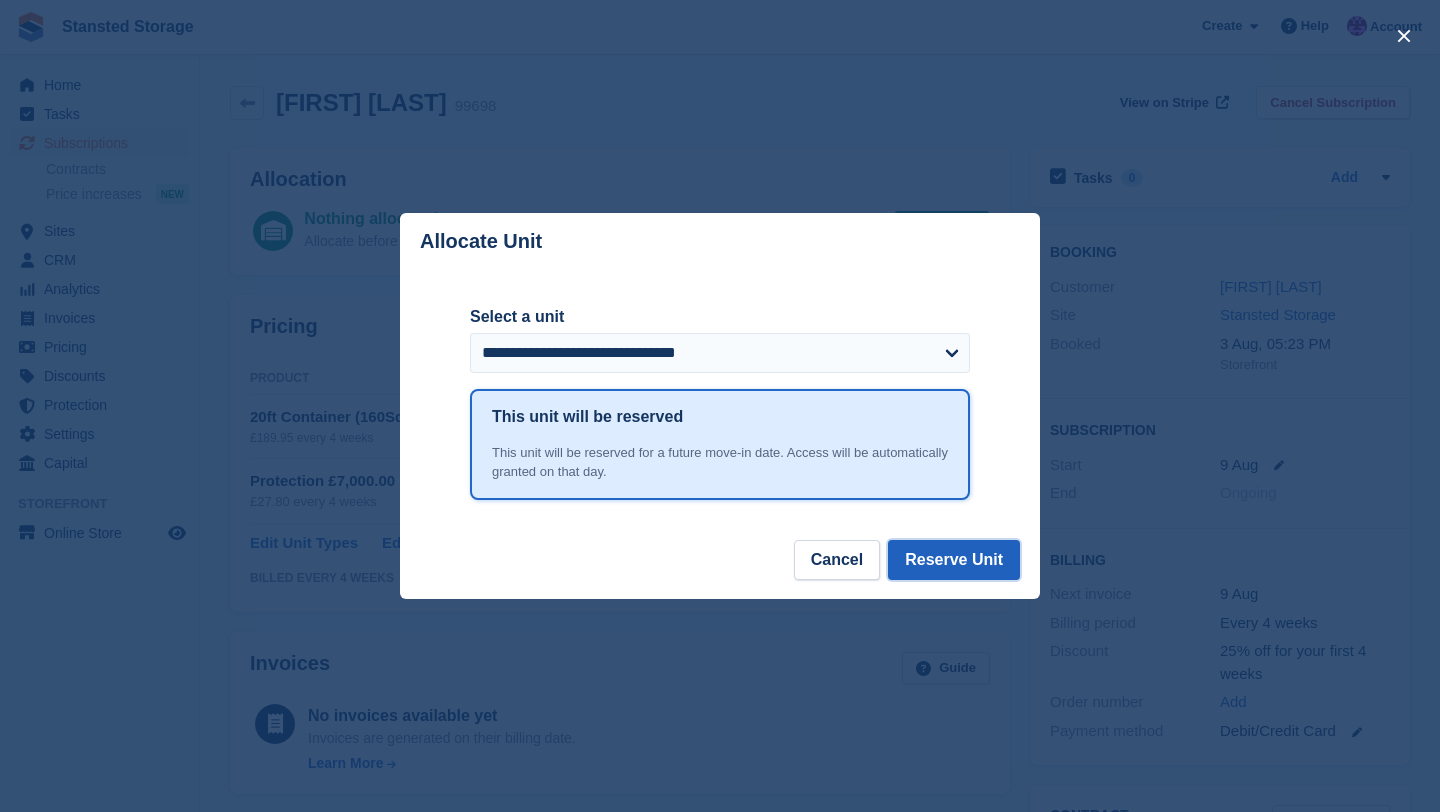 click on "Reserve Unit" at bounding box center [954, 560] 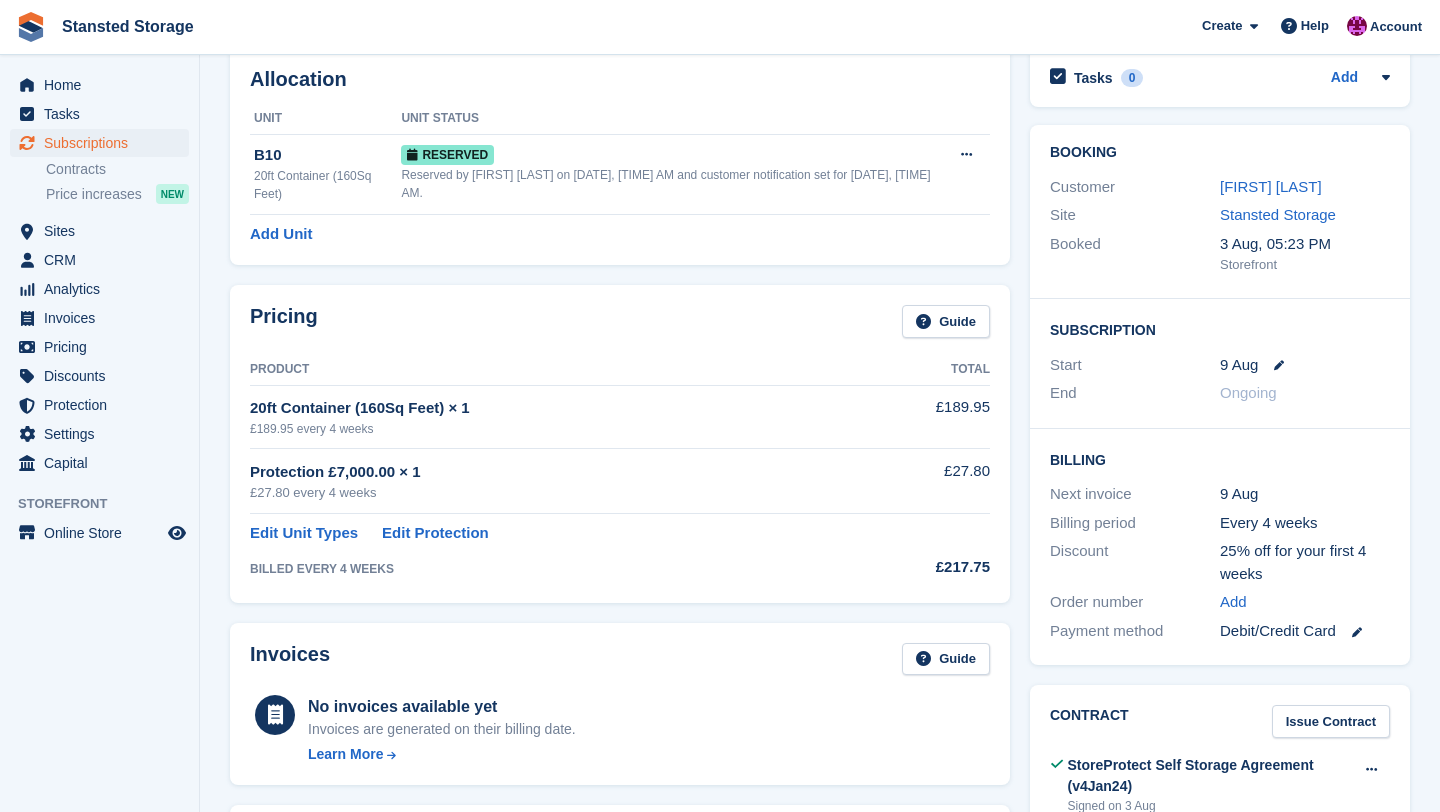 scroll, scrollTop: 0, scrollLeft: 0, axis: both 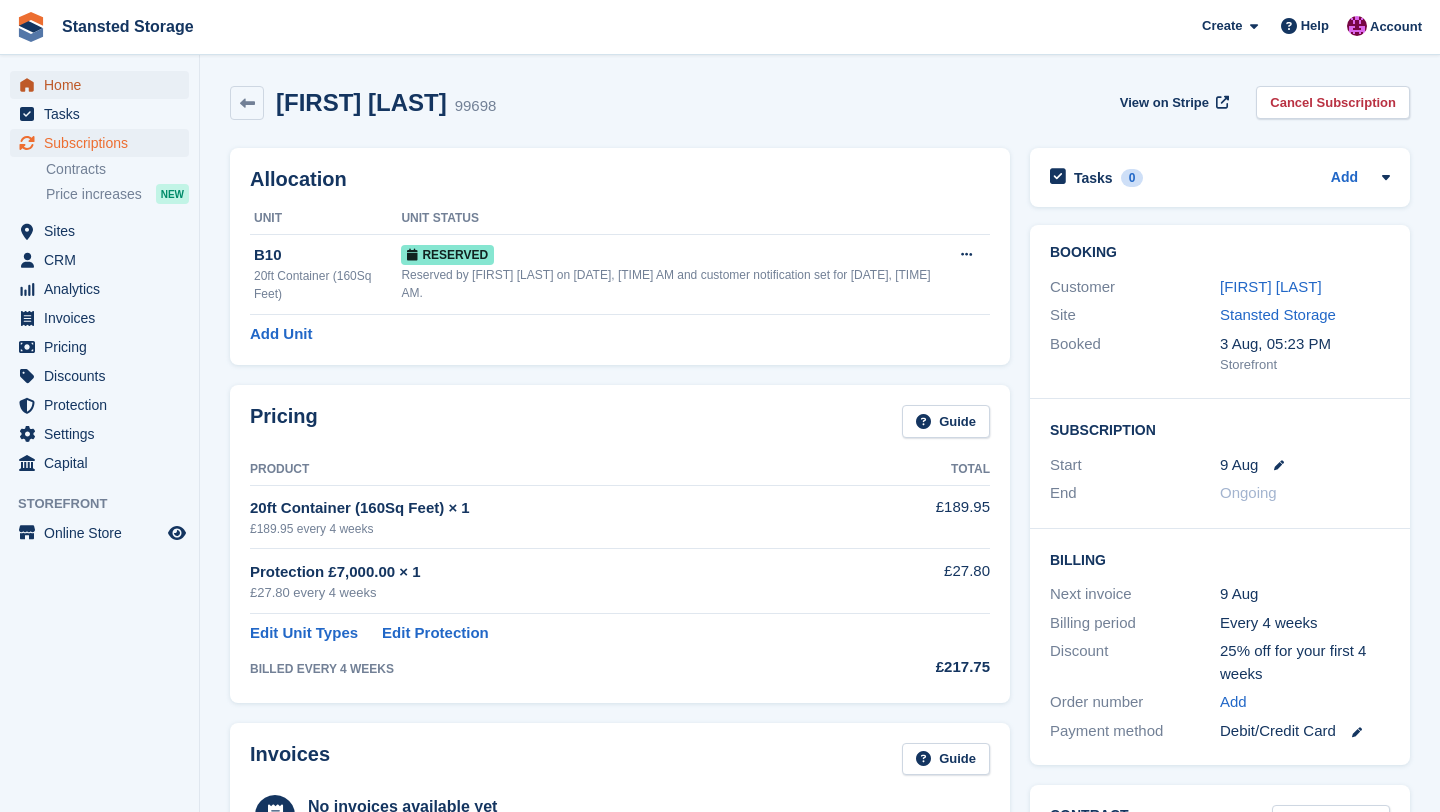 click on "Home" at bounding box center [104, 85] 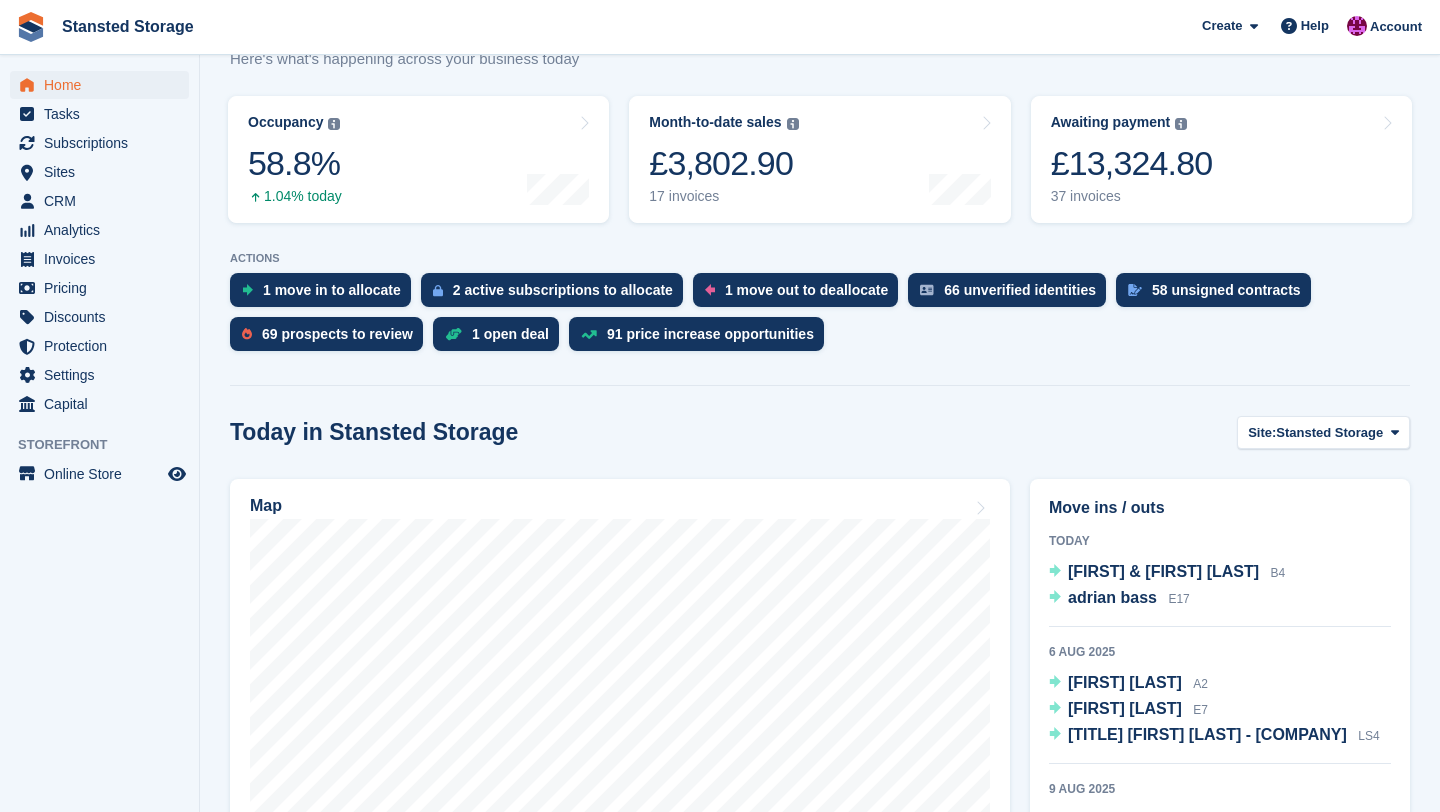 scroll, scrollTop: 234, scrollLeft: 0, axis: vertical 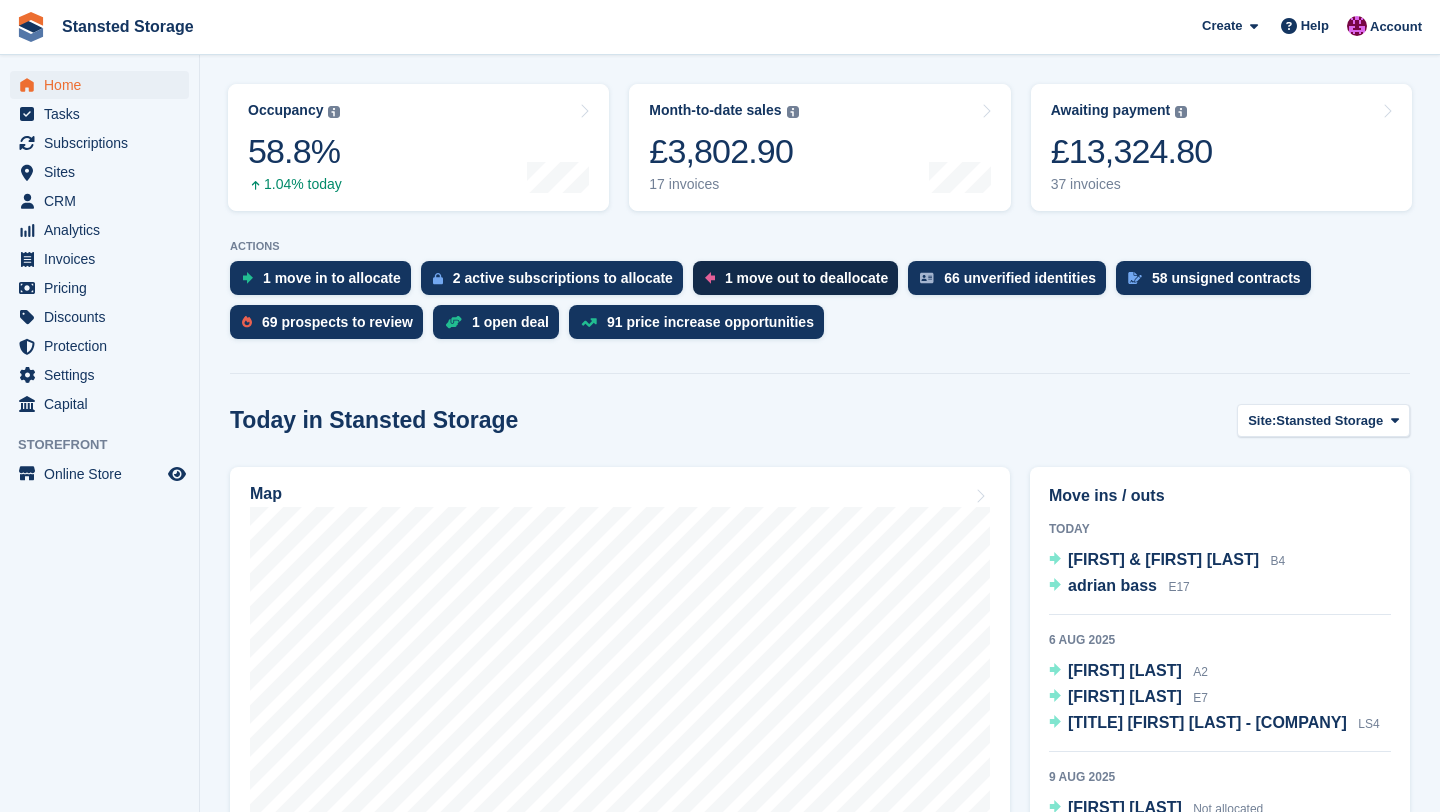 click on "1
move out to deallocate" at bounding box center [806, 278] 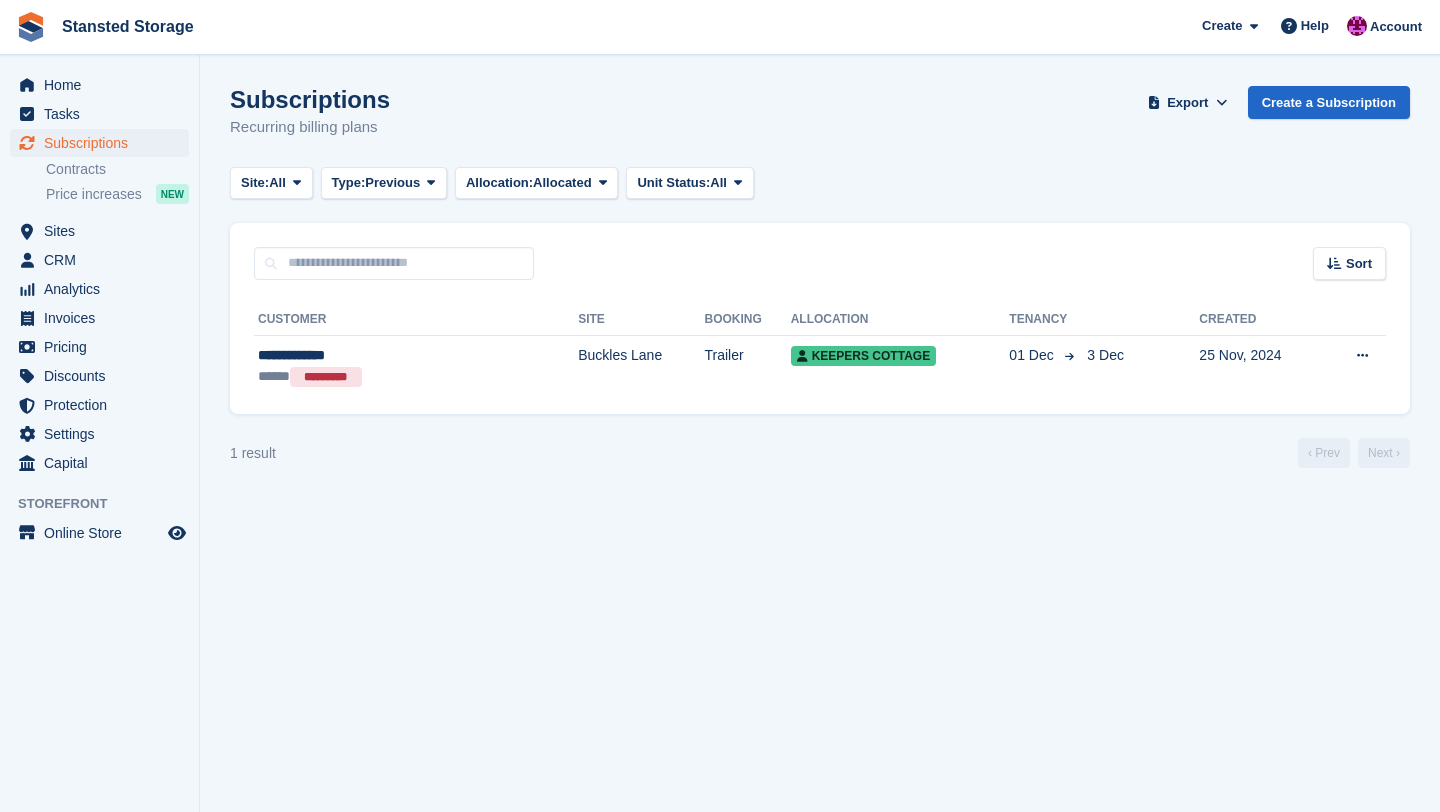scroll, scrollTop: 0, scrollLeft: 0, axis: both 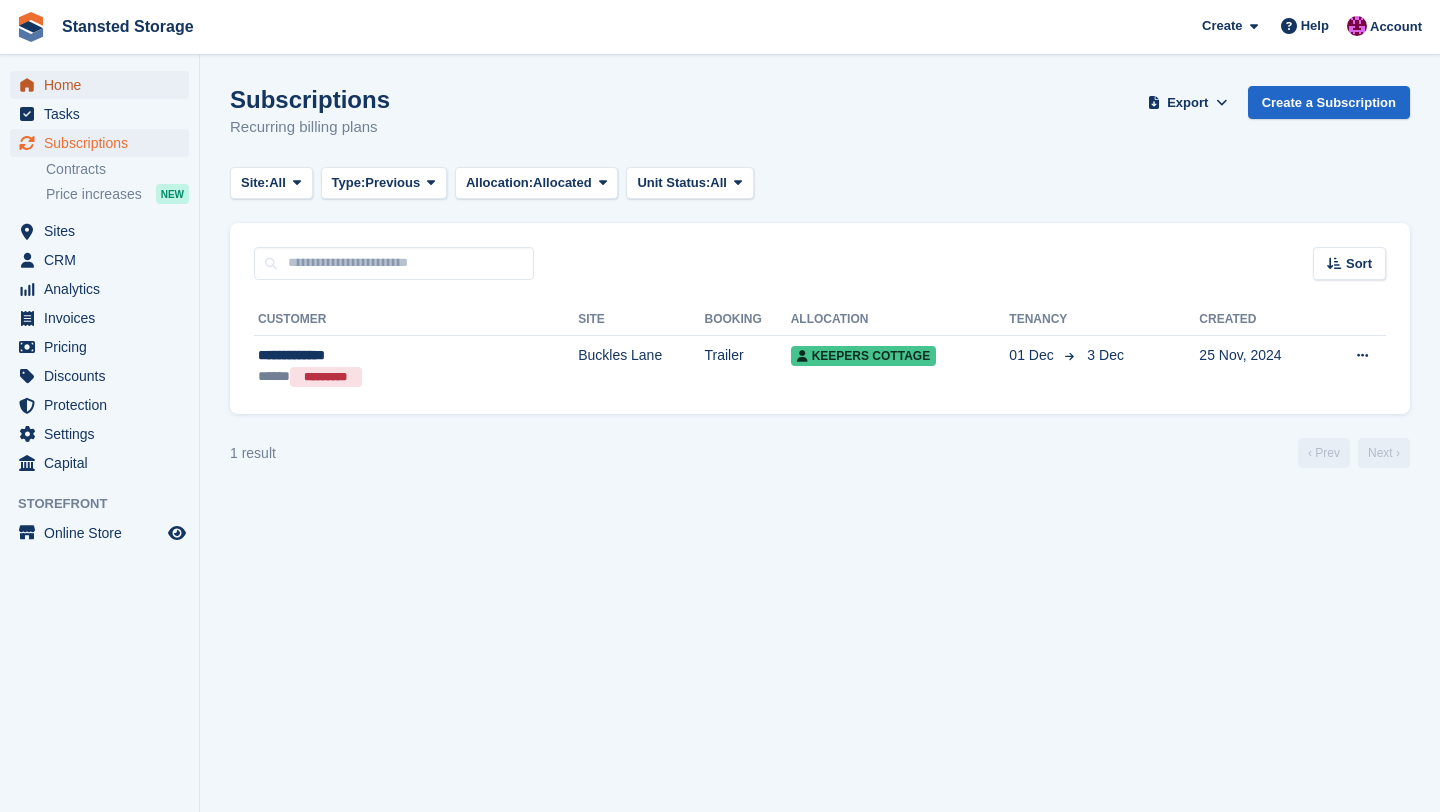 click on "Home" at bounding box center [104, 85] 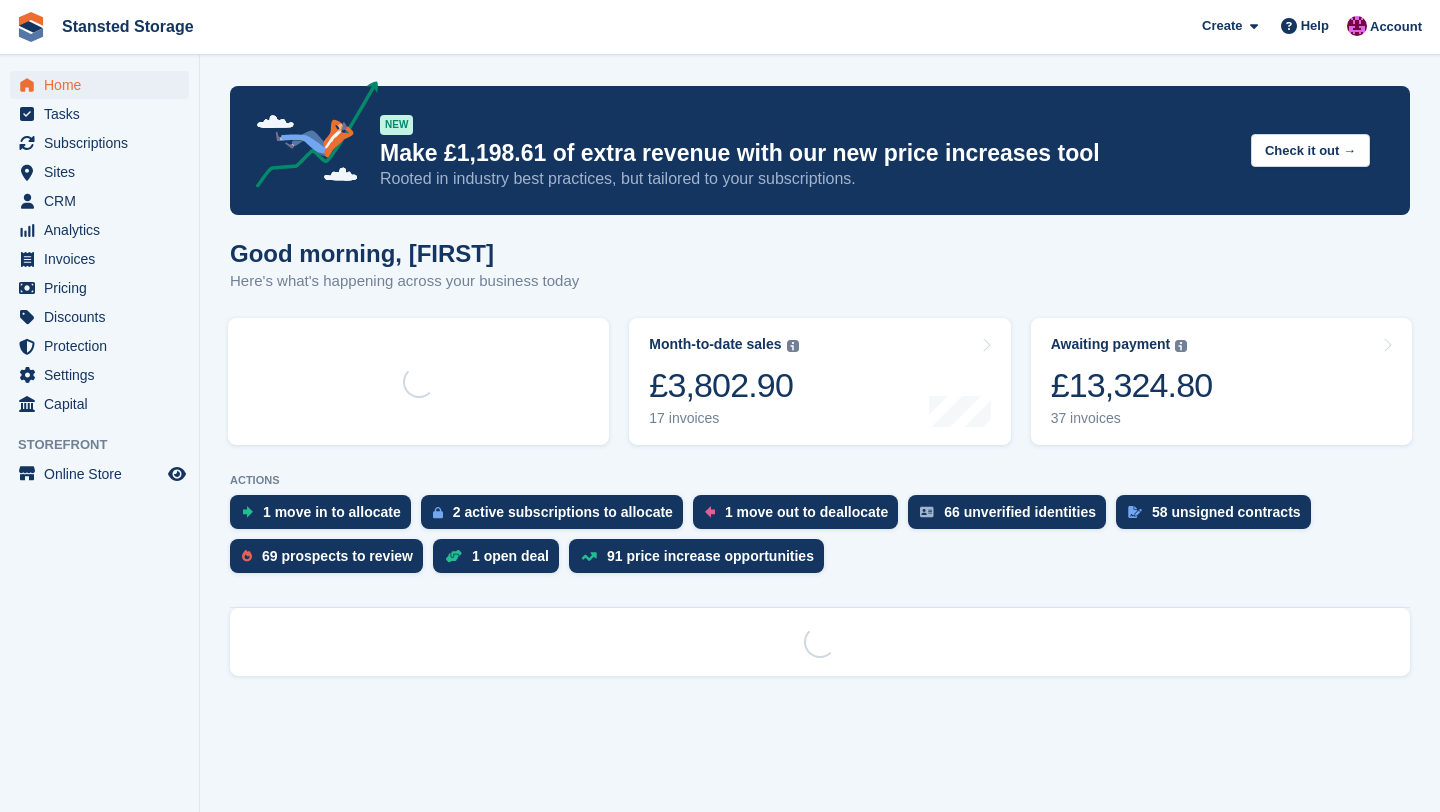scroll, scrollTop: 0, scrollLeft: 0, axis: both 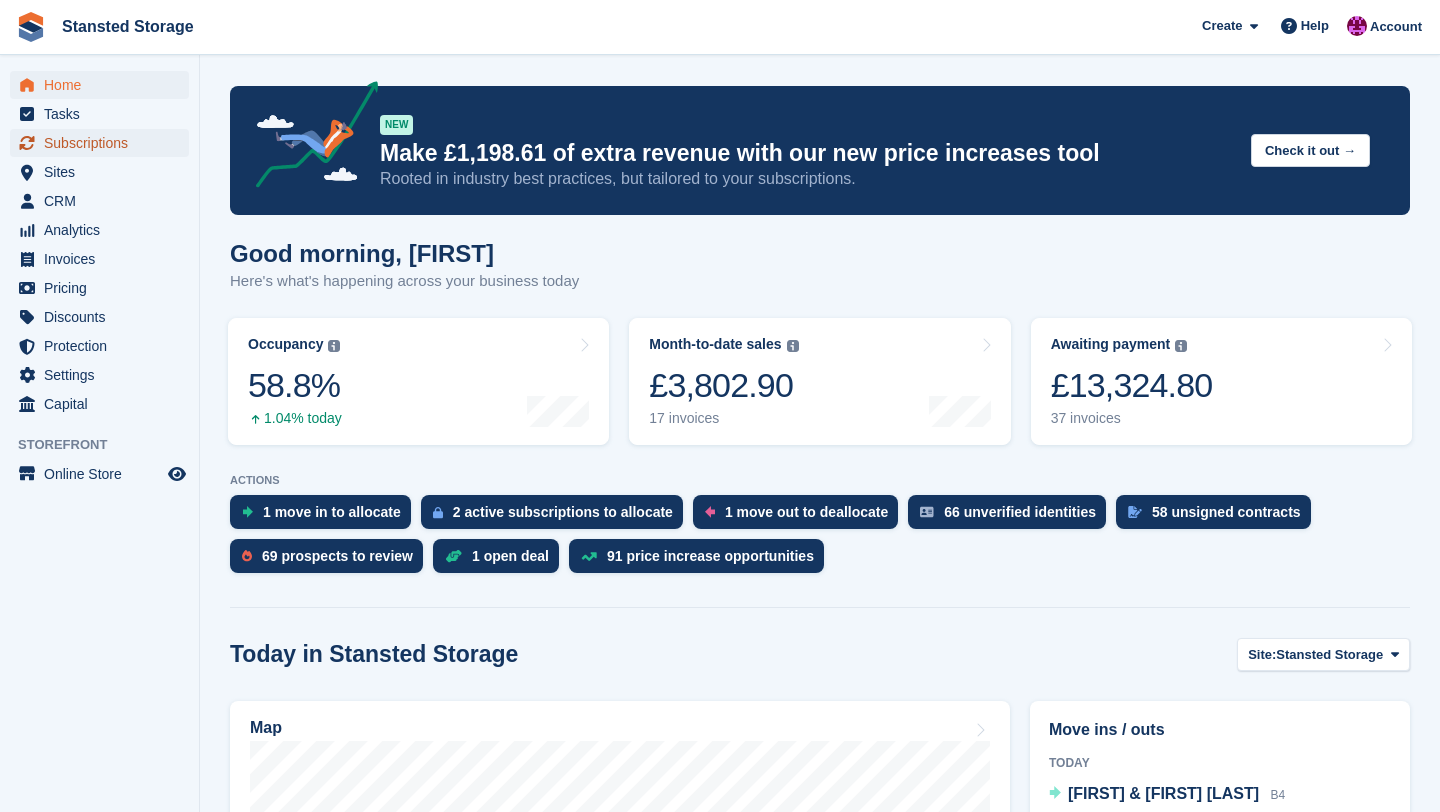 click on "Subscriptions" at bounding box center (104, 143) 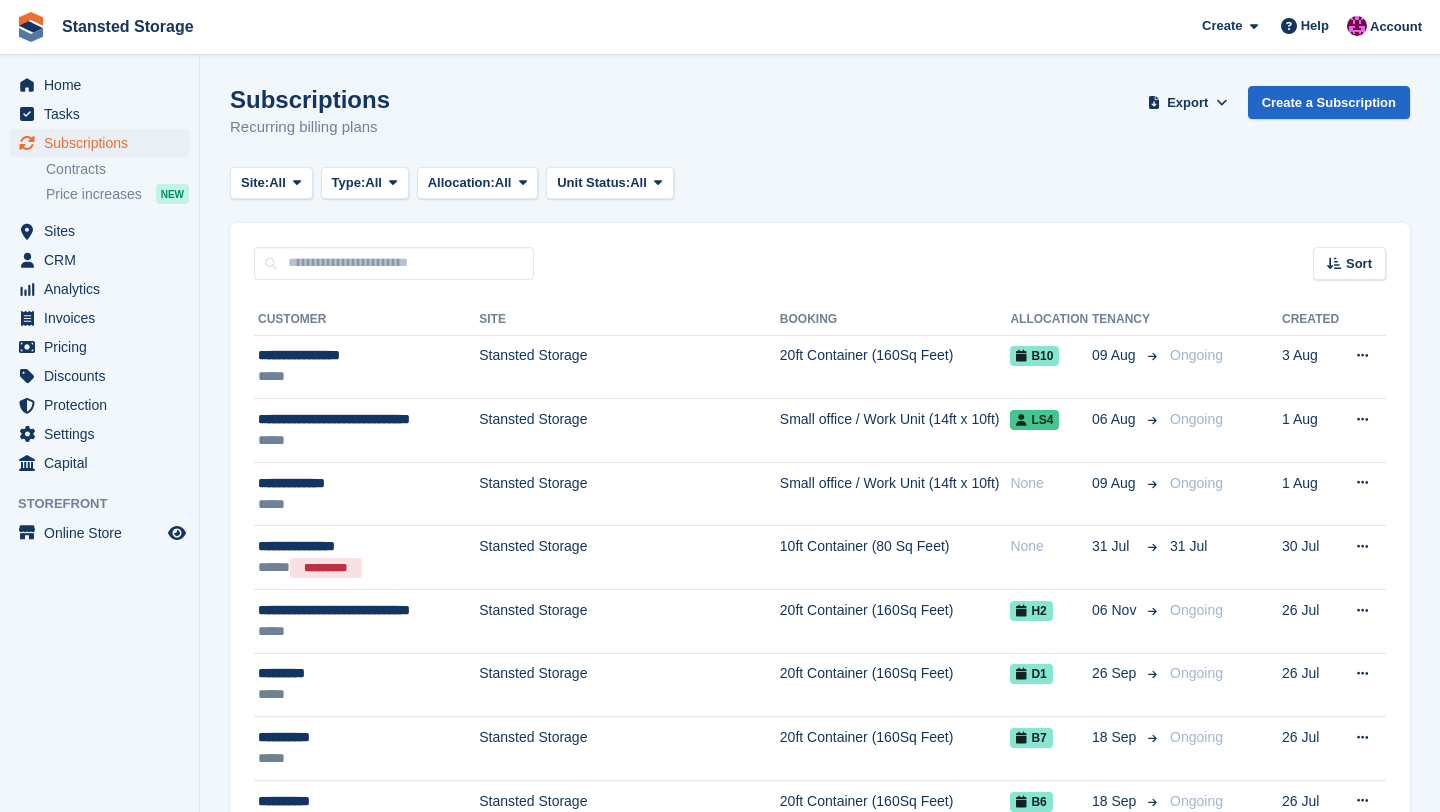 scroll, scrollTop: 0, scrollLeft: 0, axis: both 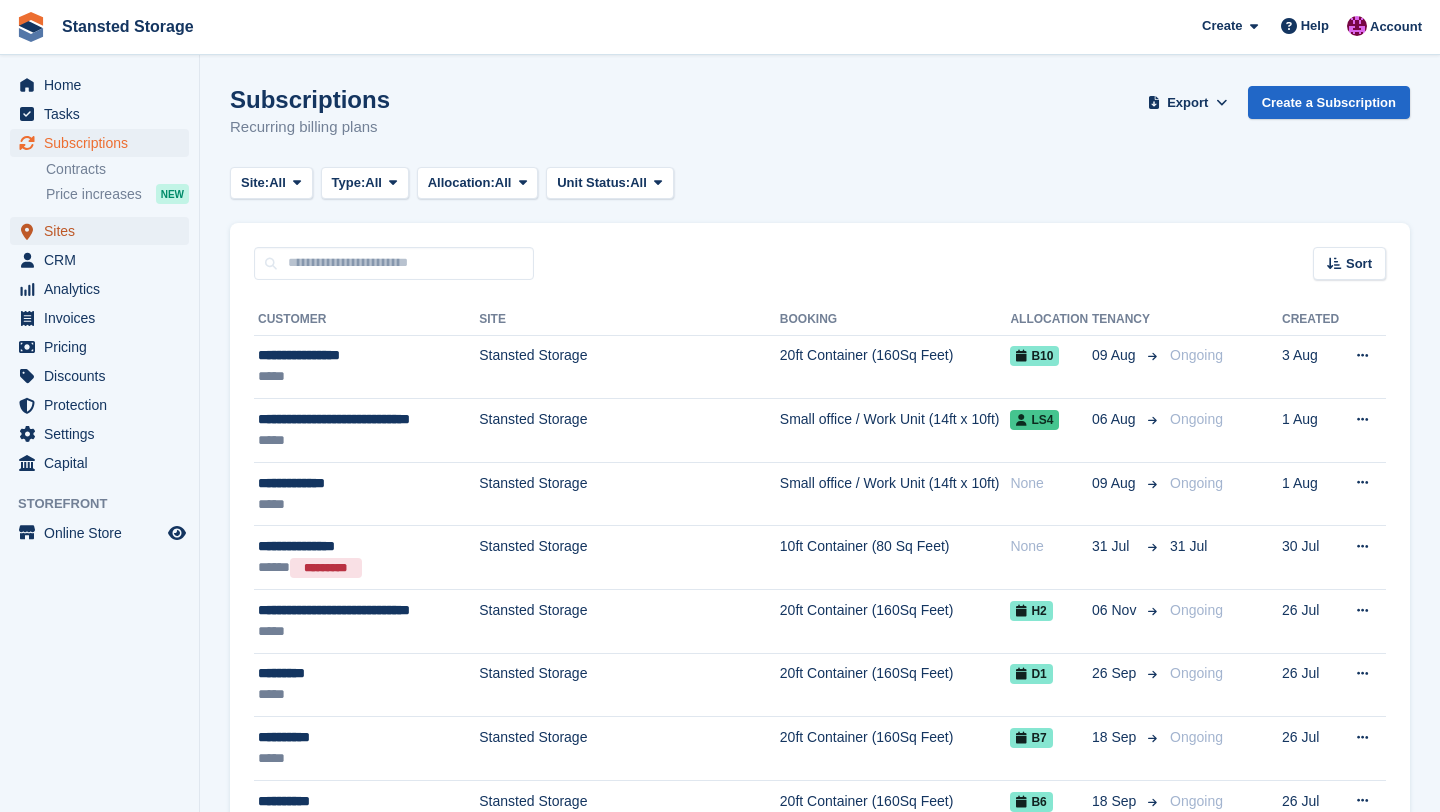 click on "Sites" at bounding box center (104, 231) 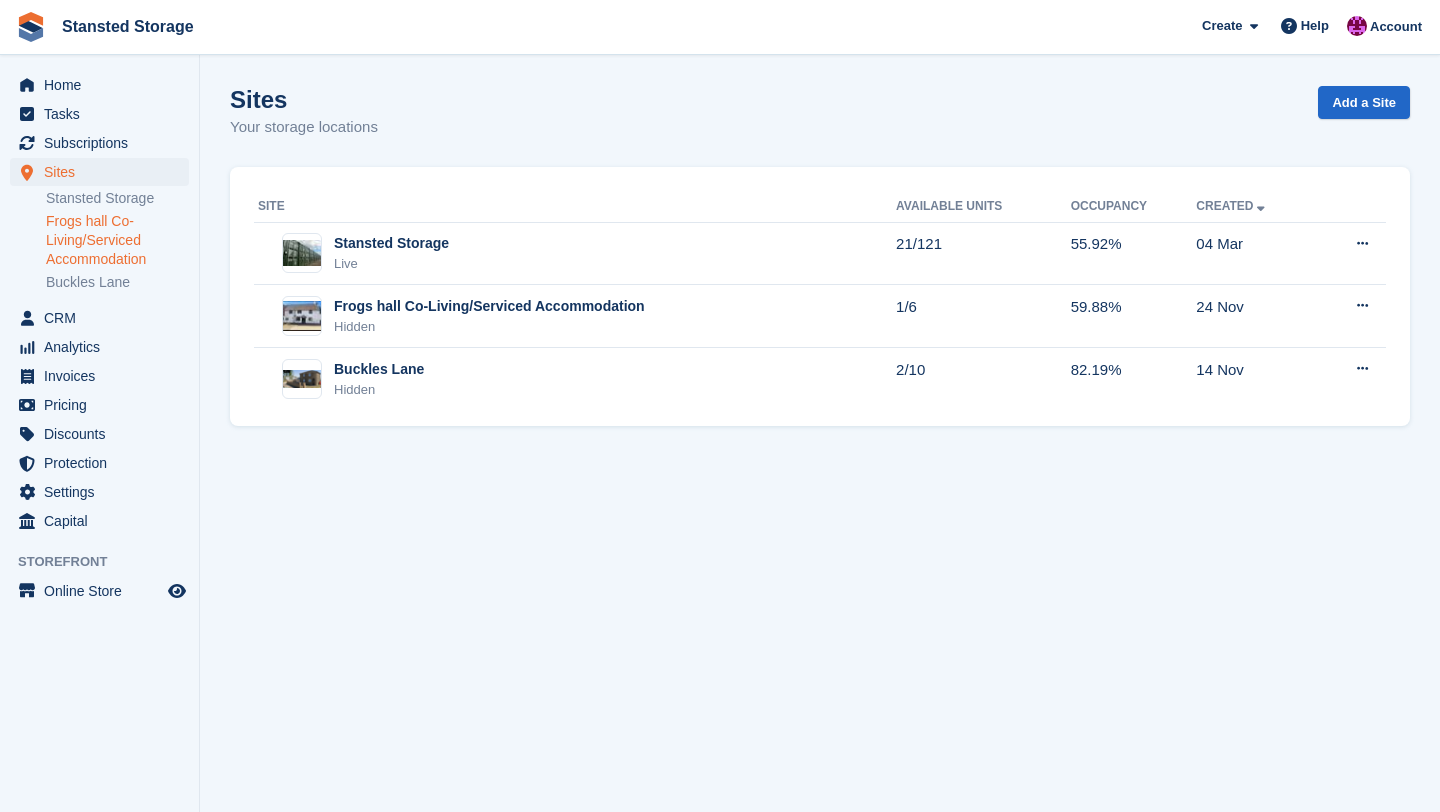 click on "Frogs hall Co-Living/Serviced Accommodation" at bounding box center (117, 240) 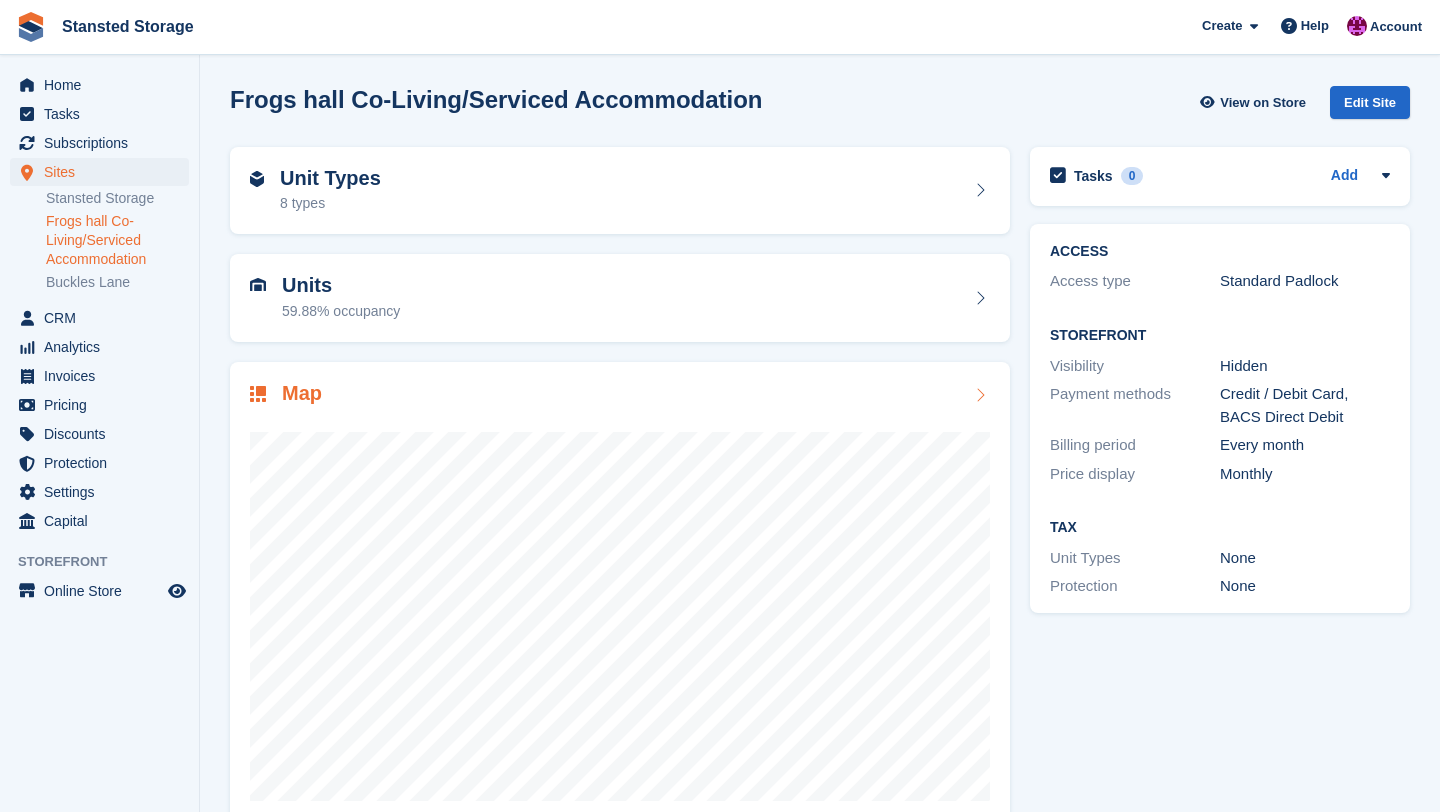 scroll, scrollTop: 41, scrollLeft: 0, axis: vertical 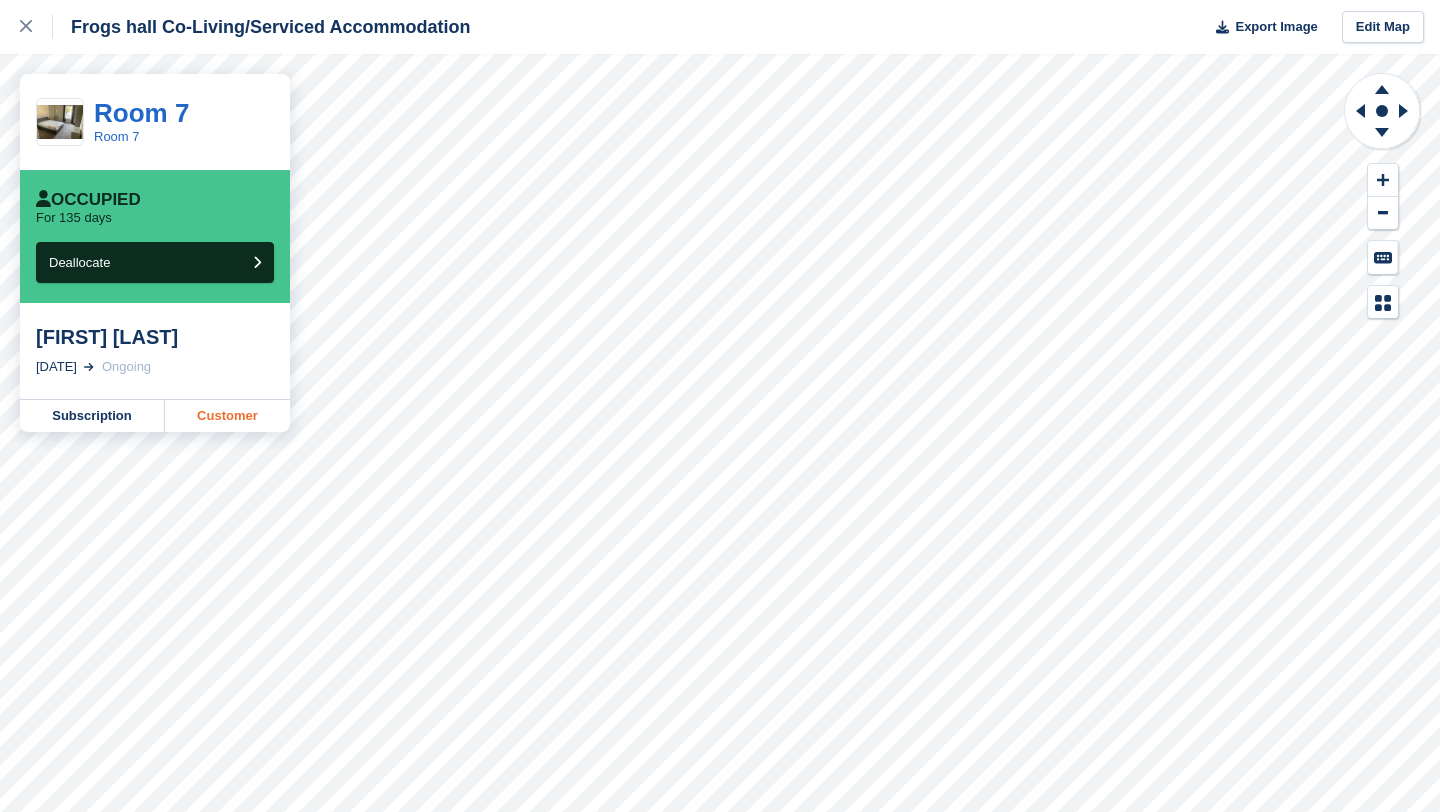click on "Customer" at bounding box center [227, 416] 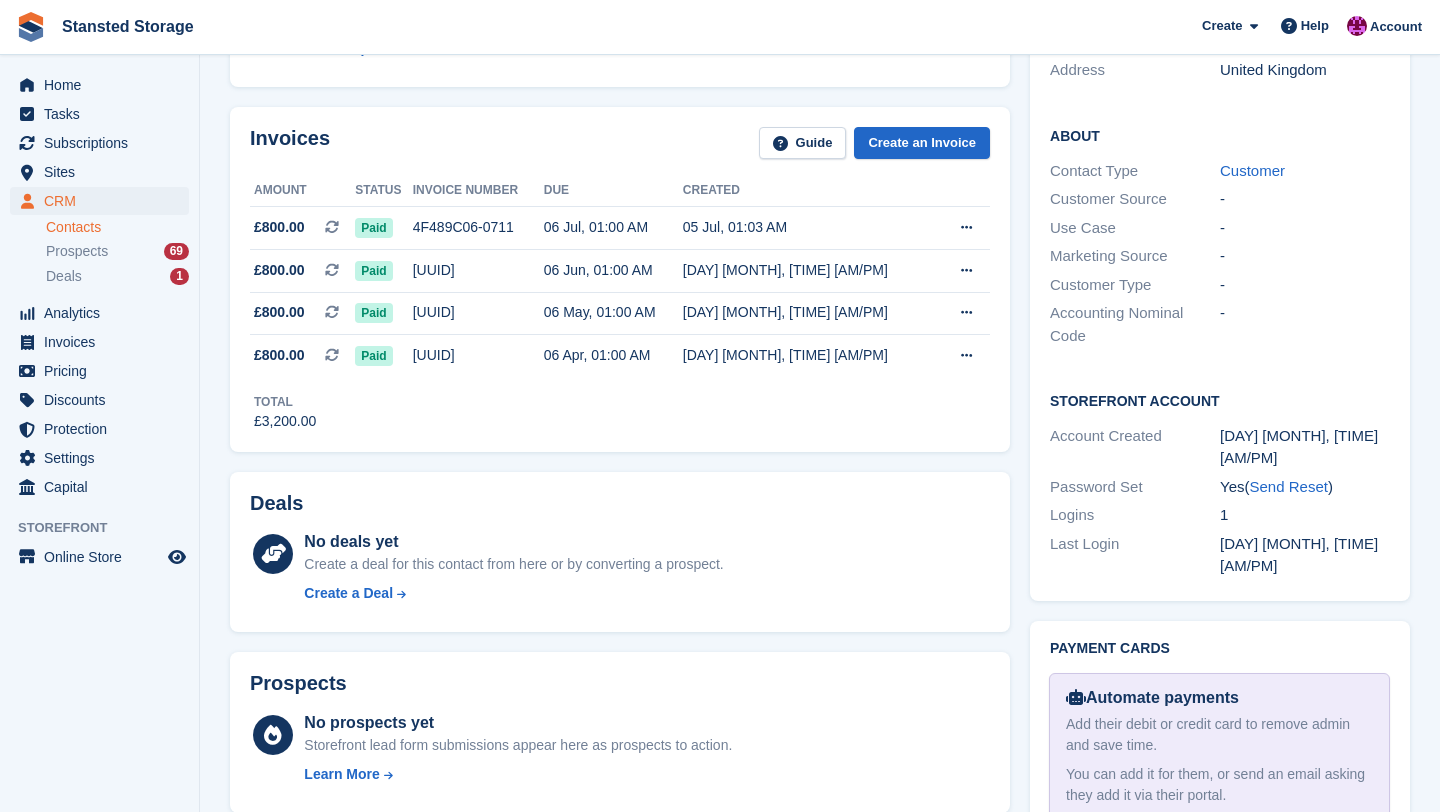 scroll, scrollTop: 0, scrollLeft: 0, axis: both 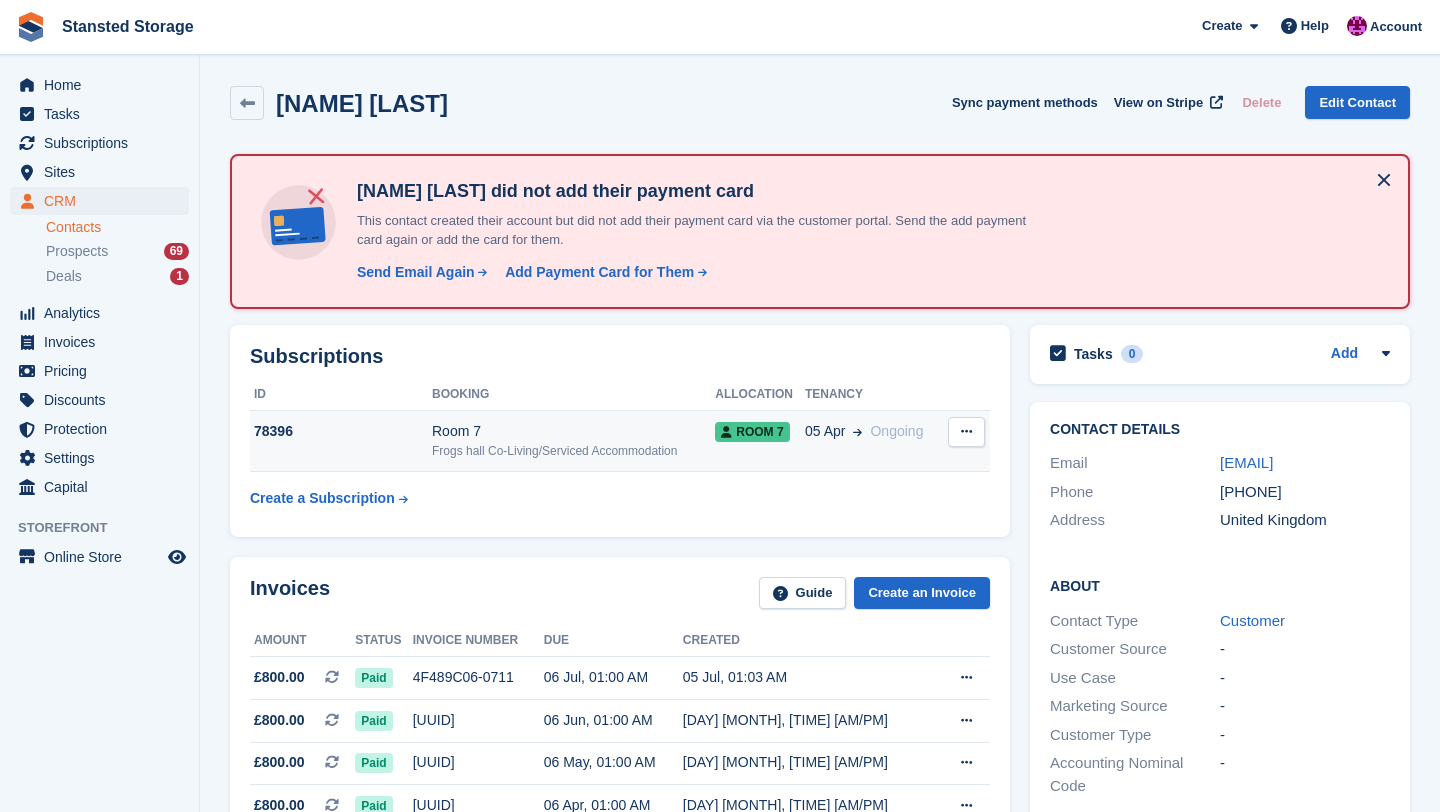 click at bounding box center [966, 431] 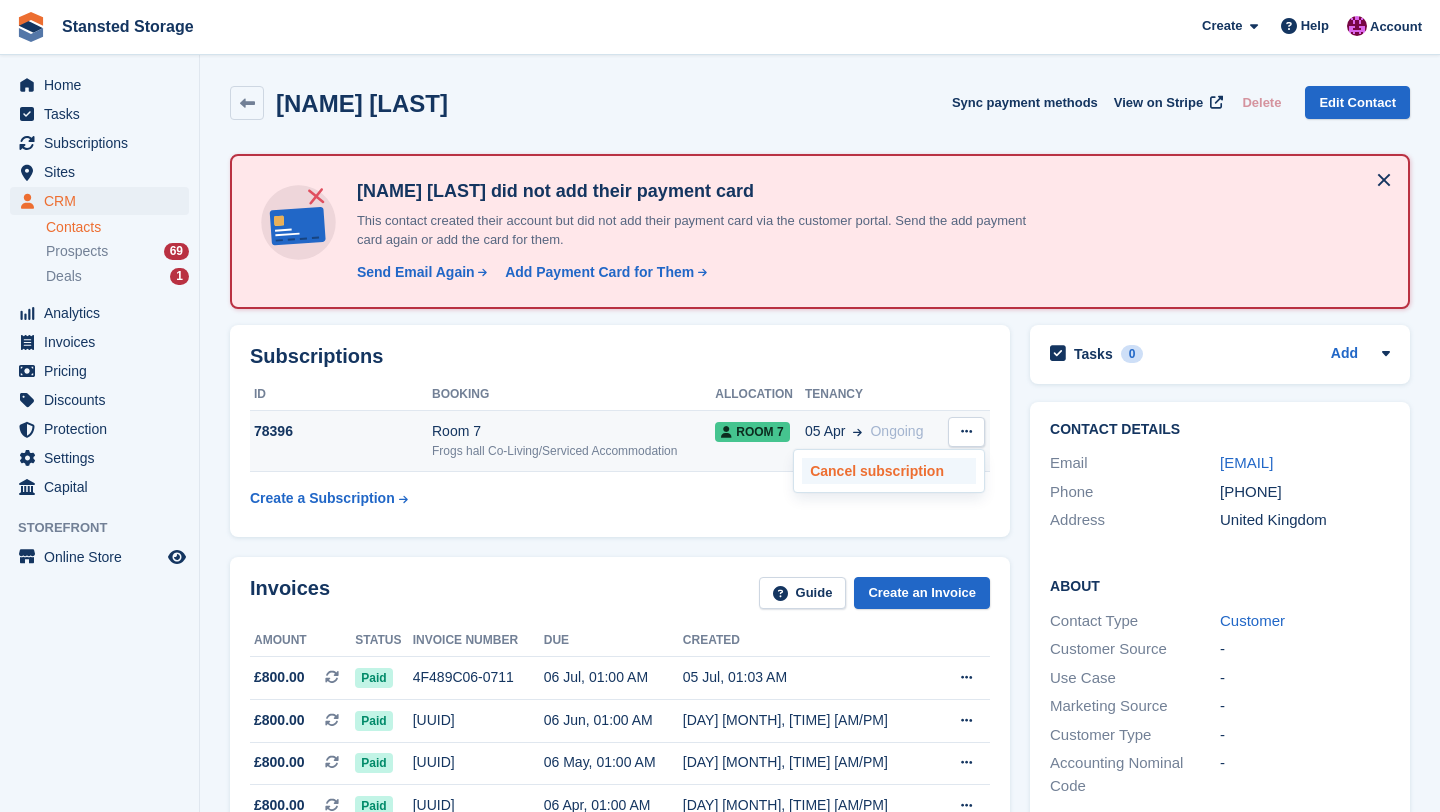 click on "Cancel subscription" at bounding box center (889, 471) 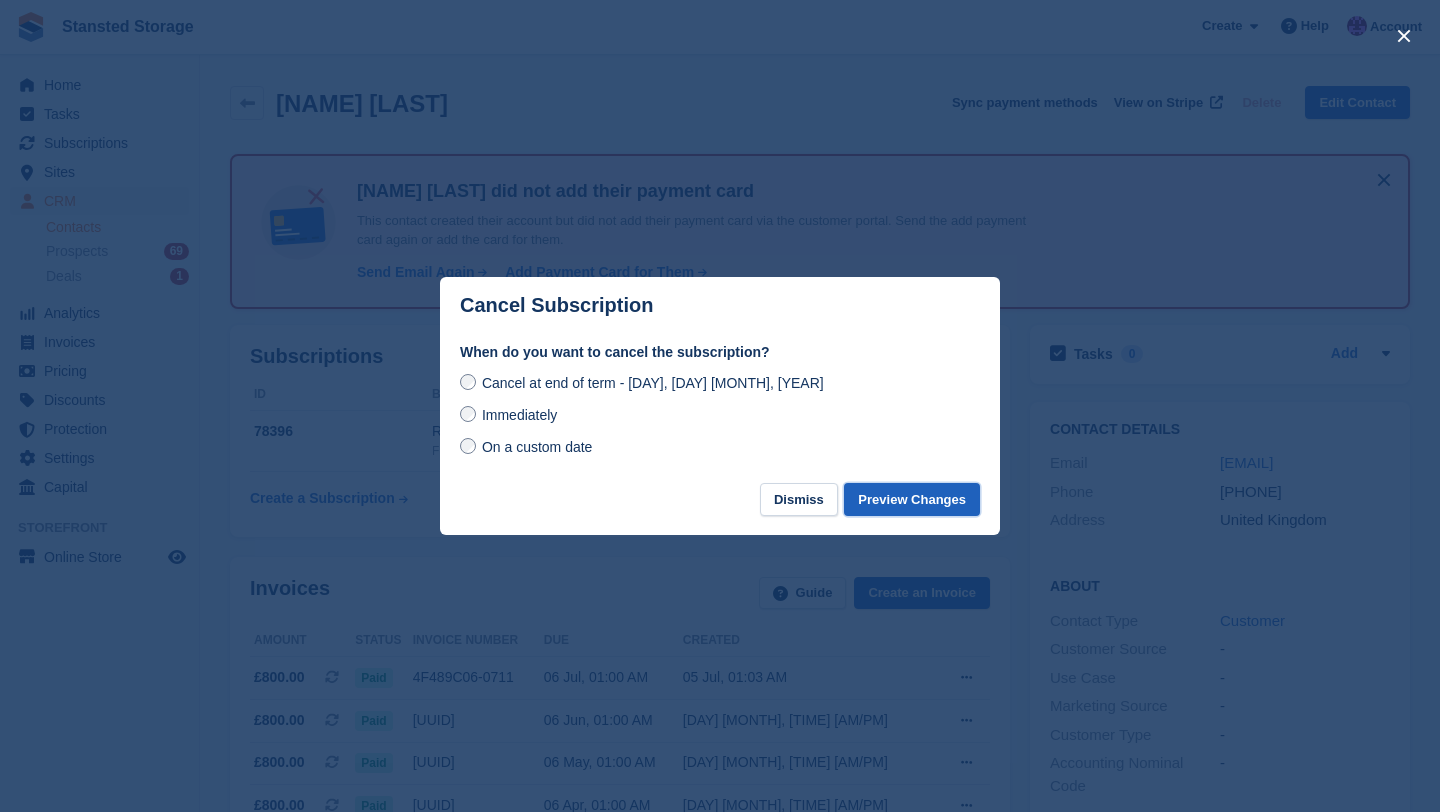 click on "Preview Changes" at bounding box center [912, 499] 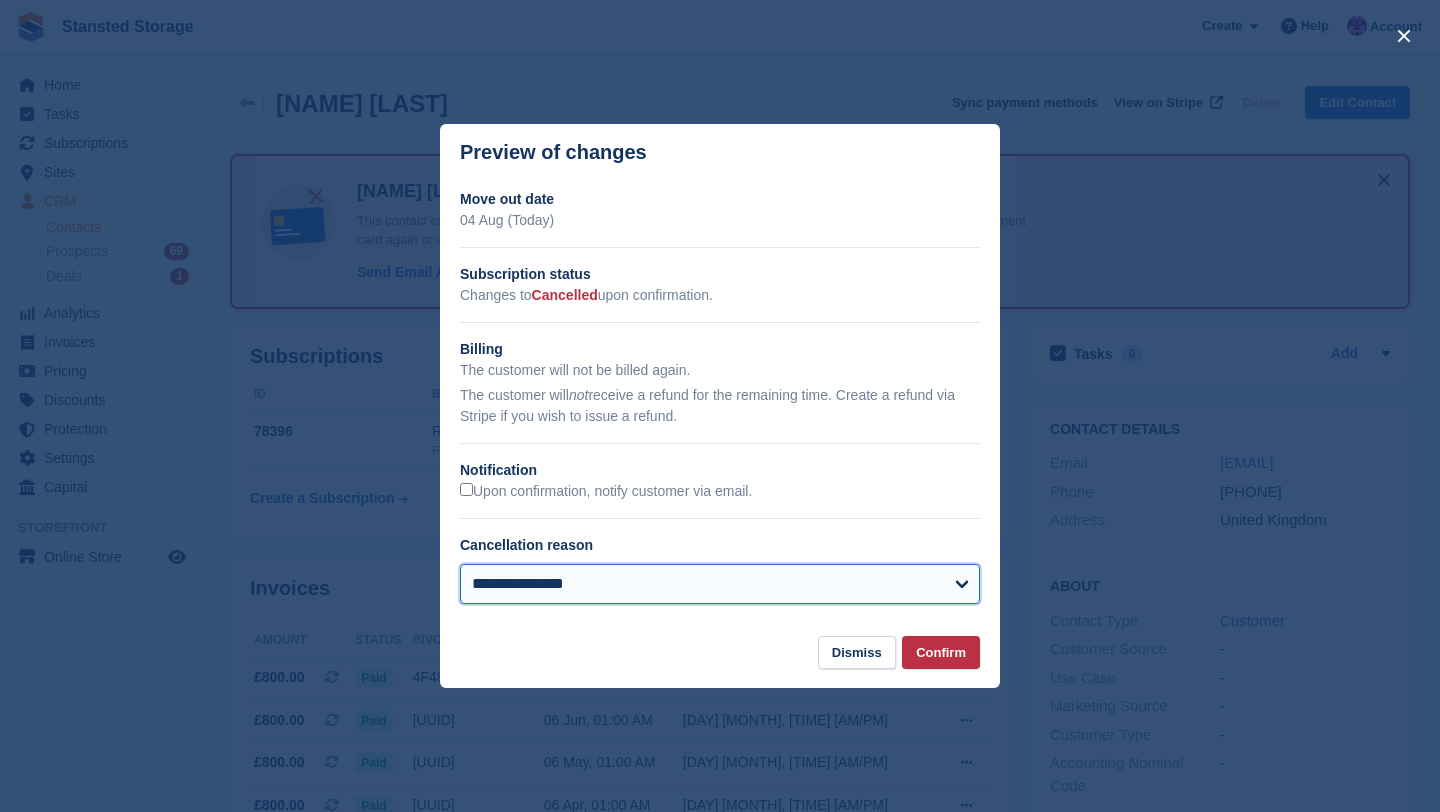 click on "**********" at bounding box center (720, 584) 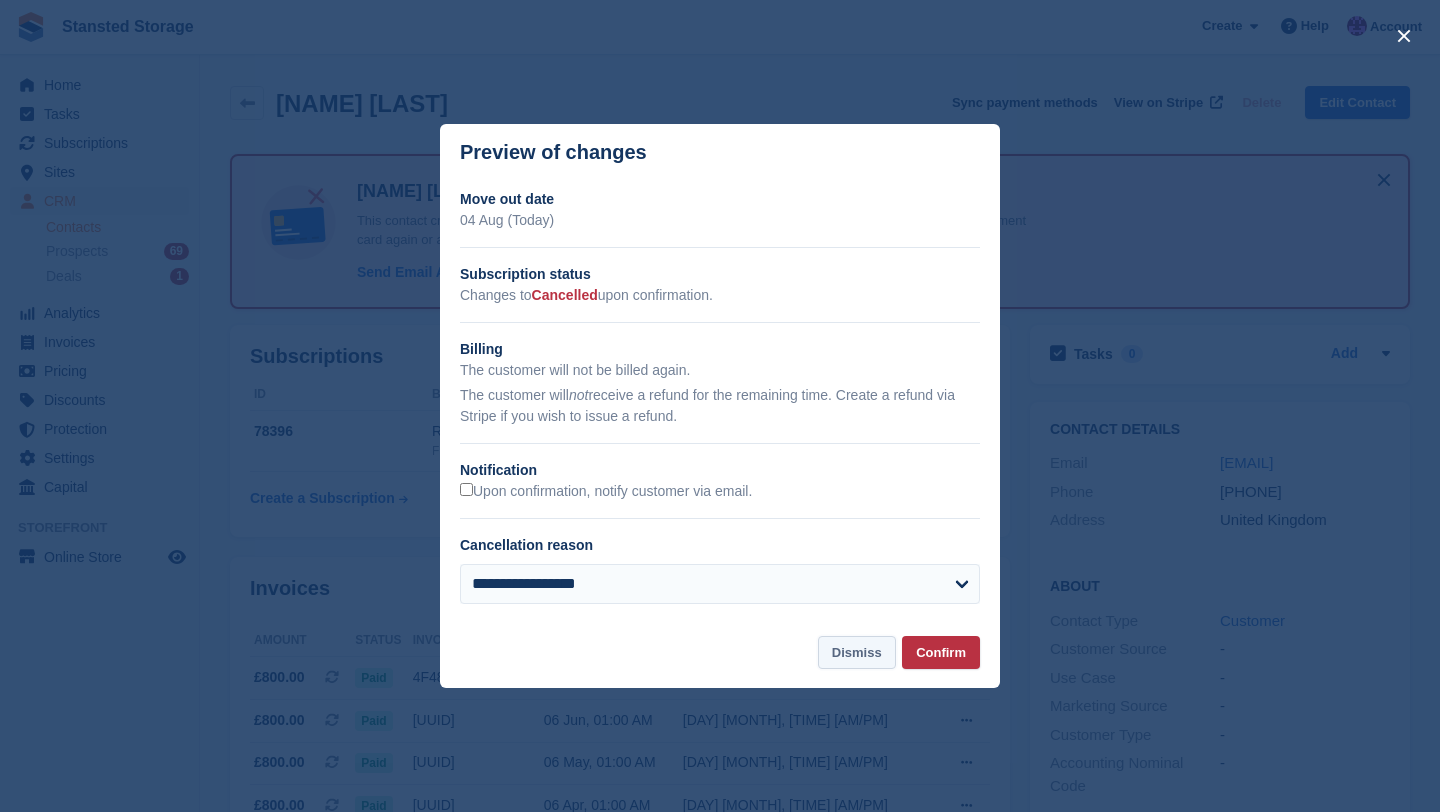 click on "Dismiss" at bounding box center (857, 652) 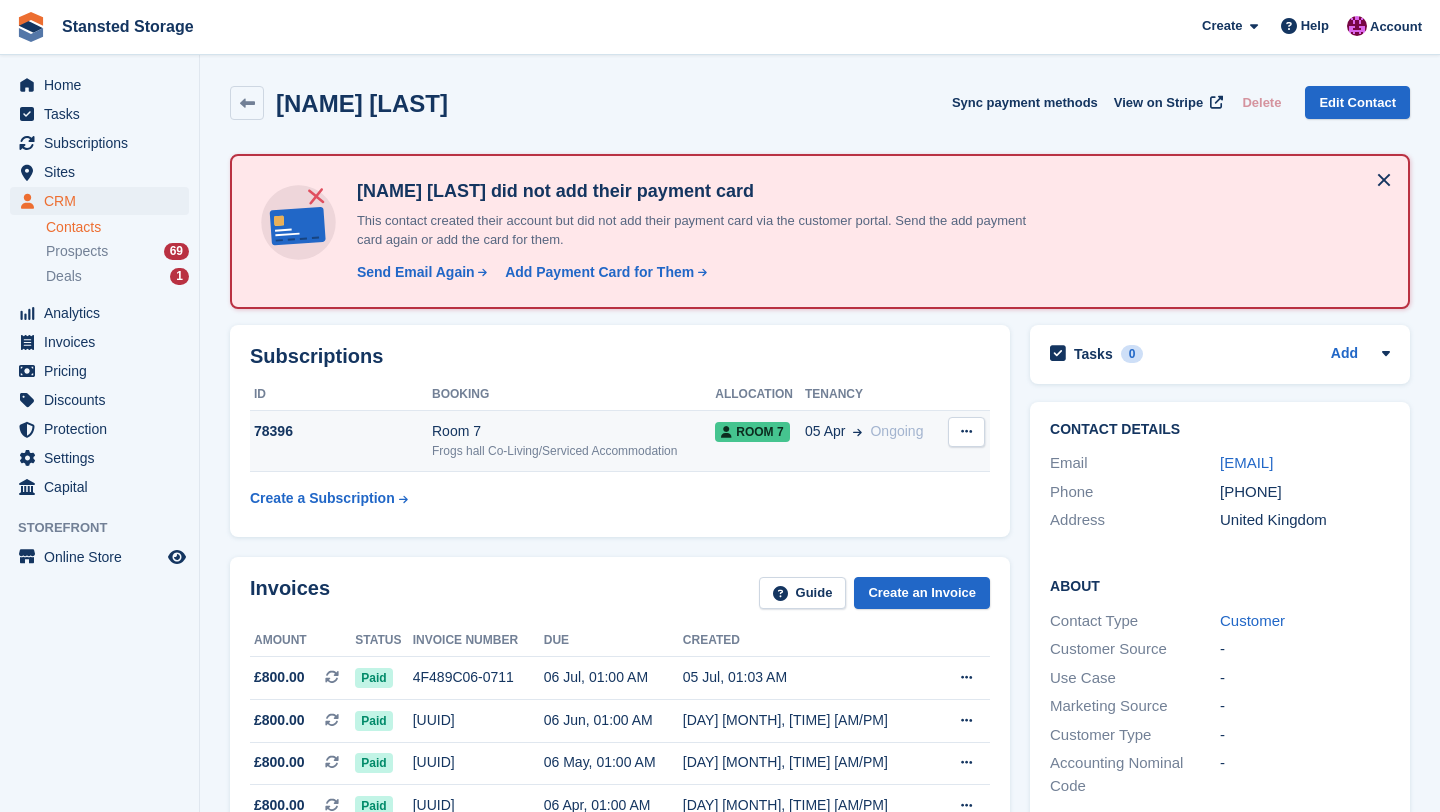 click at bounding box center [966, 432] 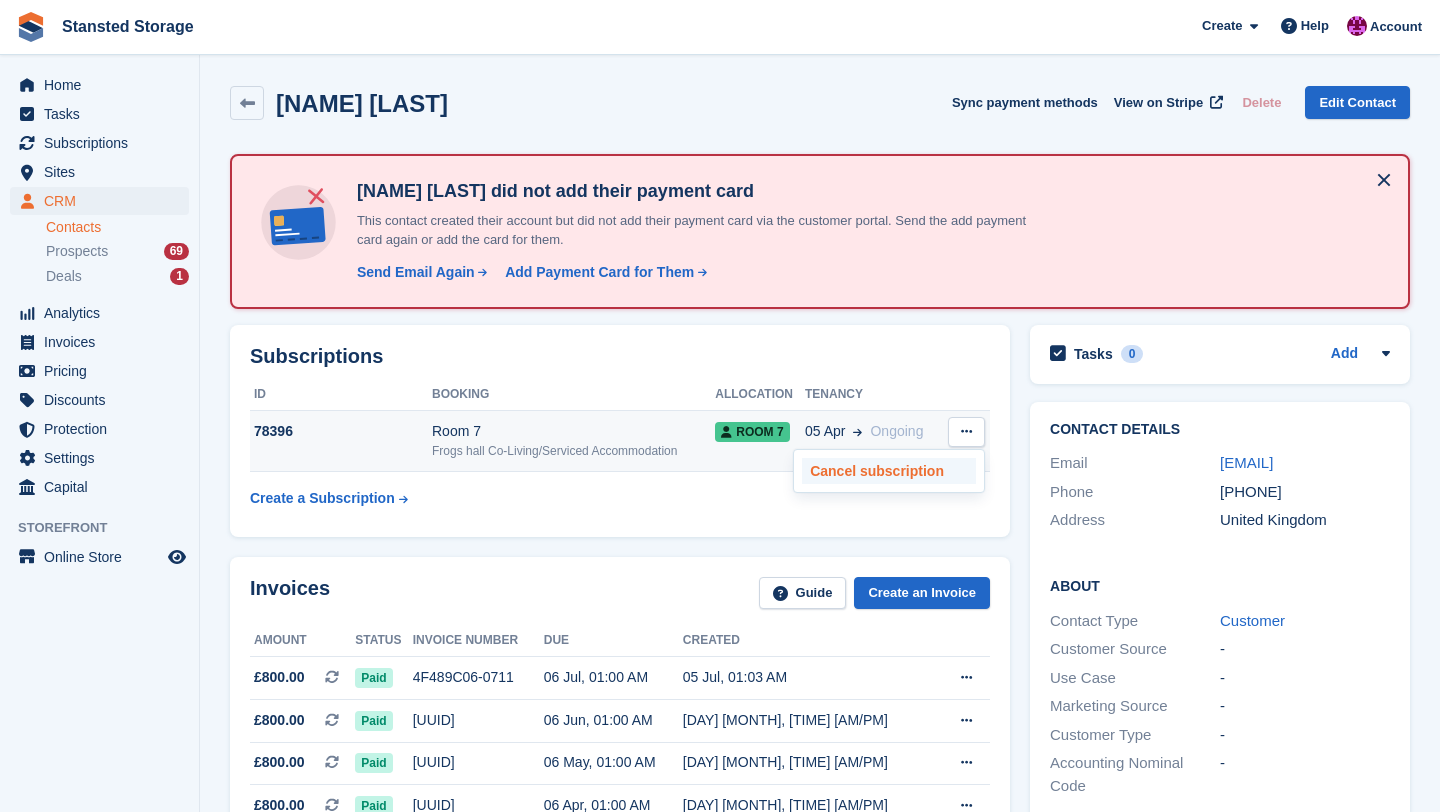 click on "Cancel subscription" at bounding box center [889, 471] 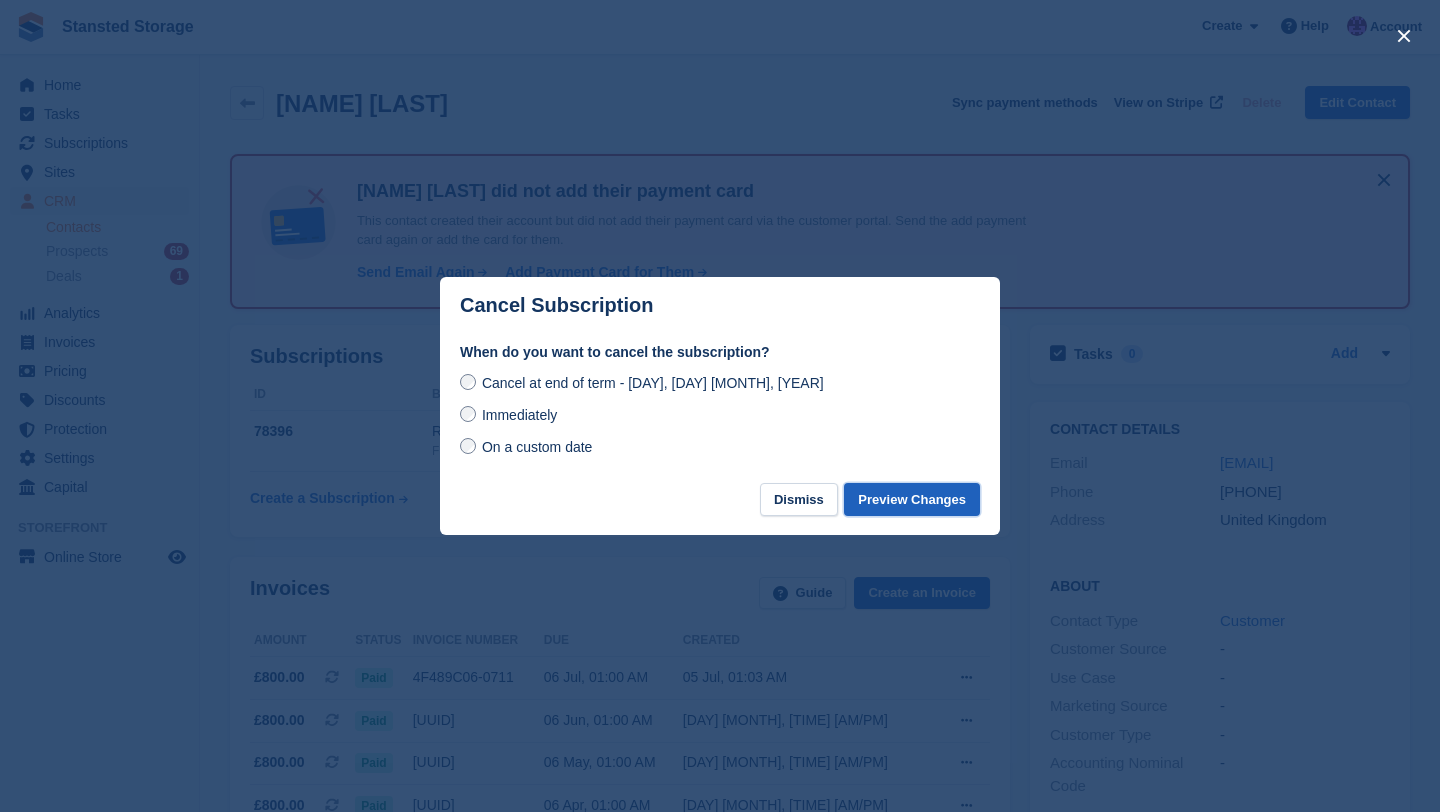 click on "Preview Changes" at bounding box center (912, 499) 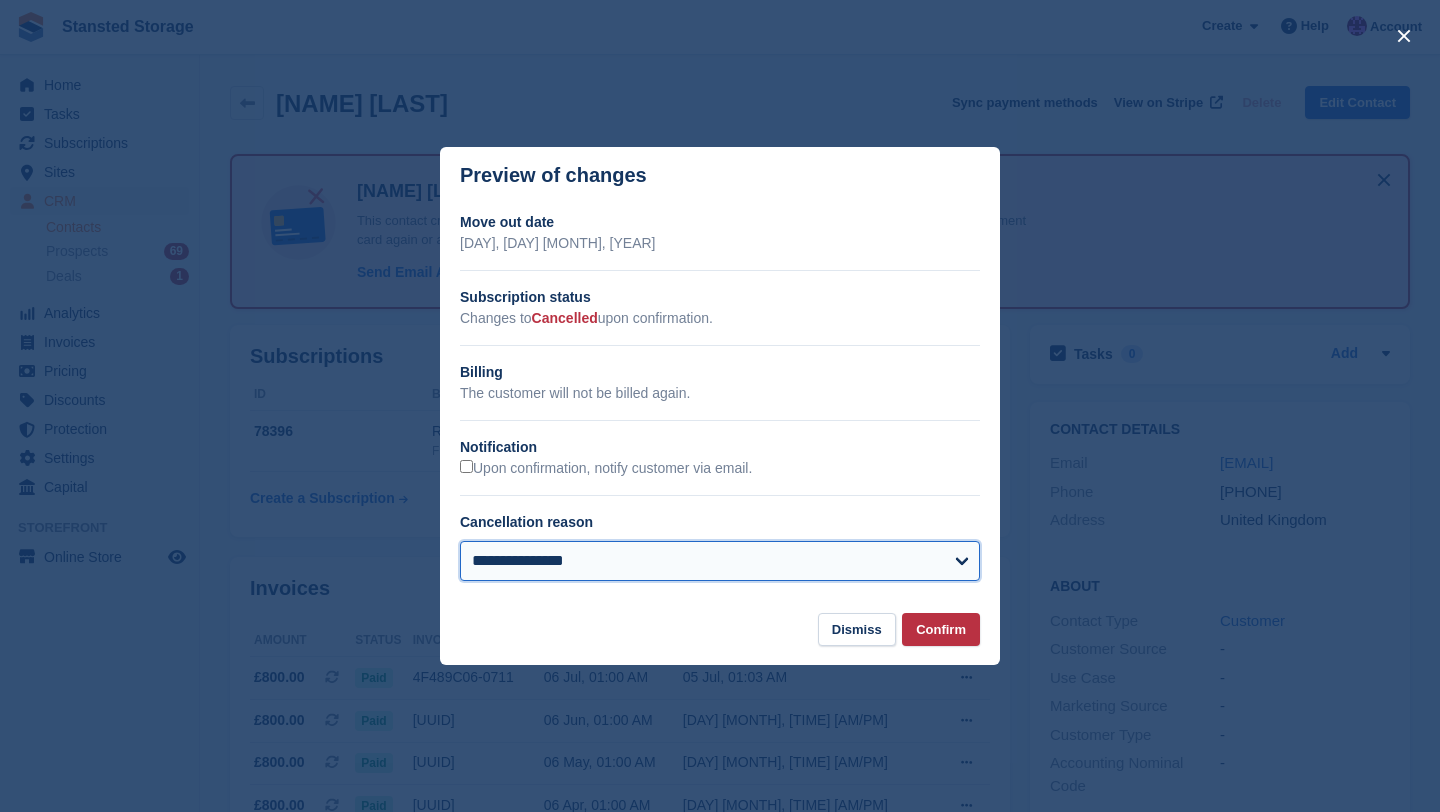 click on "**********" at bounding box center (720, 561) 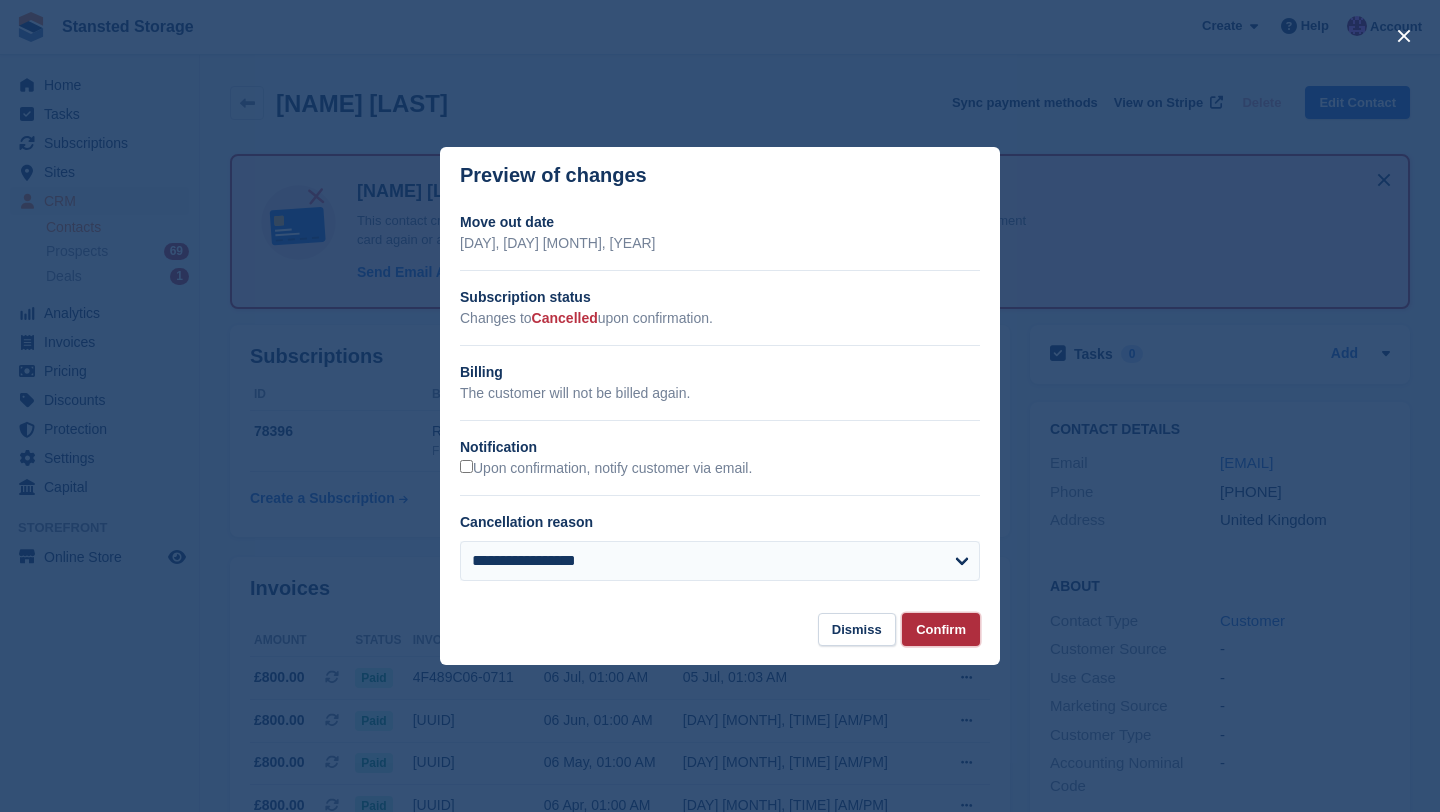 click on "Confirm" at bounding box center [941, 629] 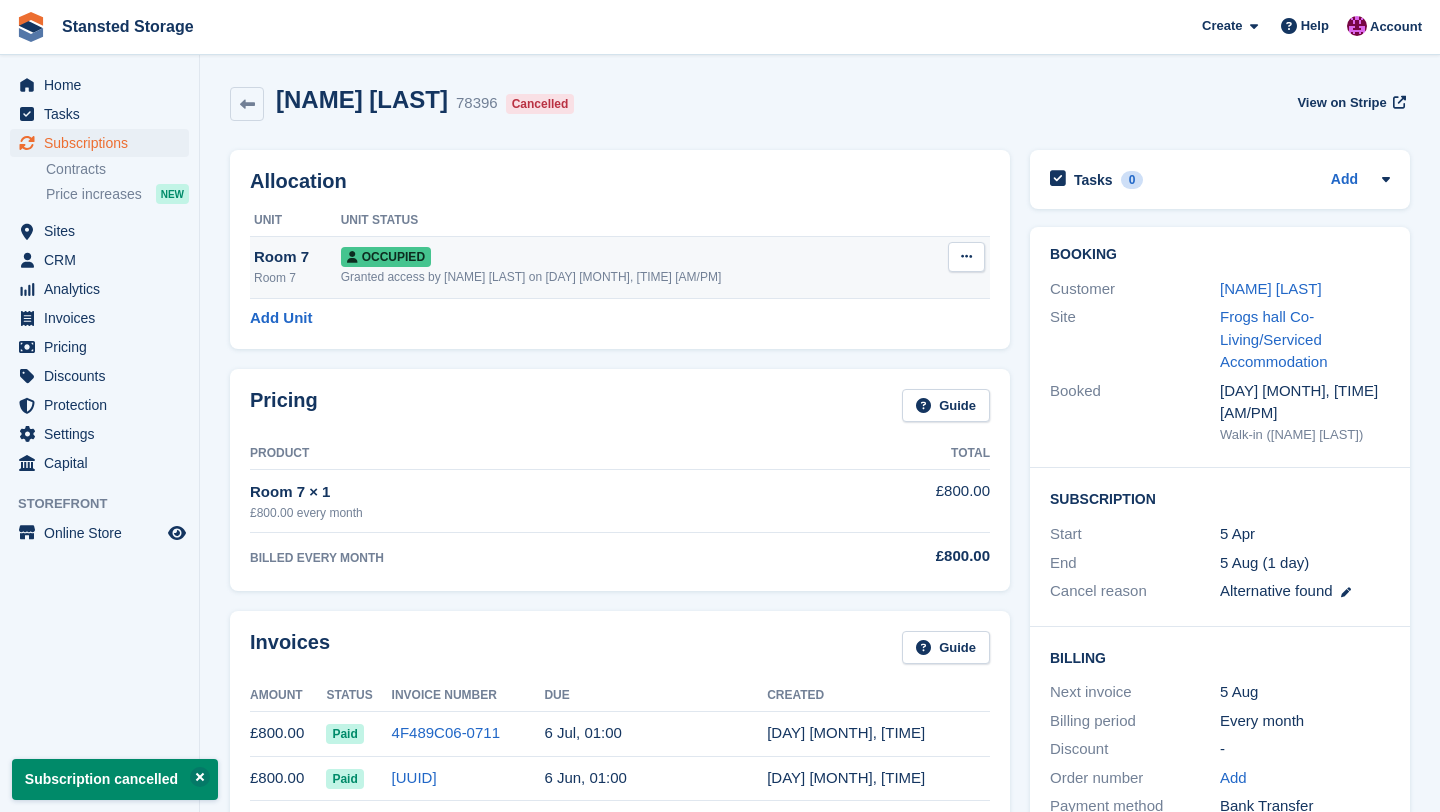click at bounding box center (966, 256) 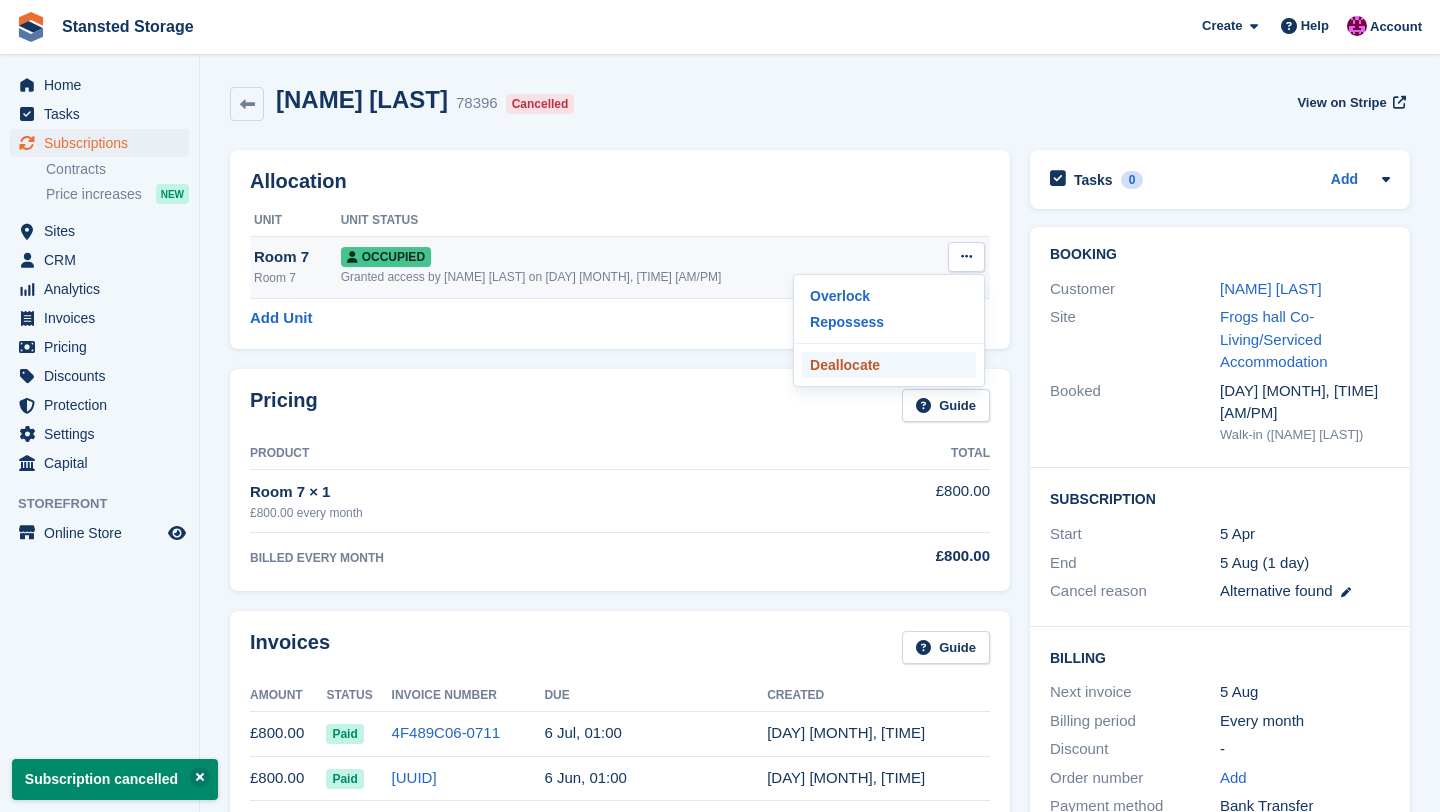 click on "Deallocate" at bounding box center [889, 365] 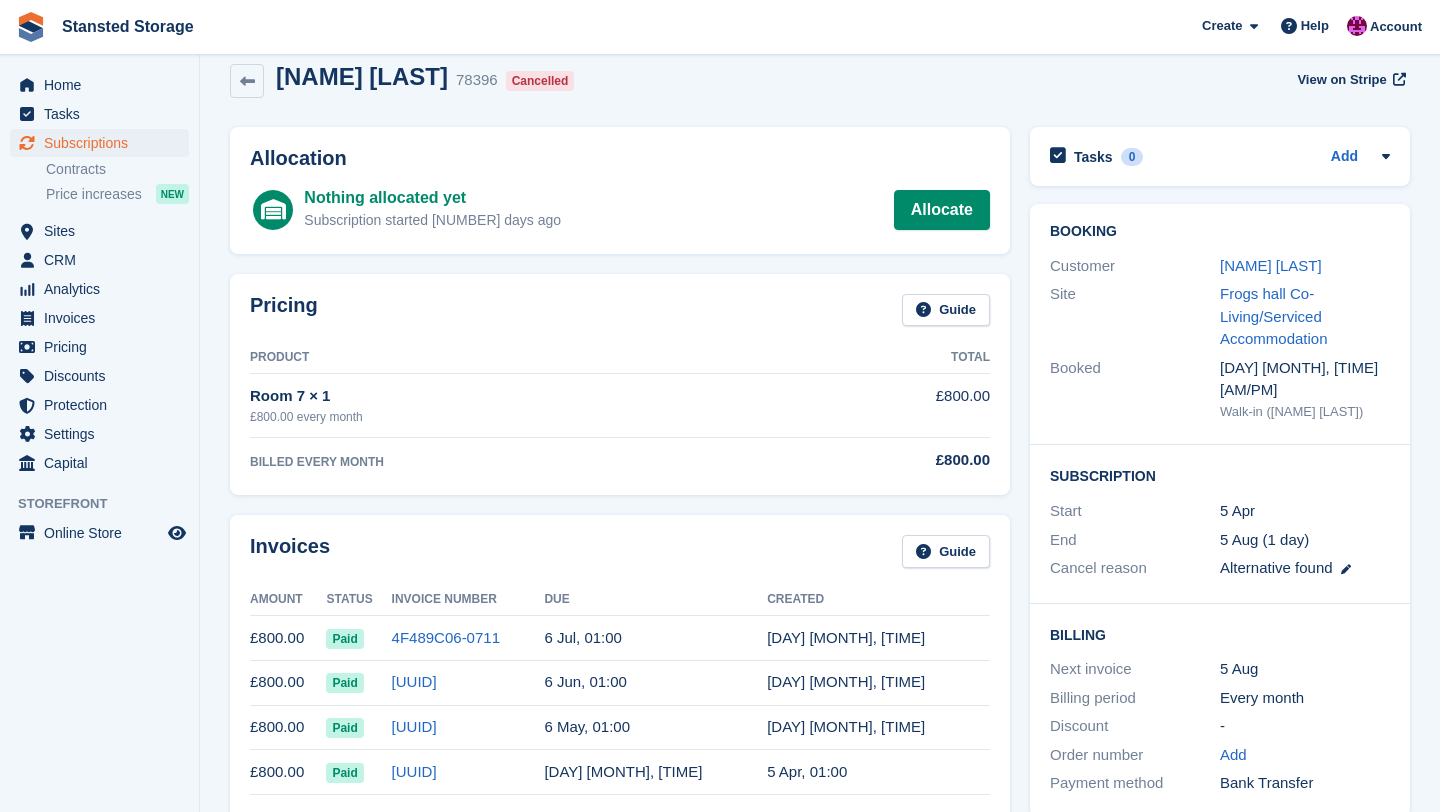 scroll, scrollTop: 0, scrollLeft: 0, axis: both 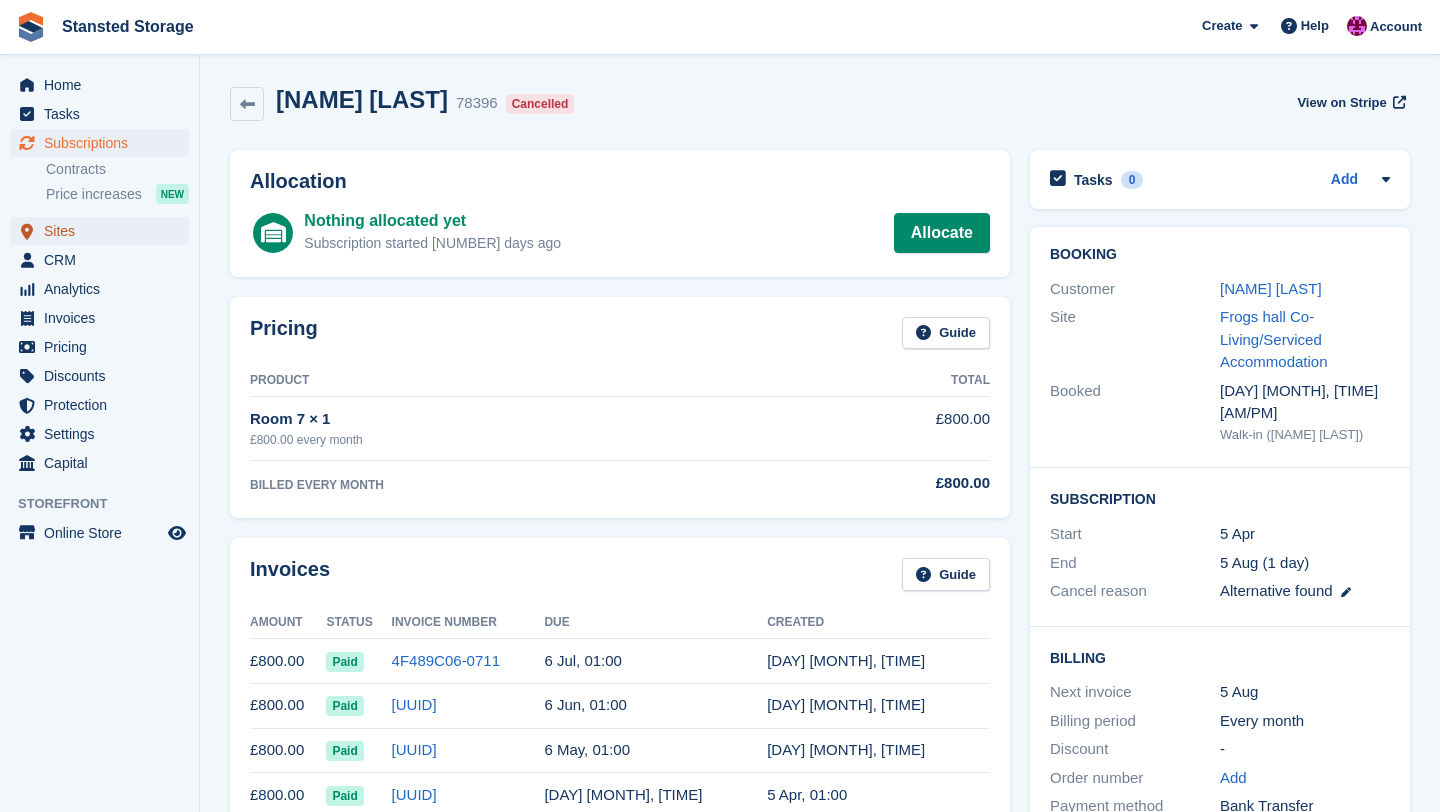 click on "Sites" at bounding box center (104, 231) 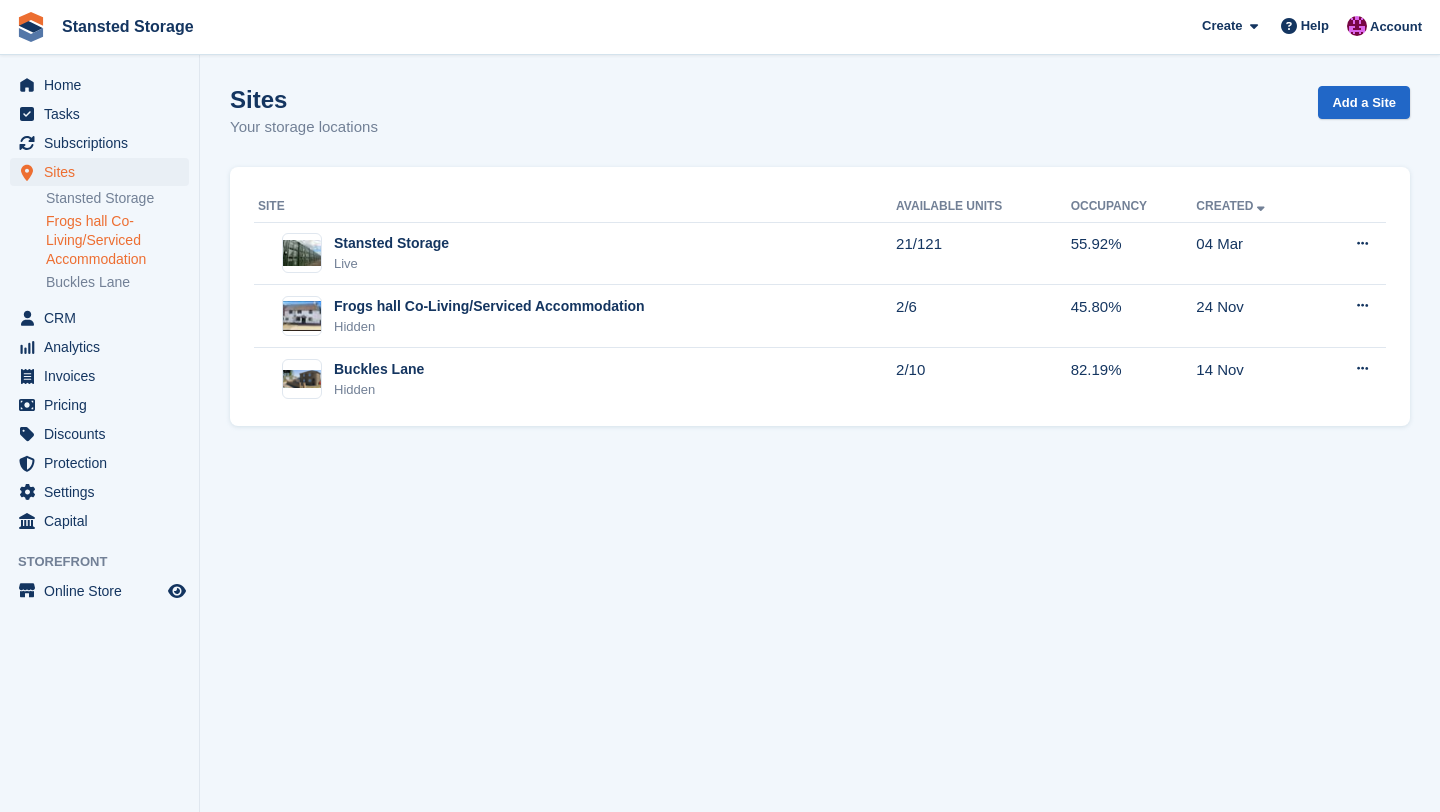 click on "Frogs hall Co-Living/Serviced Accommodation" at bounding box center [117, 240] 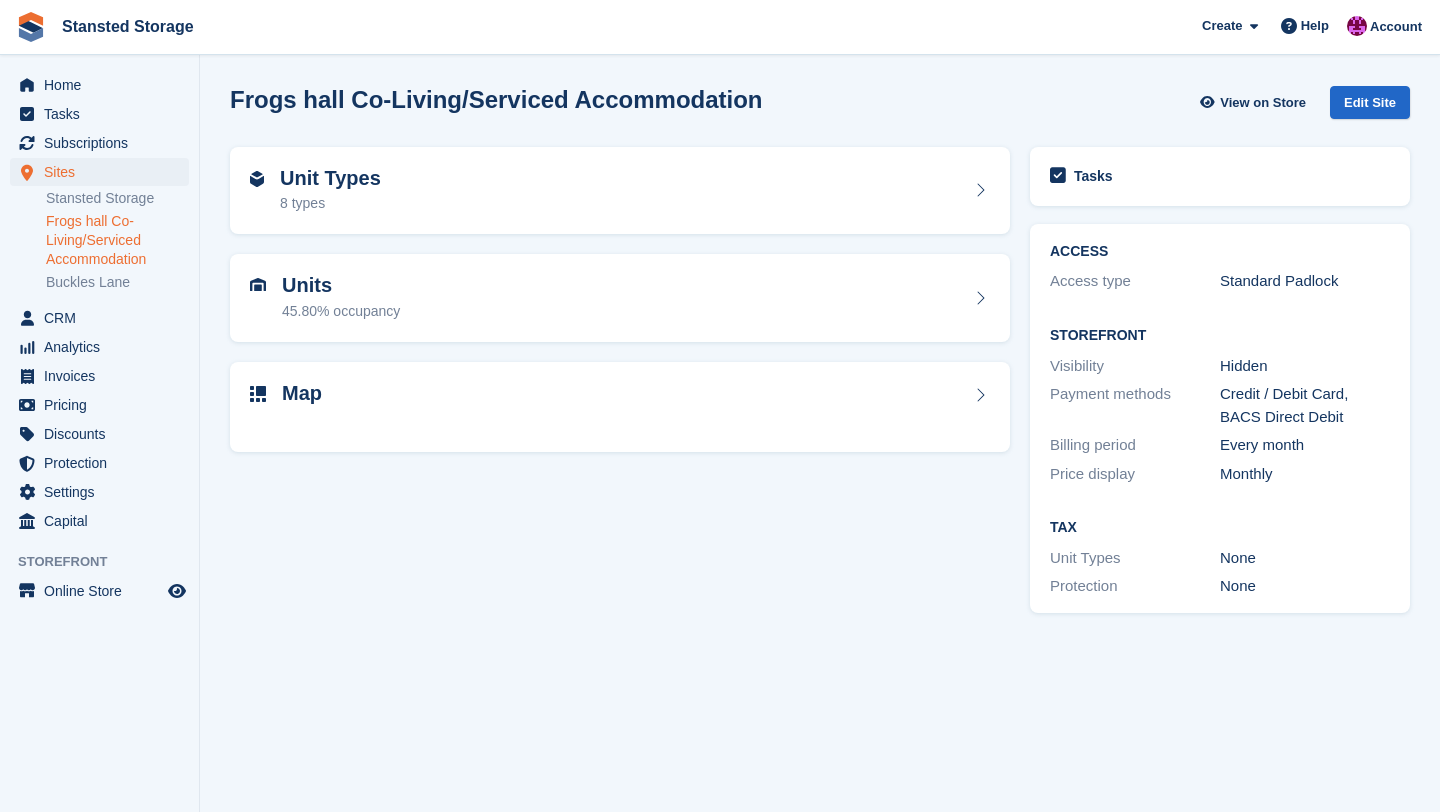 scroll, scrollTop: 0, scrollLeft: 0, axis: both 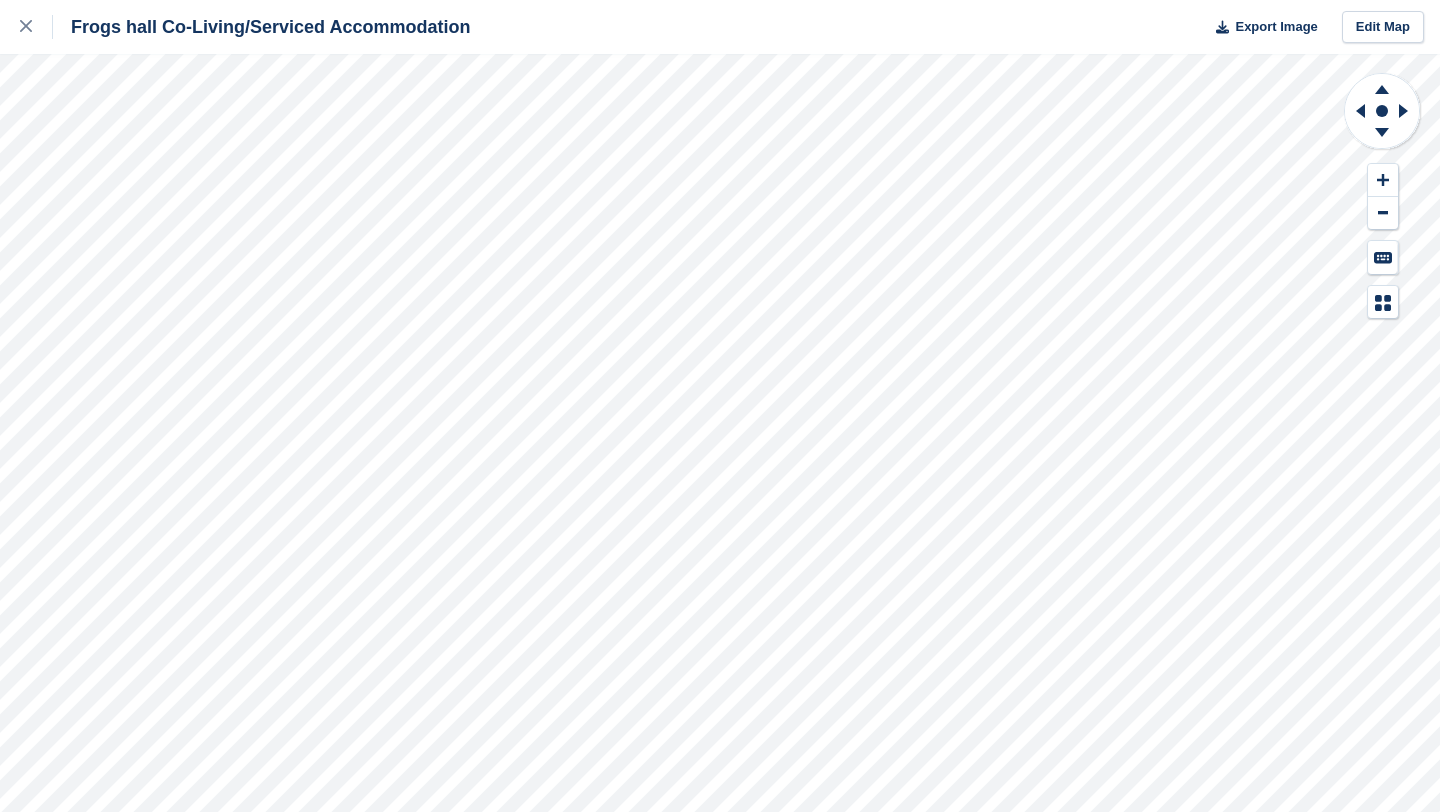 click on "Frogs hall Co-Living/Serviced Accommodation Export Image Edit Map" at bounding box center [720, 406] 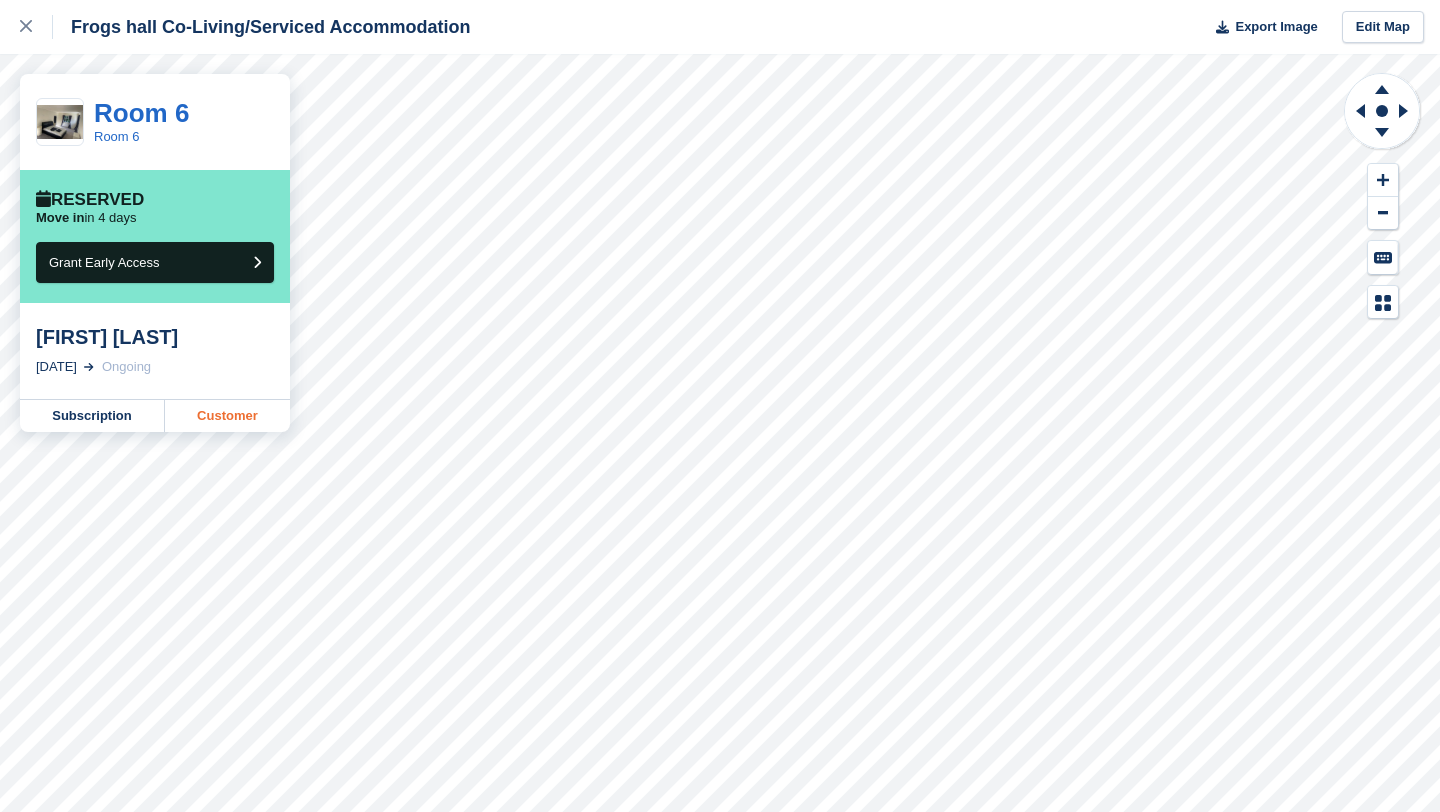 click on "Customer" at bounding box center (227, 416) 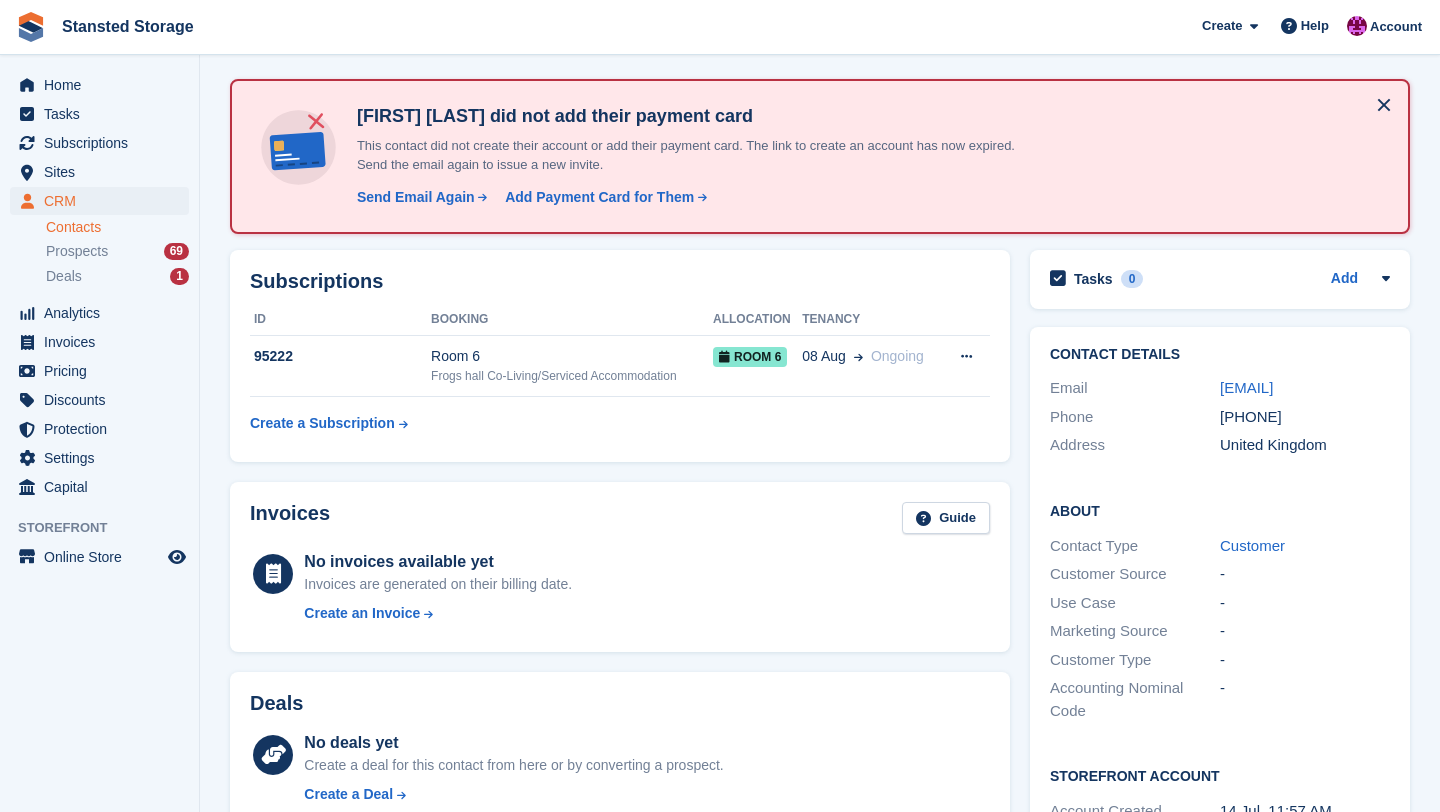 scroll, scrollTop: 74, scrollLeft: 0, axis: vertical 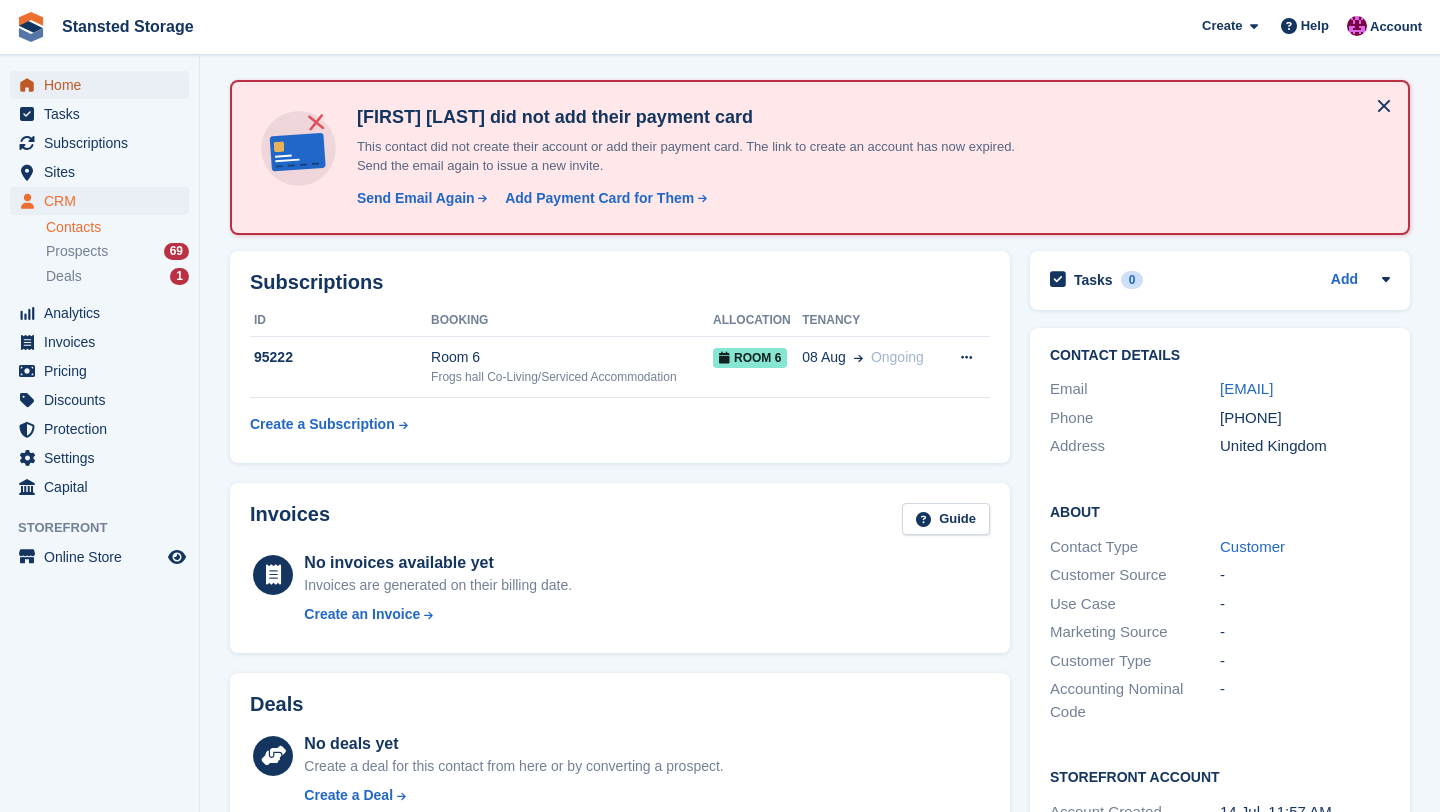 click on "Home" at bounding box center (104, 85) 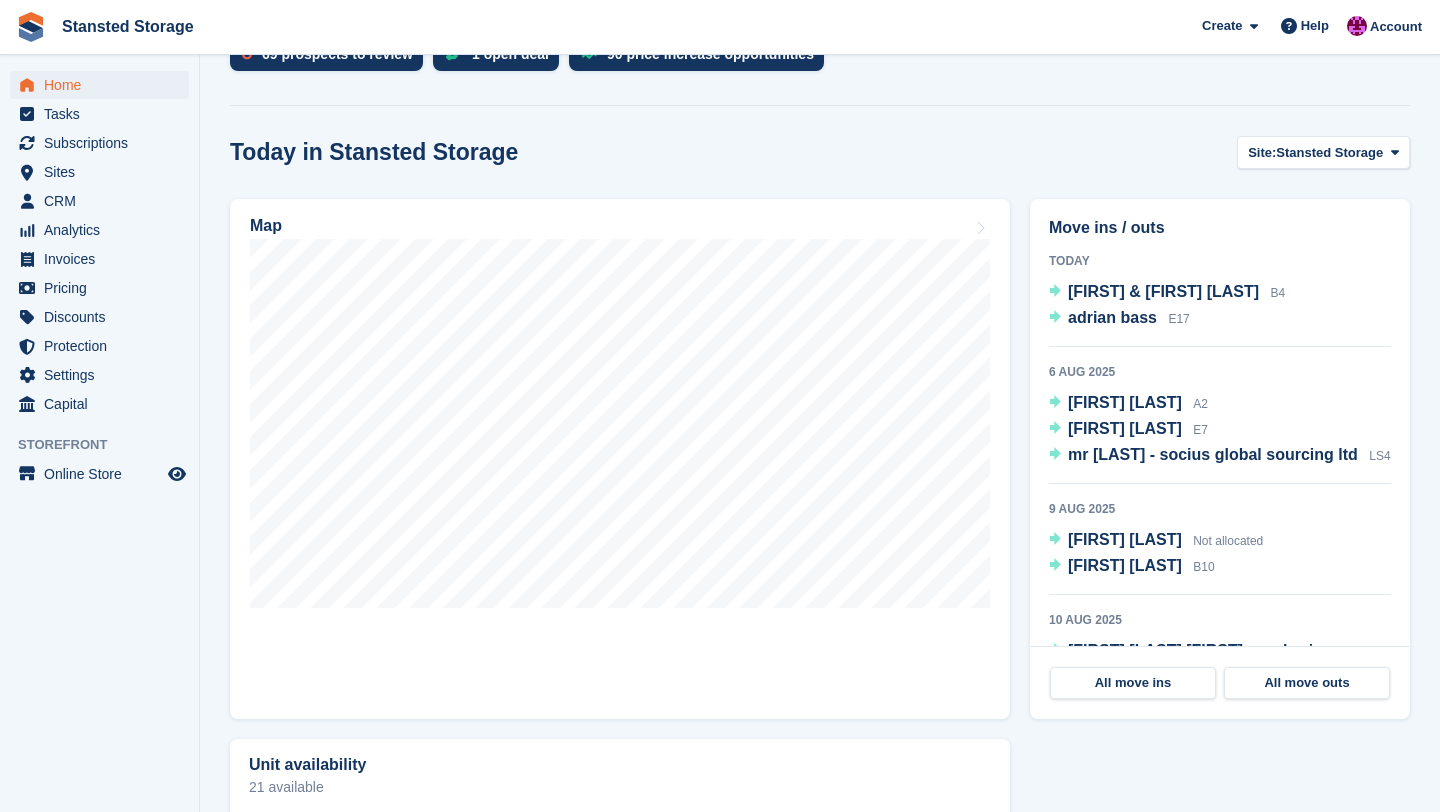 scroll, scrollTop: 506, scrollLeft: 0, axis: vertical 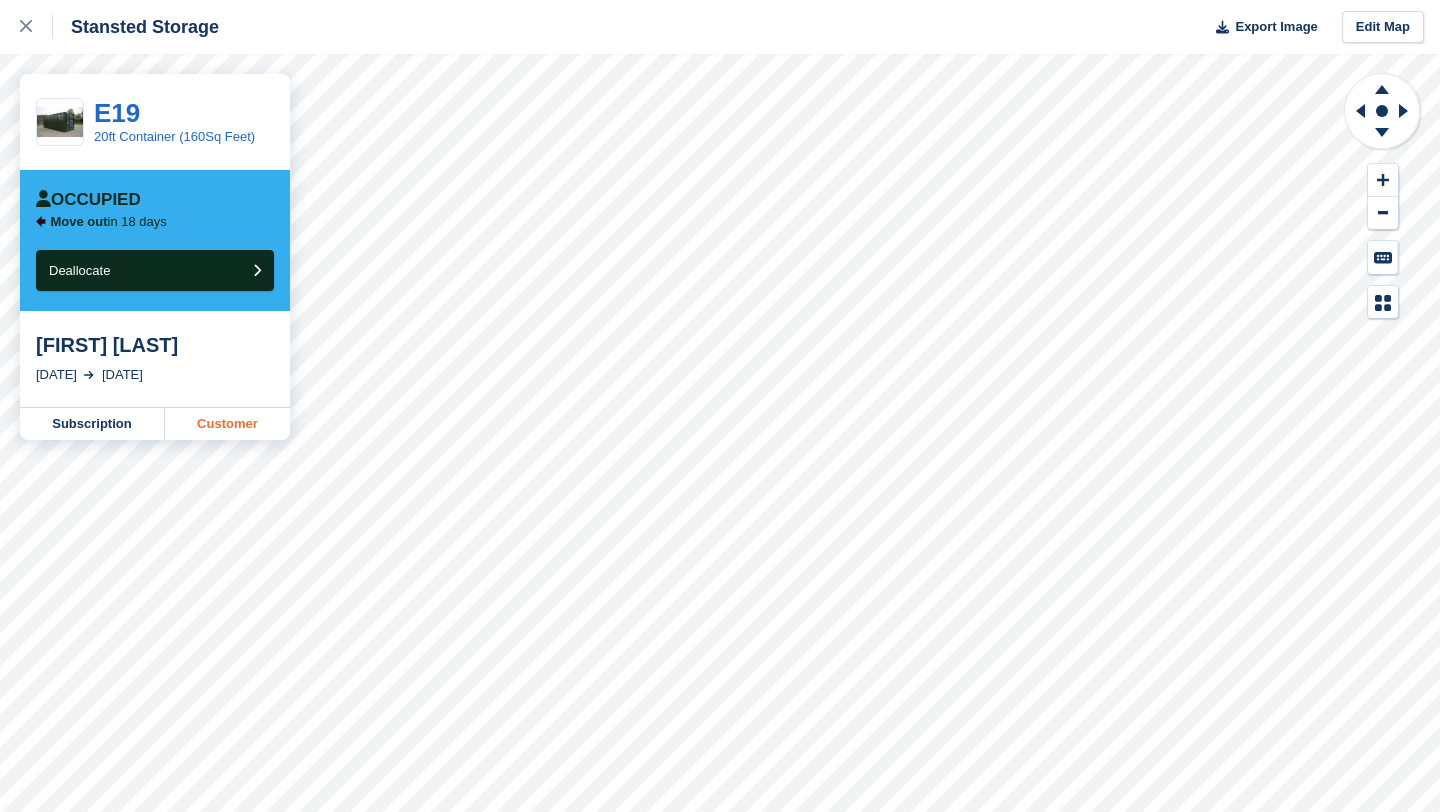 click on "Customer" at bounding box center [227, 424] 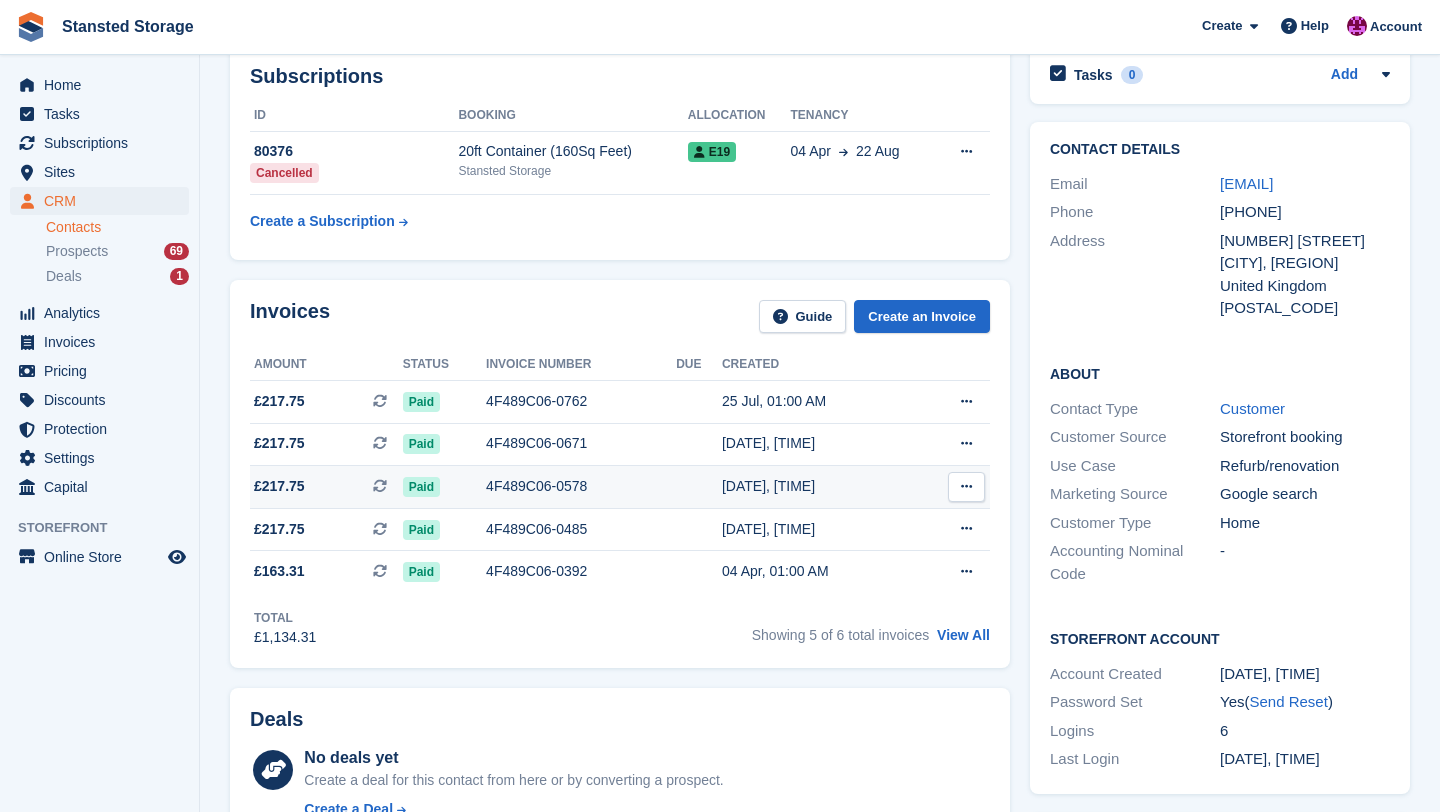 scroll, scrollTop: 101, scrollLeft: 0, axis: vertical 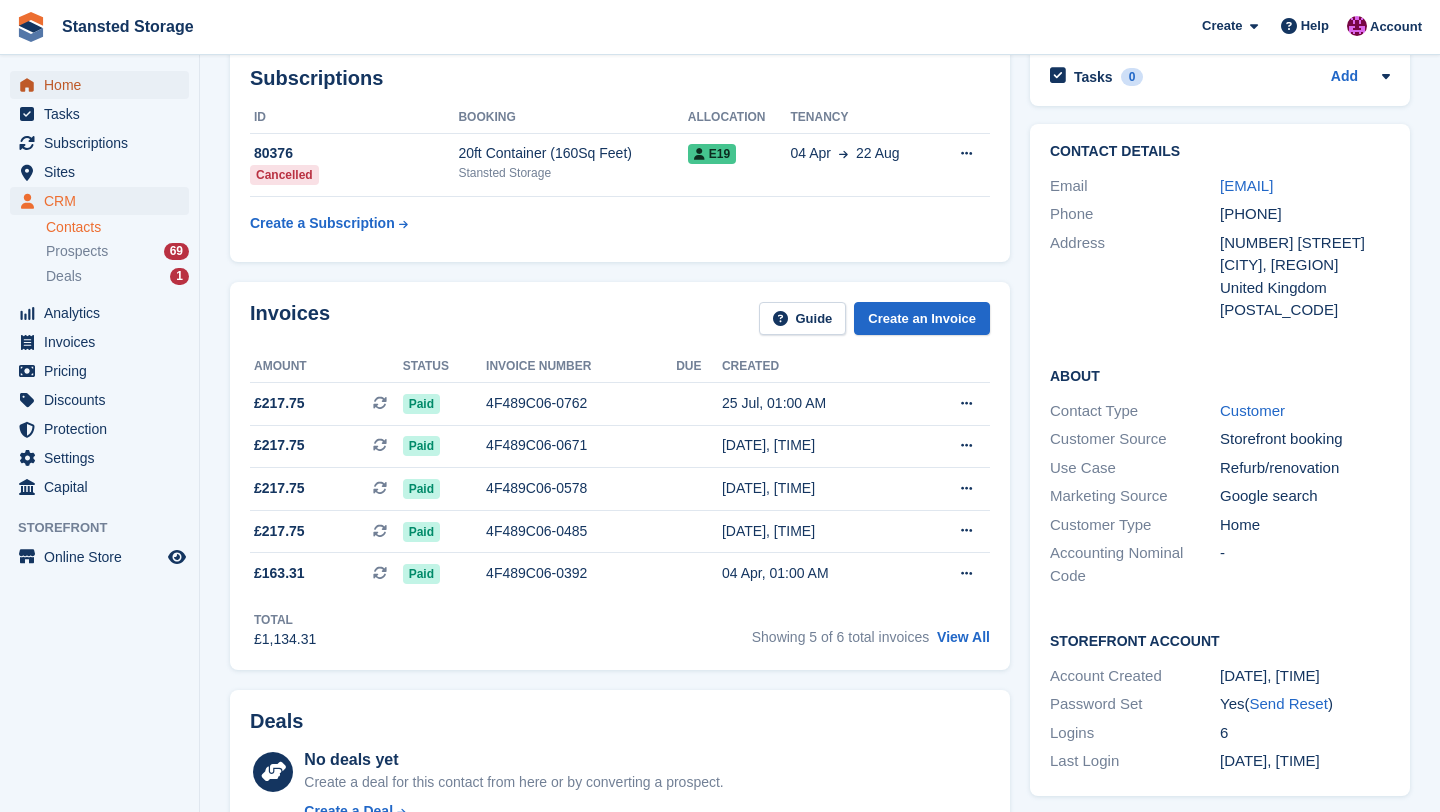 click on "Home" at bounding box center [104, 85] 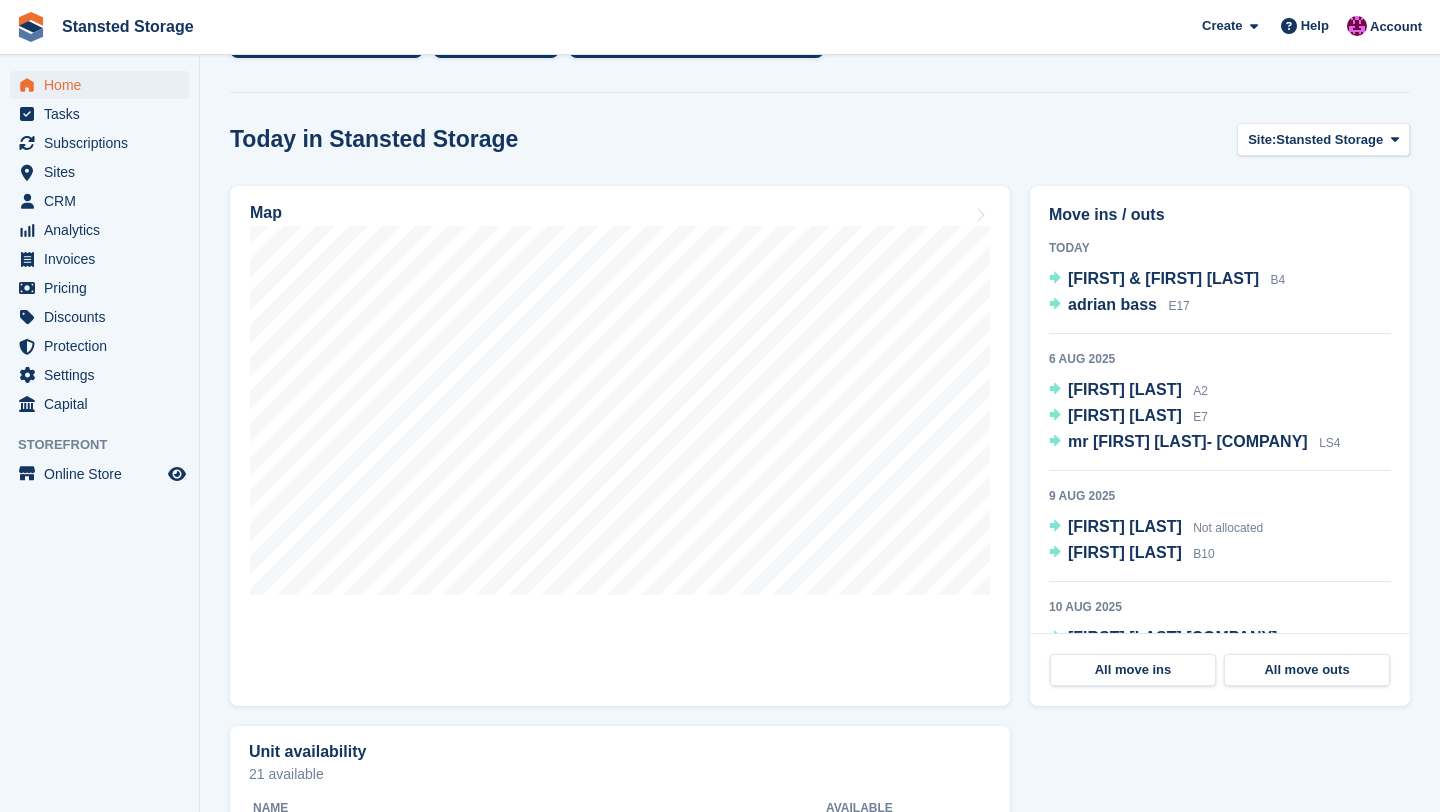 scroll, scrollTop: 519, scrollLeft: 0, axis: vertical 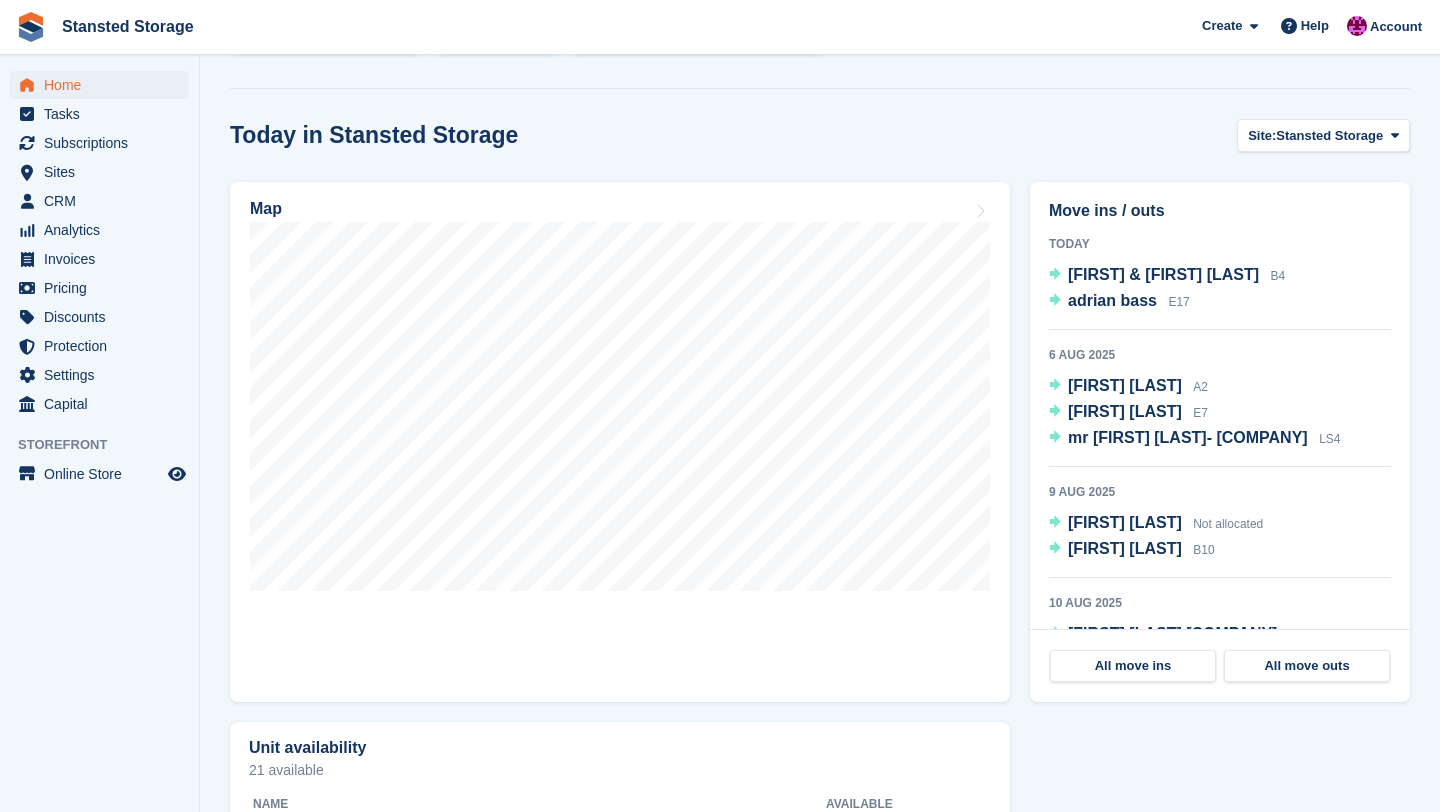 click at bounding box center (620, 410) 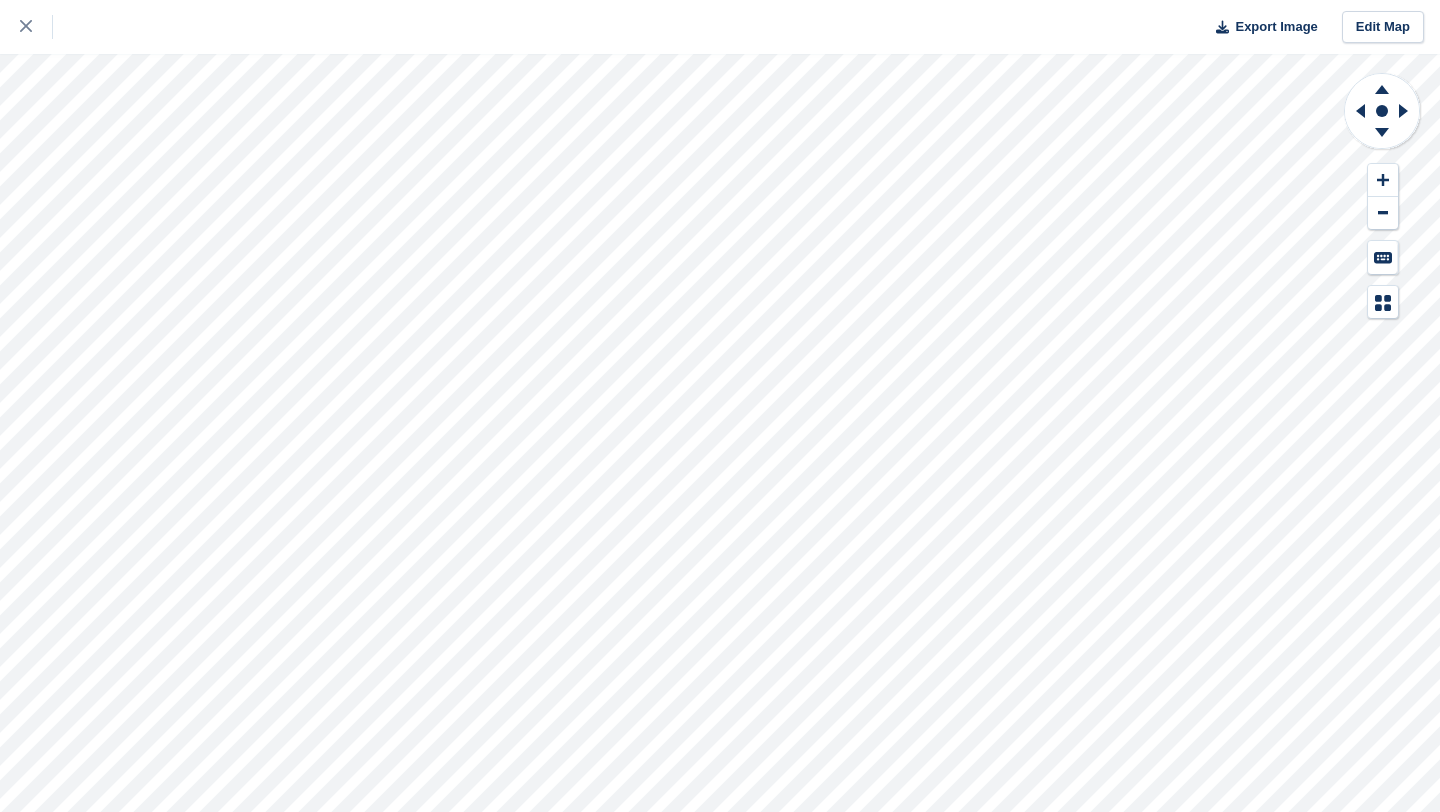 scroll, scrollTop: 0, scrollLeft: 0, axis: both 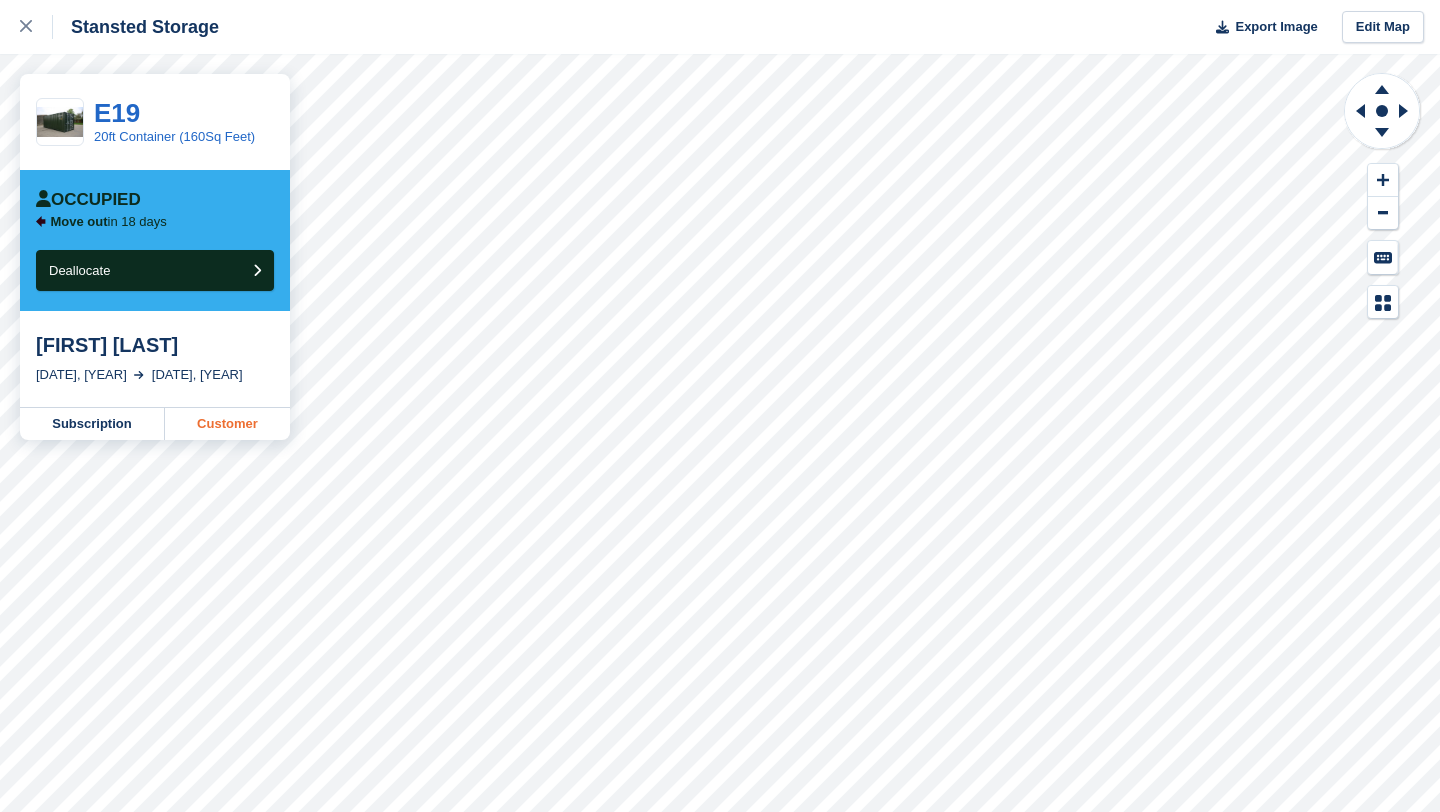 click on "Customer" at bounding box center (227, 424) 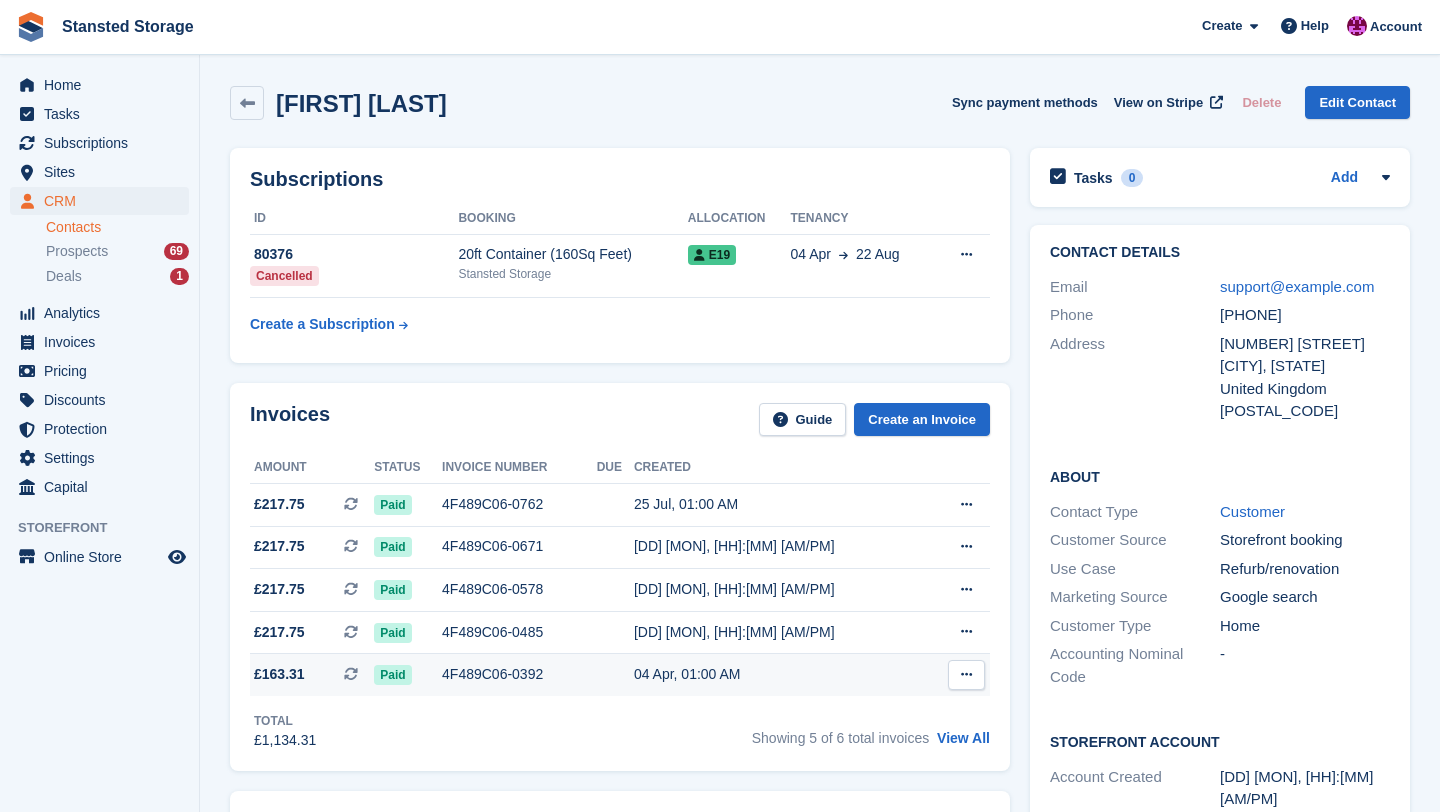 scroll, scrollTop: 0, scrollLeft: 0, axis: both 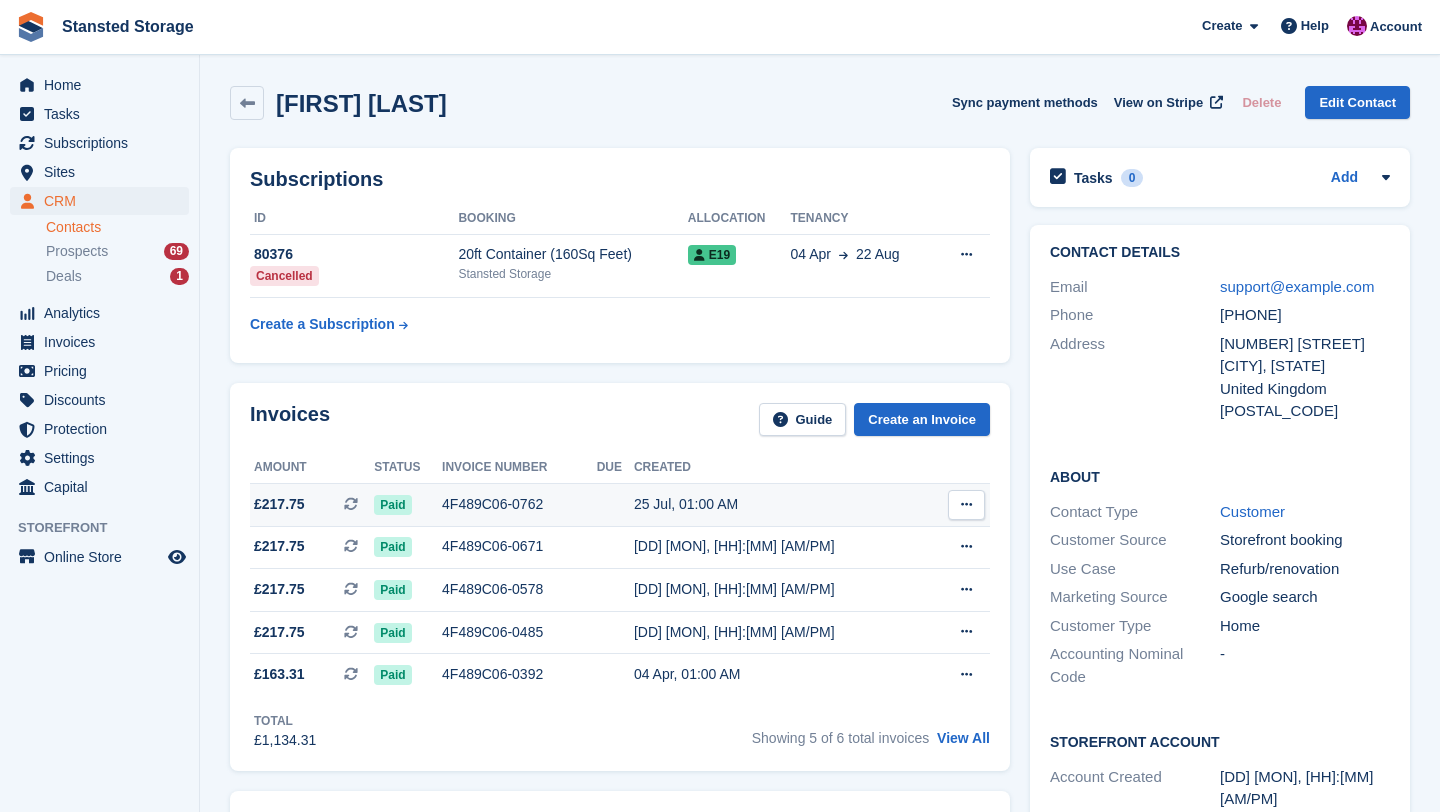 click on "4F489C06-0762" at bounding box center (519, 504) 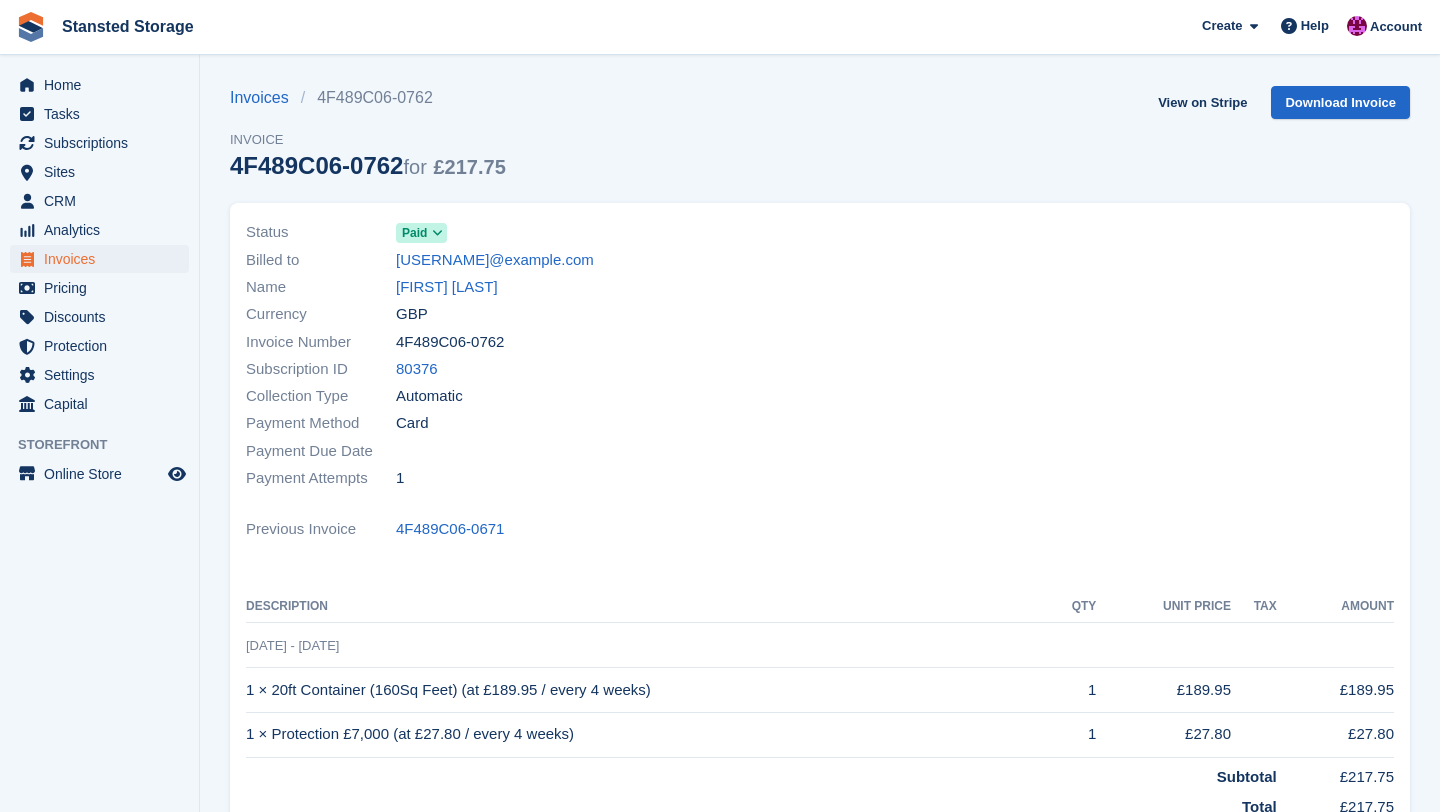 scroll, scrollTop: 0, scrollLeft: 0, axis: both 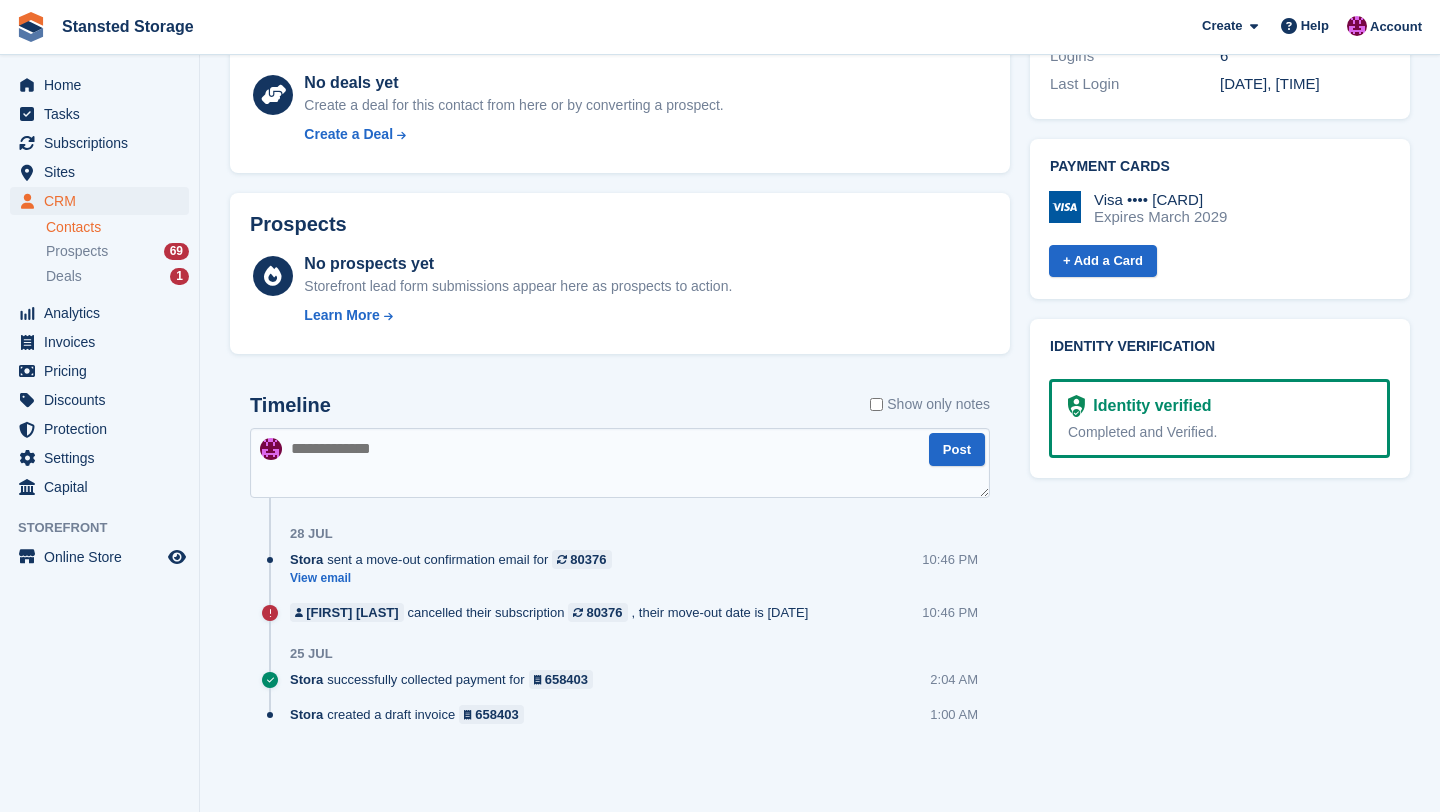 click at bounding box center (620, 463) 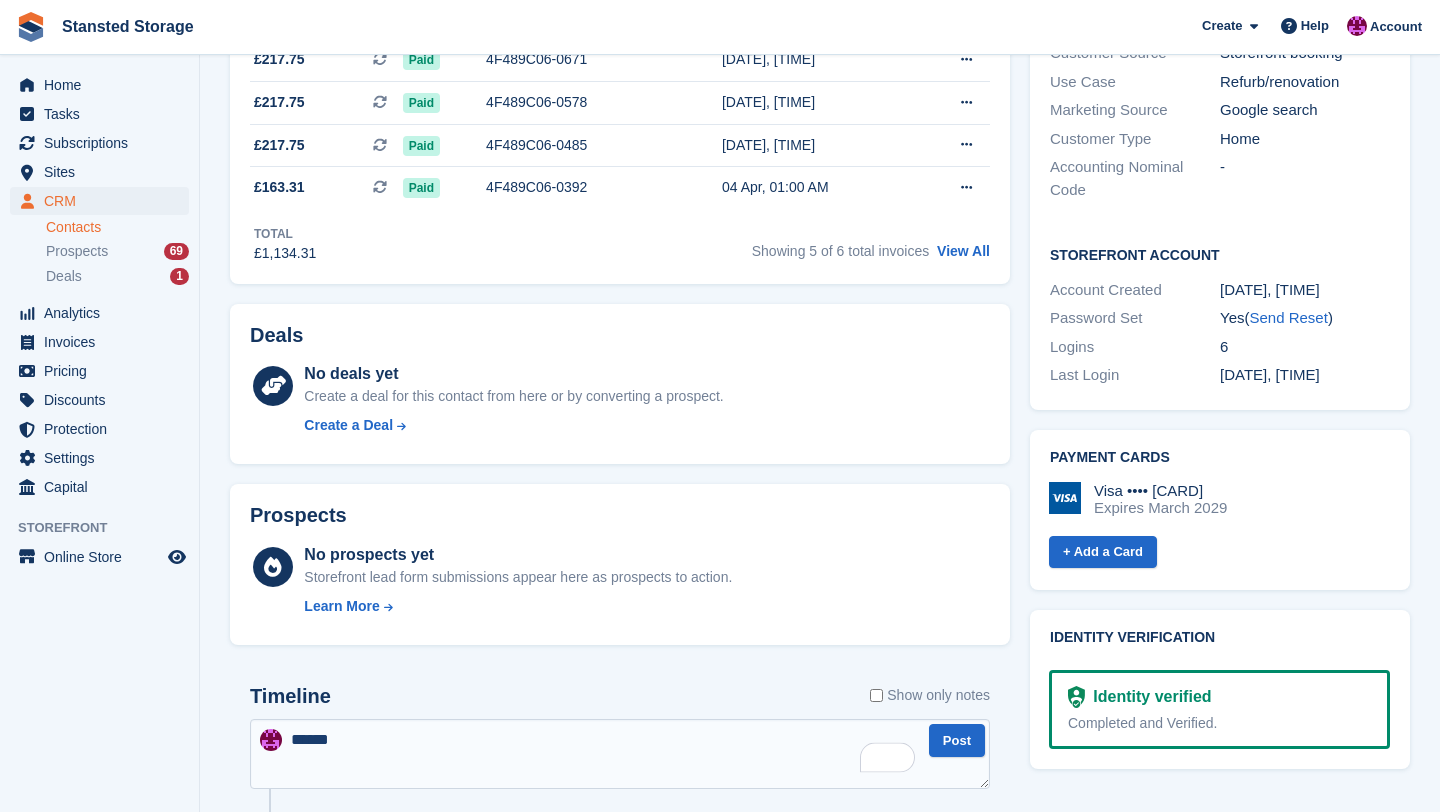 scroll, scrollTop: 778, scrollLeft: 0, axis: vertical 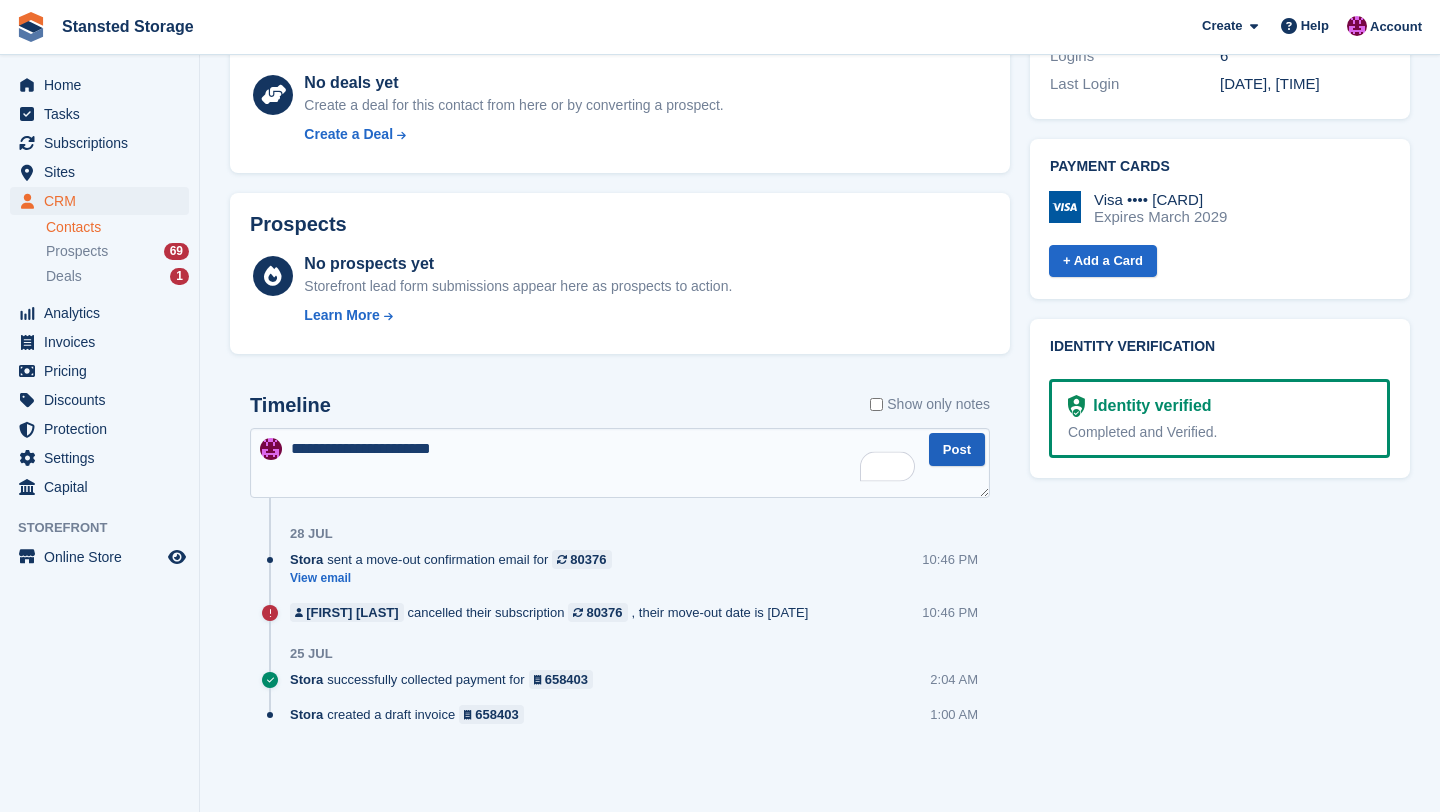 type on "**********" 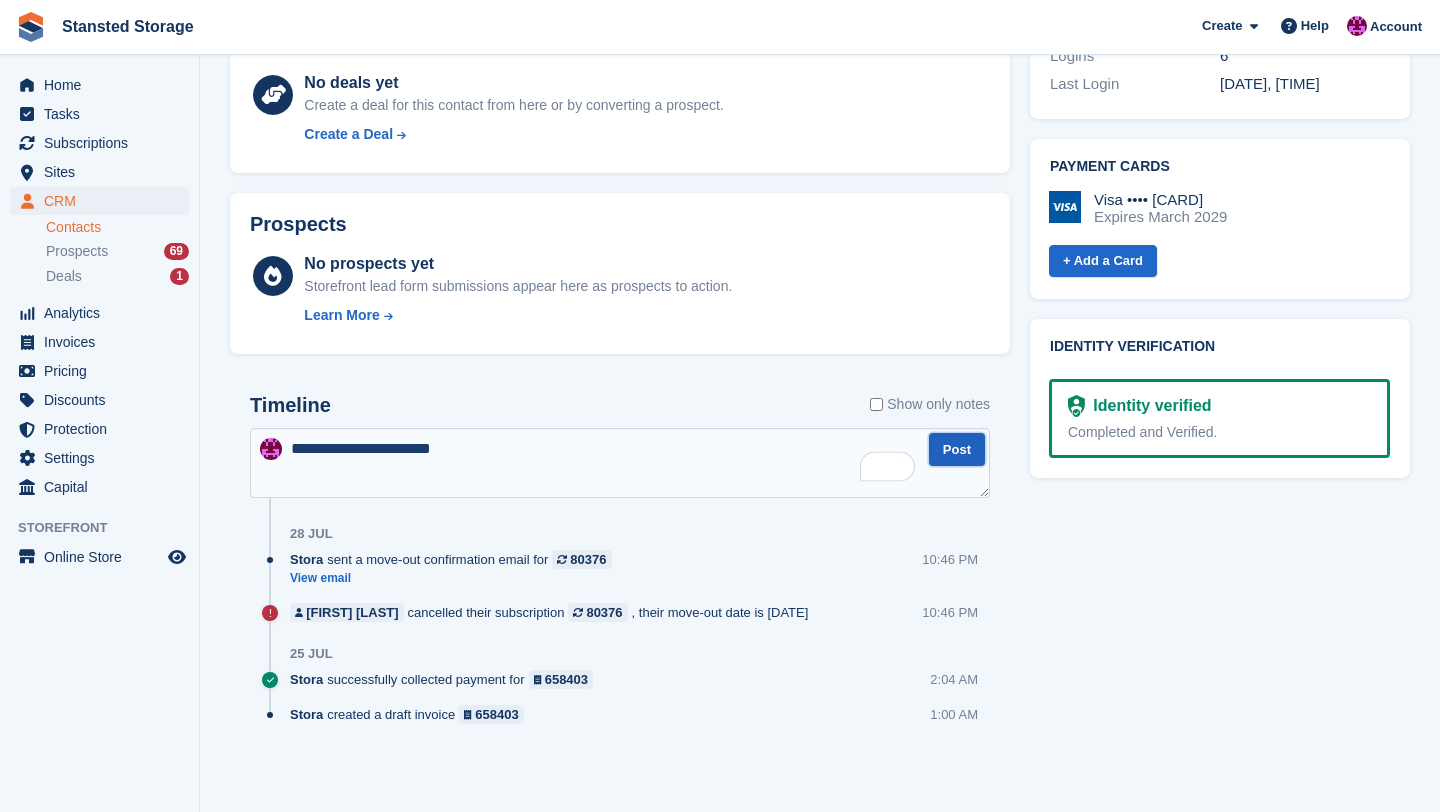 click on "Post" at bounding box center [957, 449] 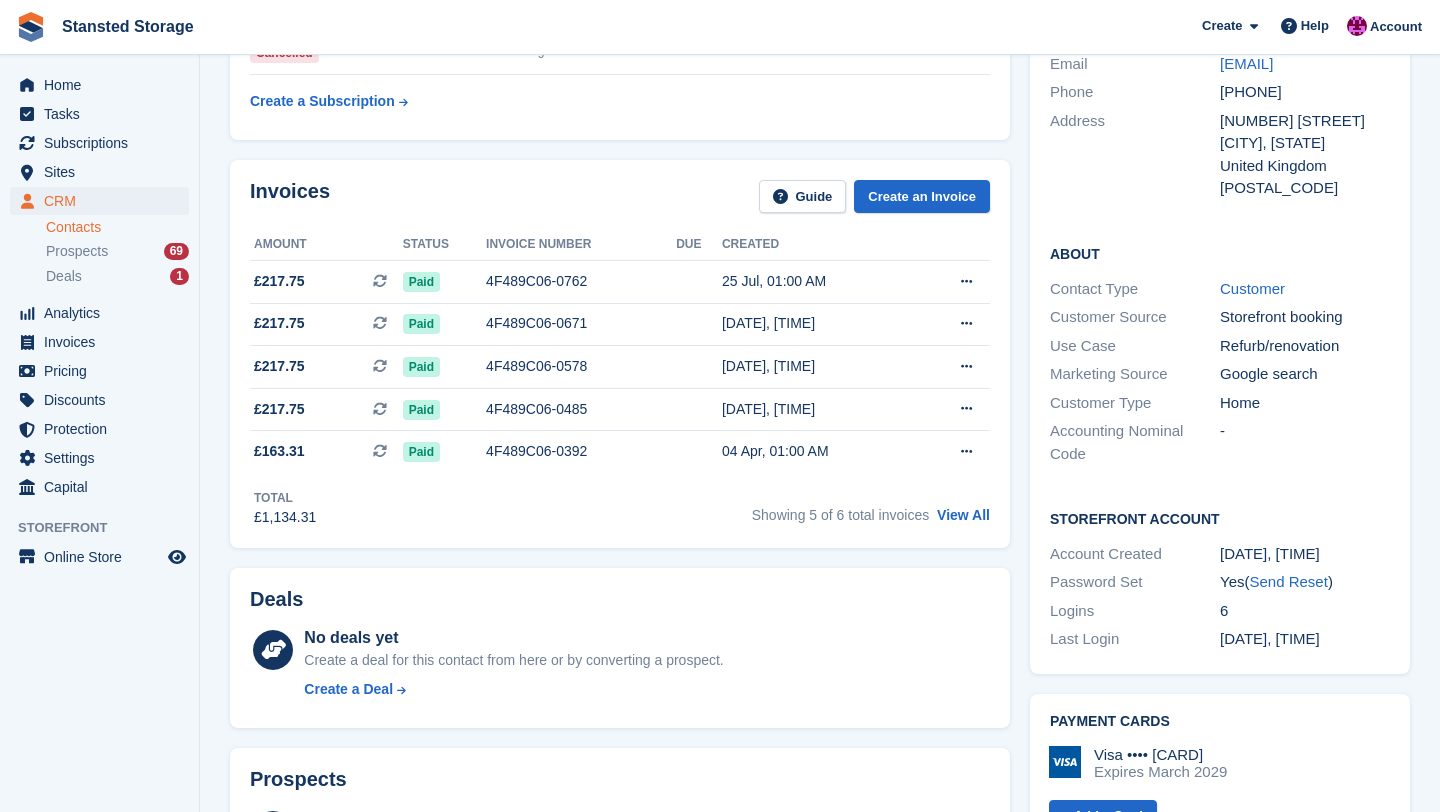 scroll, scrollTop: 0, scrollLeft: 0, axis: both 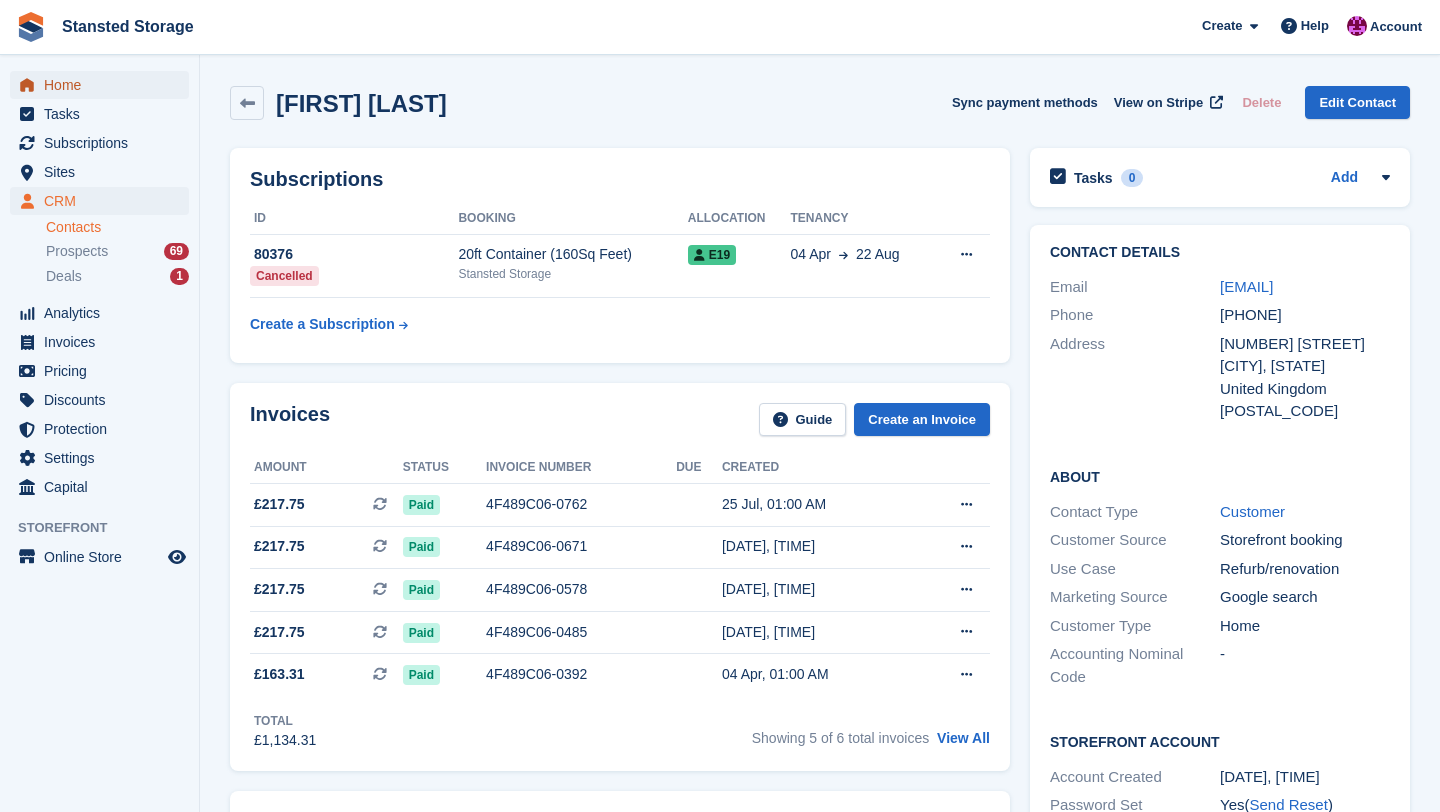 click on "Home" at bounding box center (104, 85) 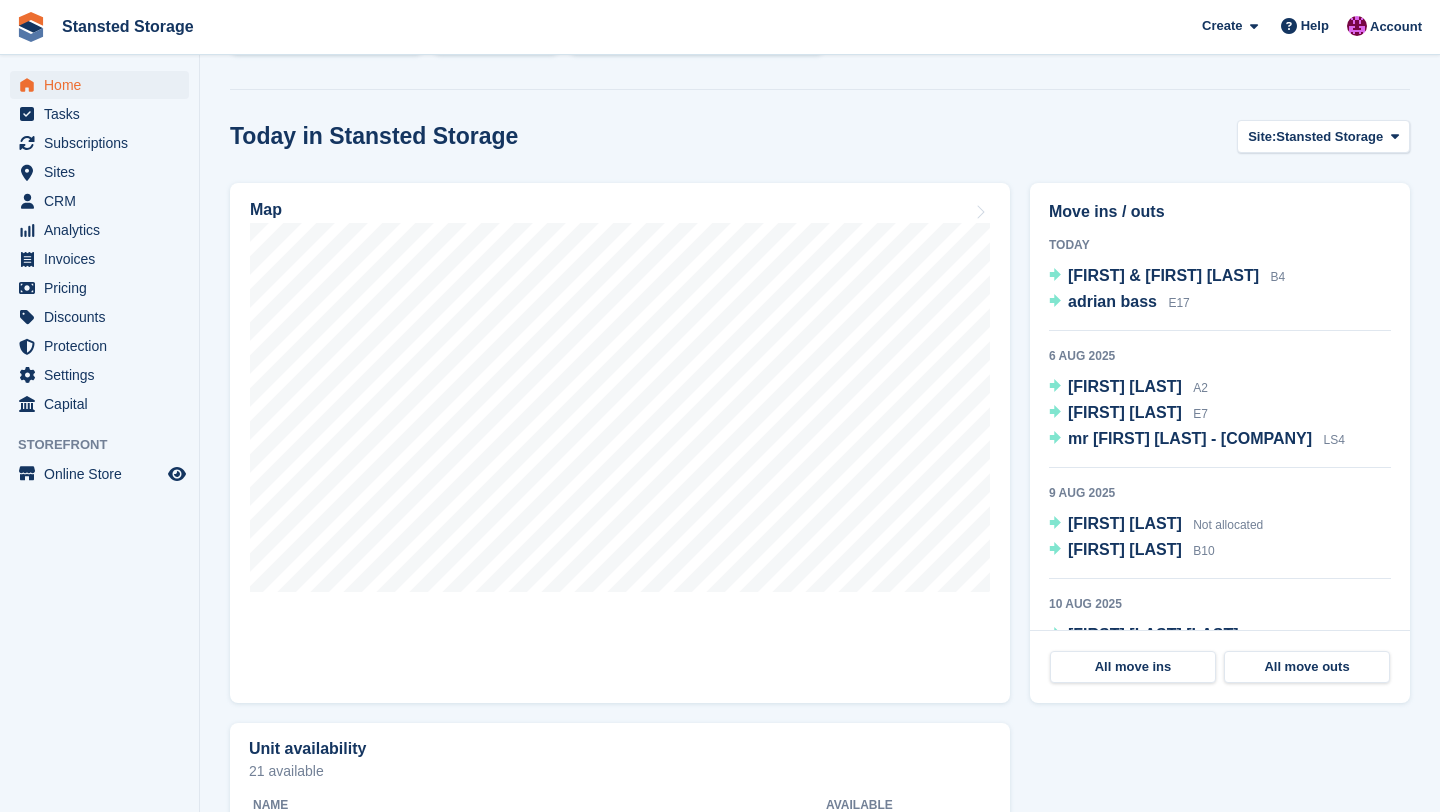 scroll, scrollTop: 523, scrollLeft: 0, axis: vertical 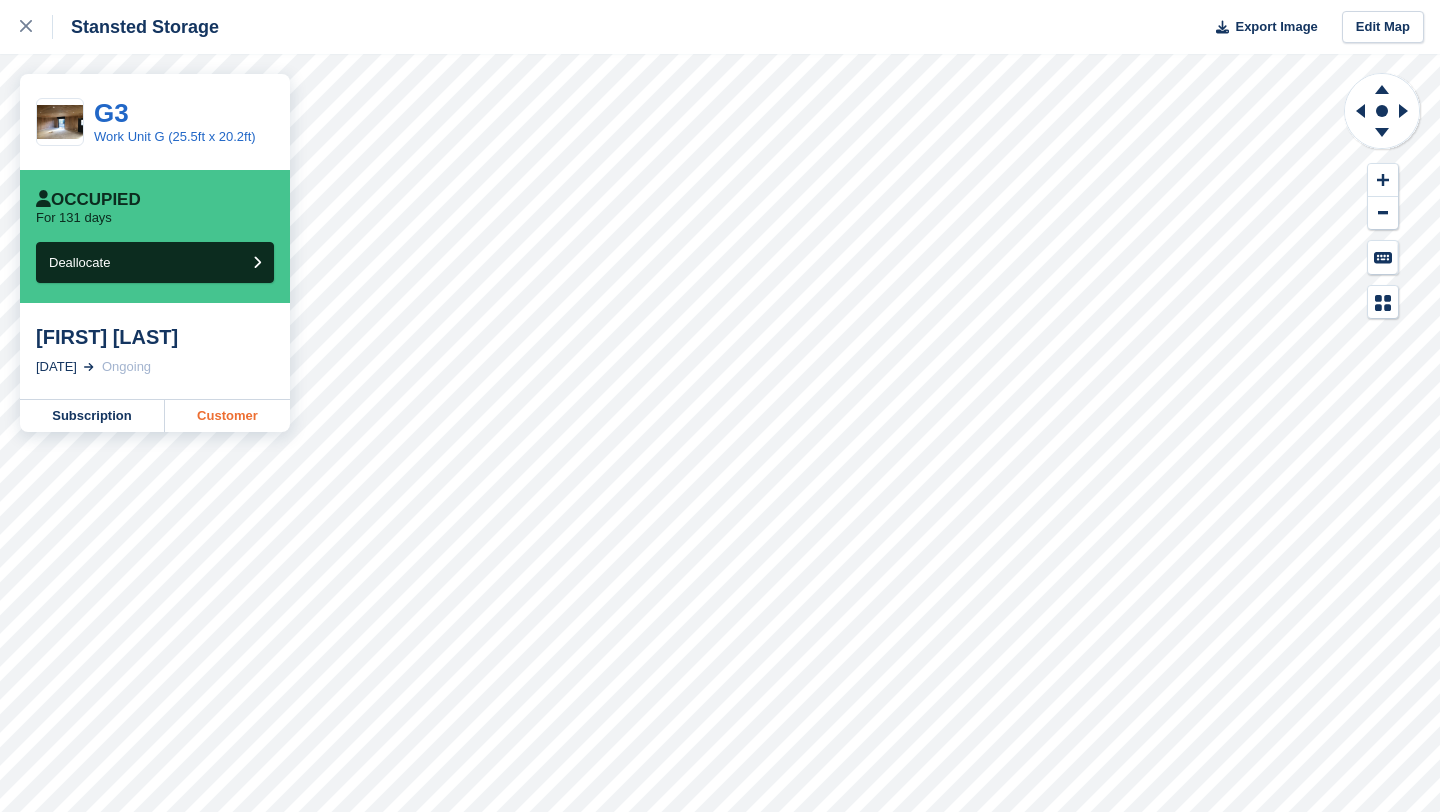 click on "Customer" at bounding box center (227, 416) 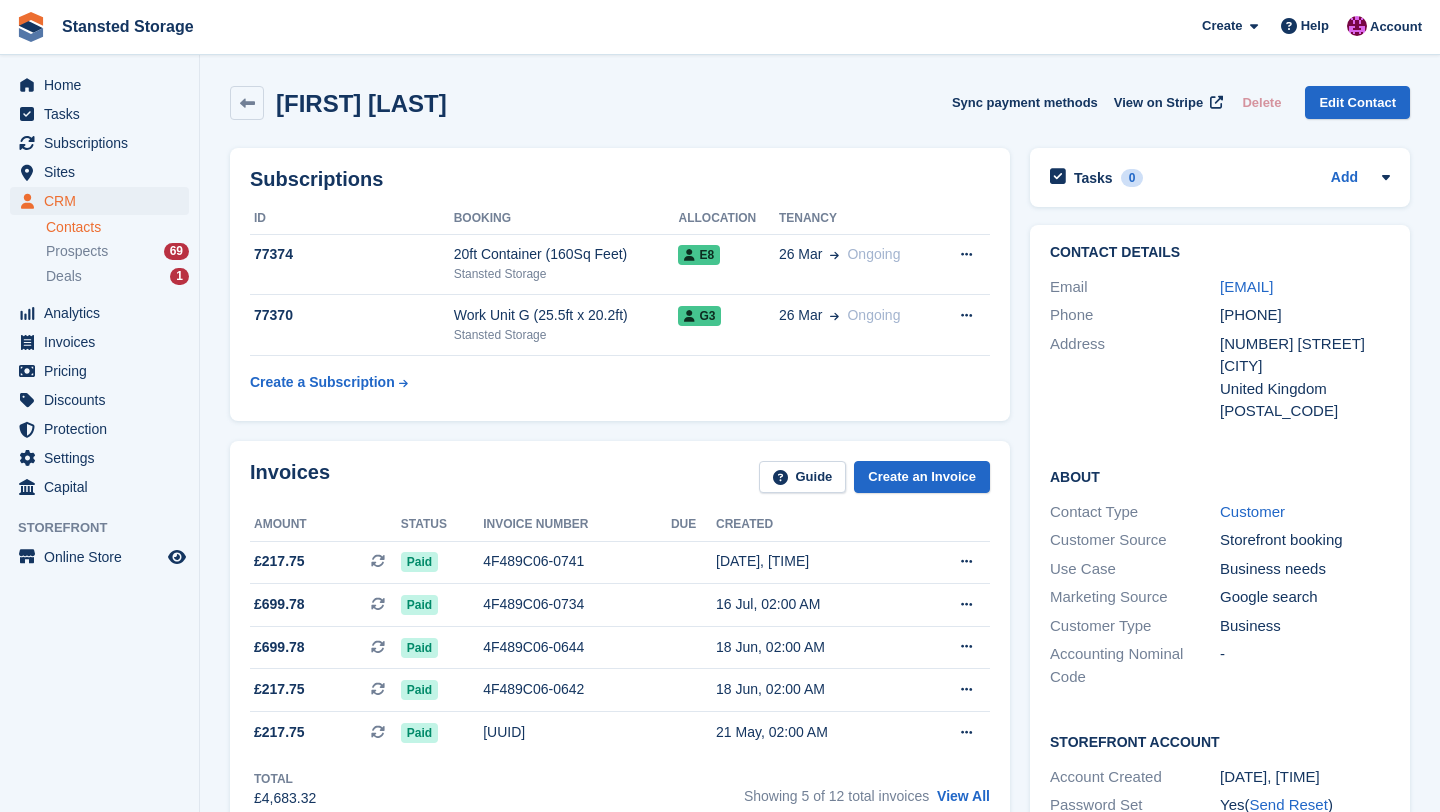 scroll, scrollTop: 0, scrollLeft: 0, axis: both 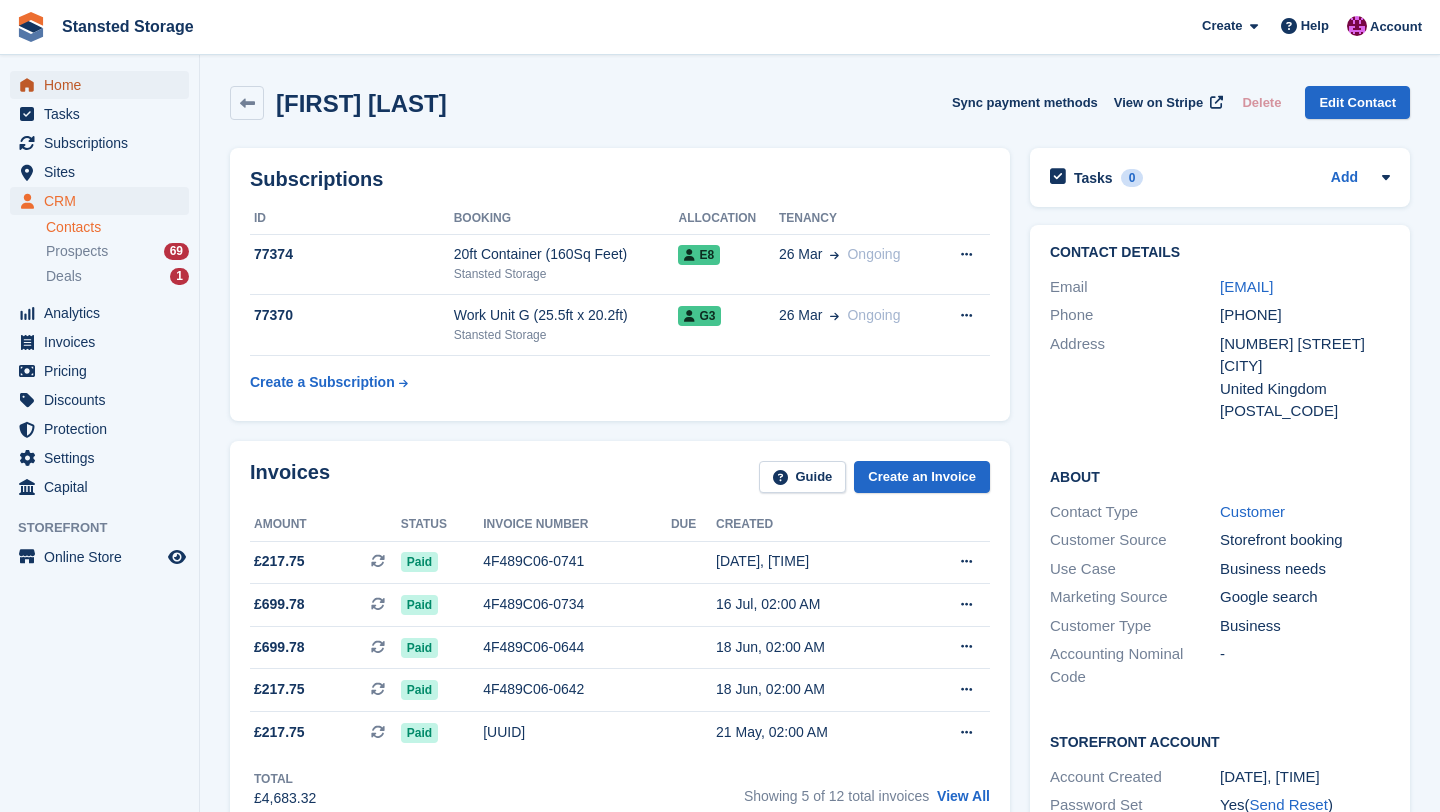 click on "Home" at bounding box center (104, 85) 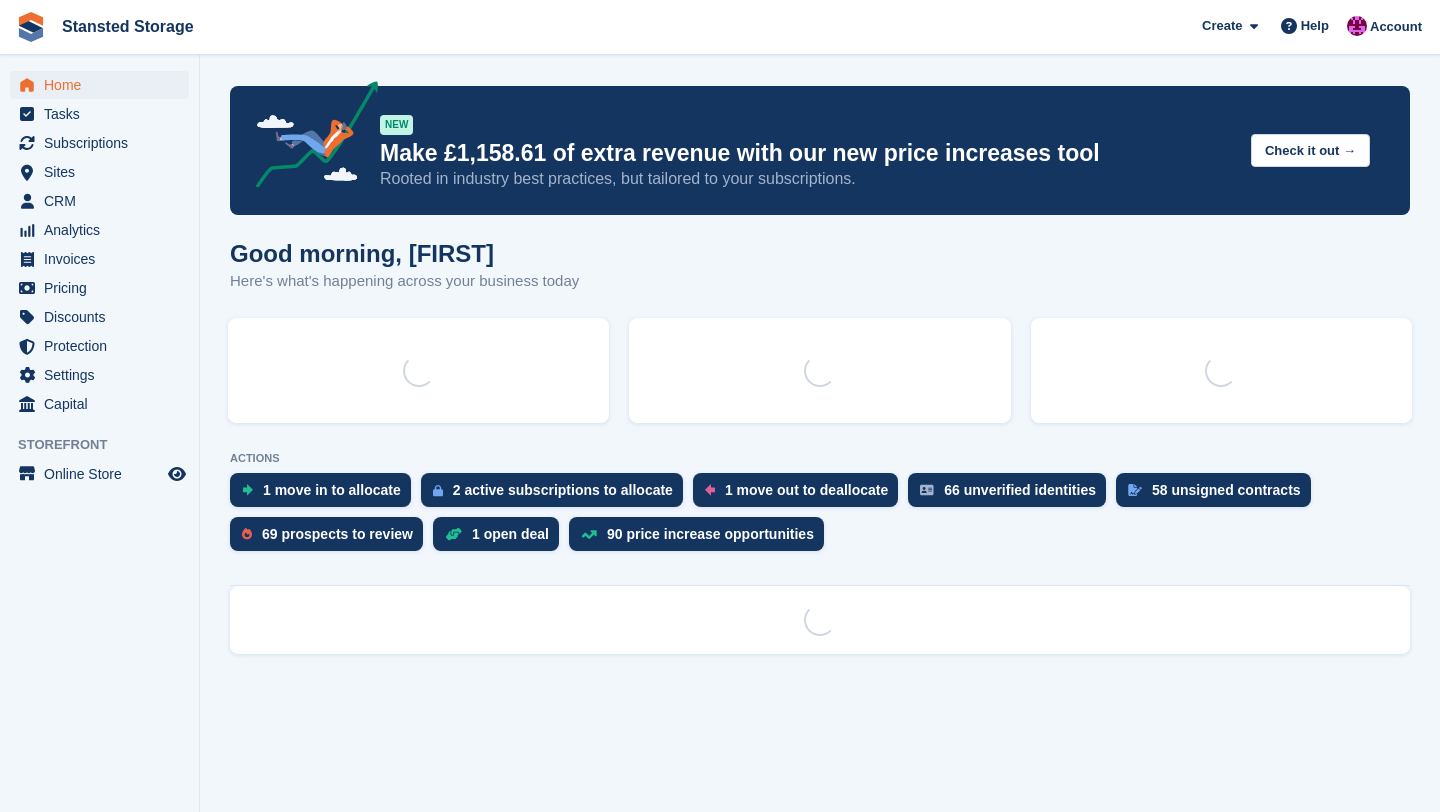 scroll, scrollTop: 0, scrollLeft: 0, axis: both 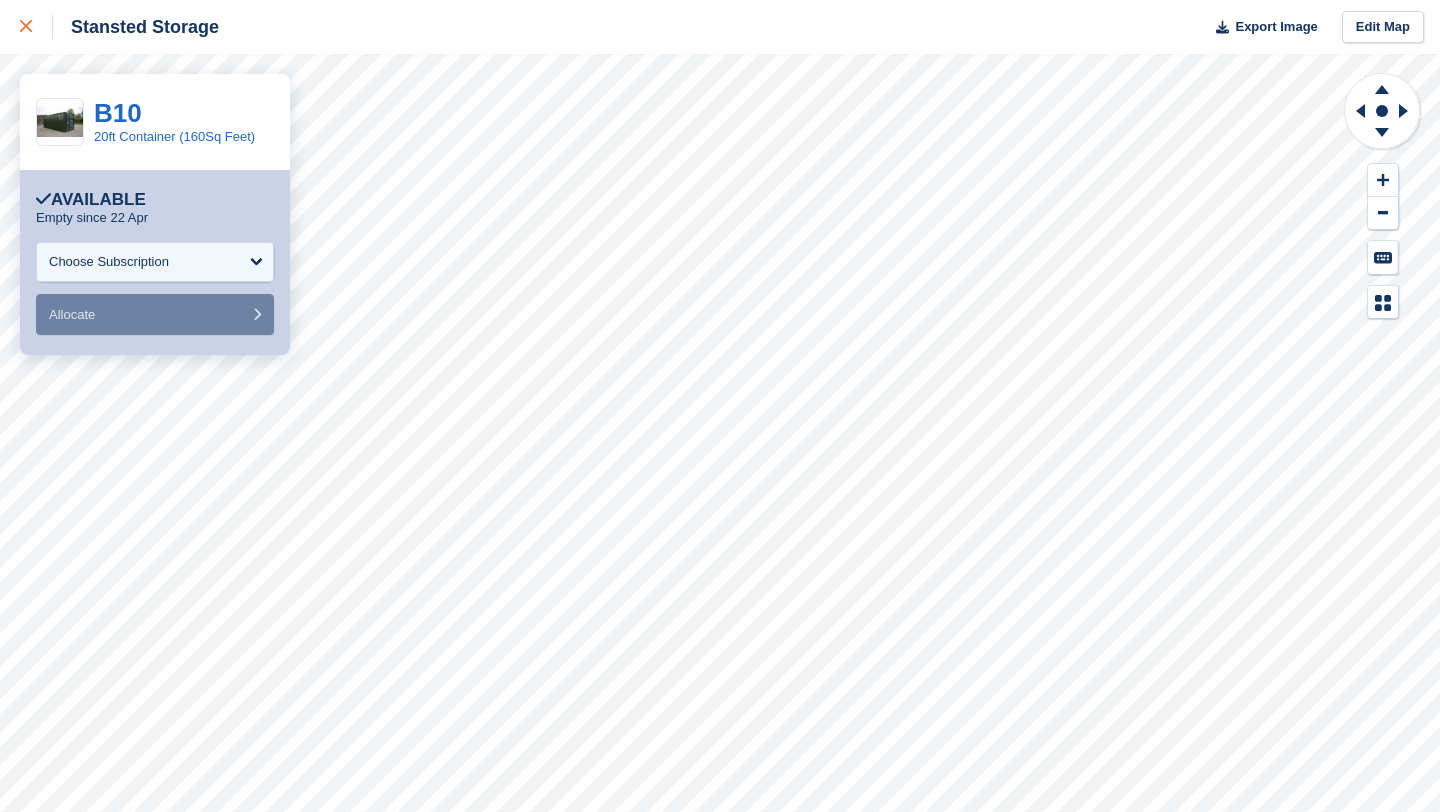 click 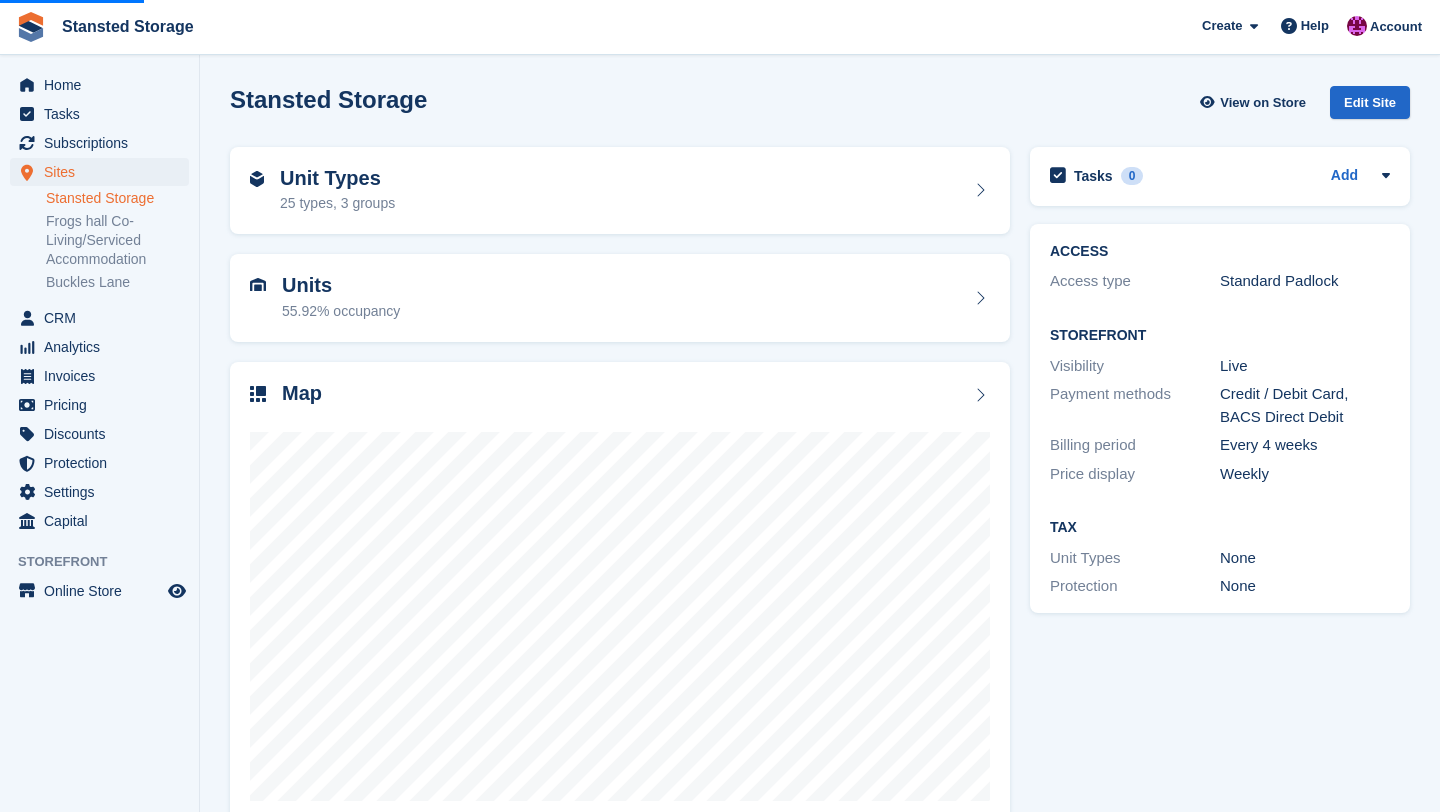 scroll, scrollTop: 0, scrollLeft: 0, axis: both 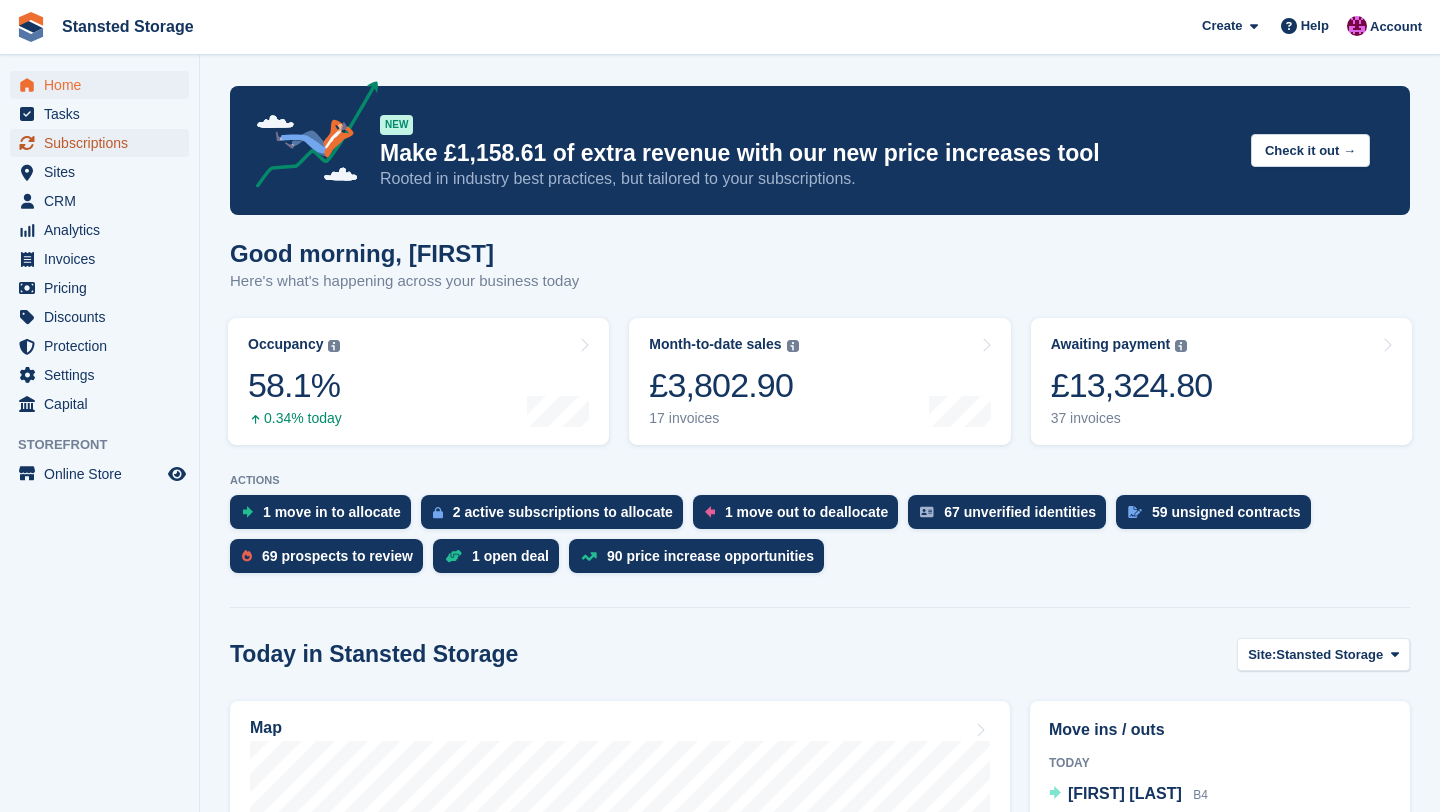 click on "Subscriptions" at bounding box center [104, 143] 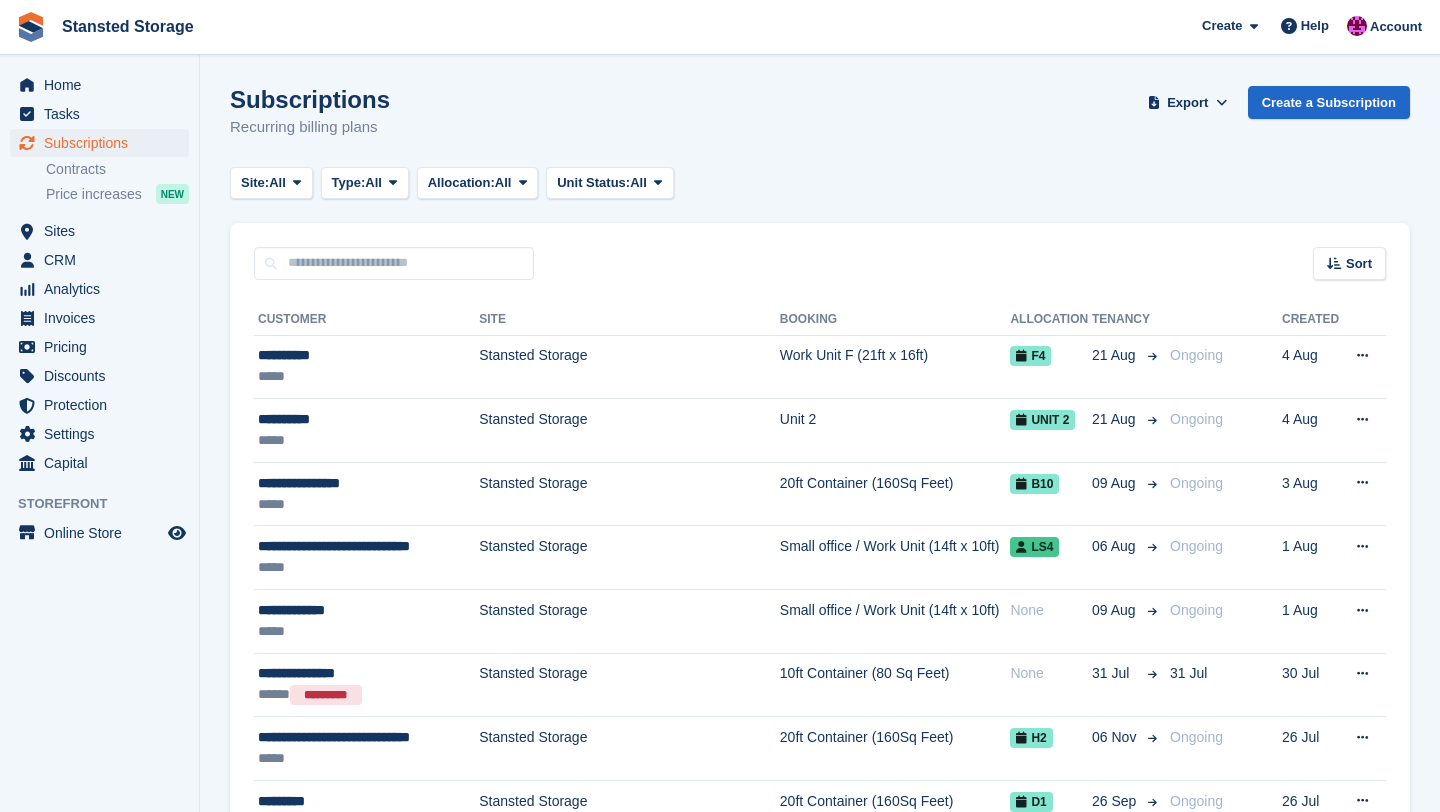scroll, scrollTop: 0, scrollLeft: 0, axis: both 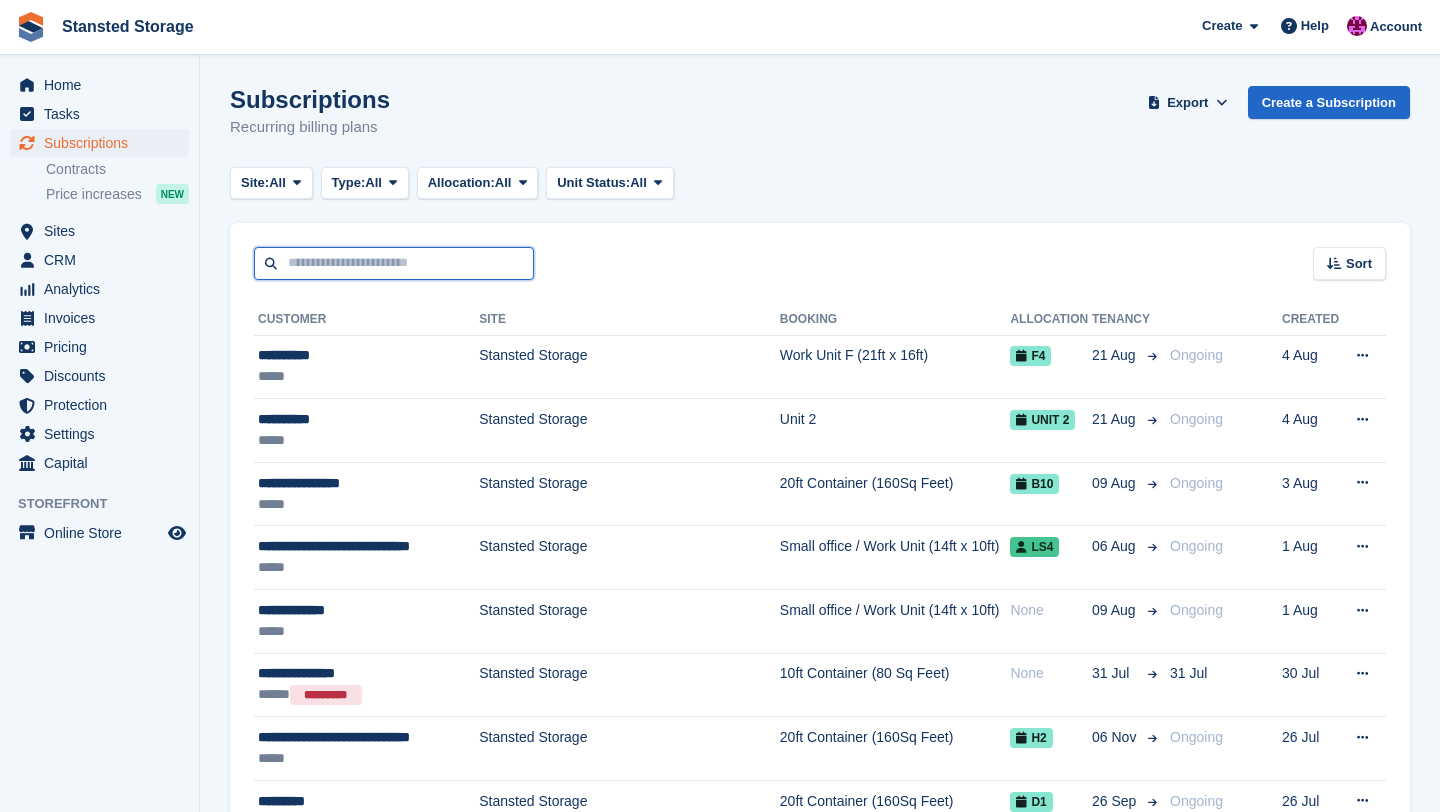 click at bounding box center [394, 263] 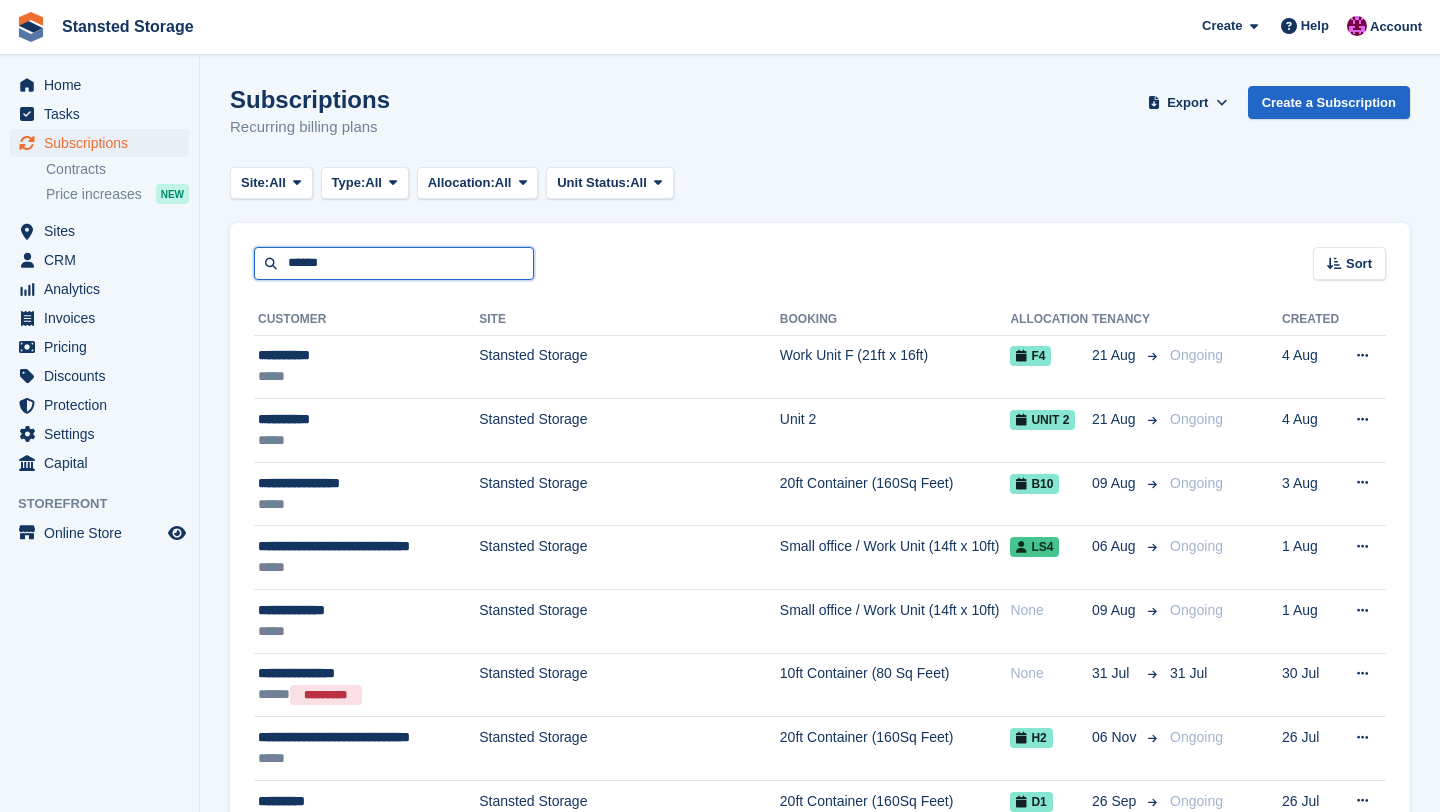 type on "******" 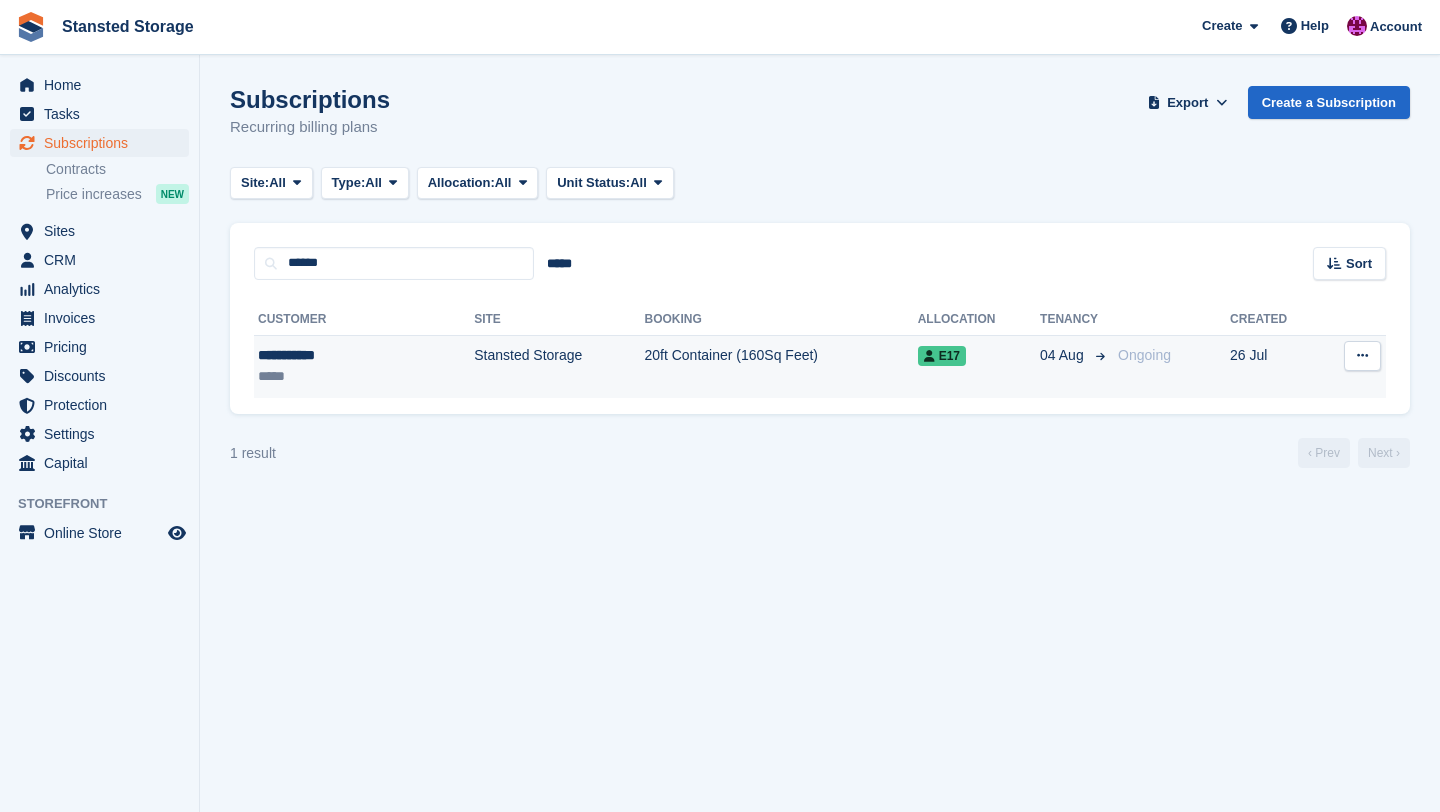 click on "Stansted Storage" at bounding box center [559, 366] 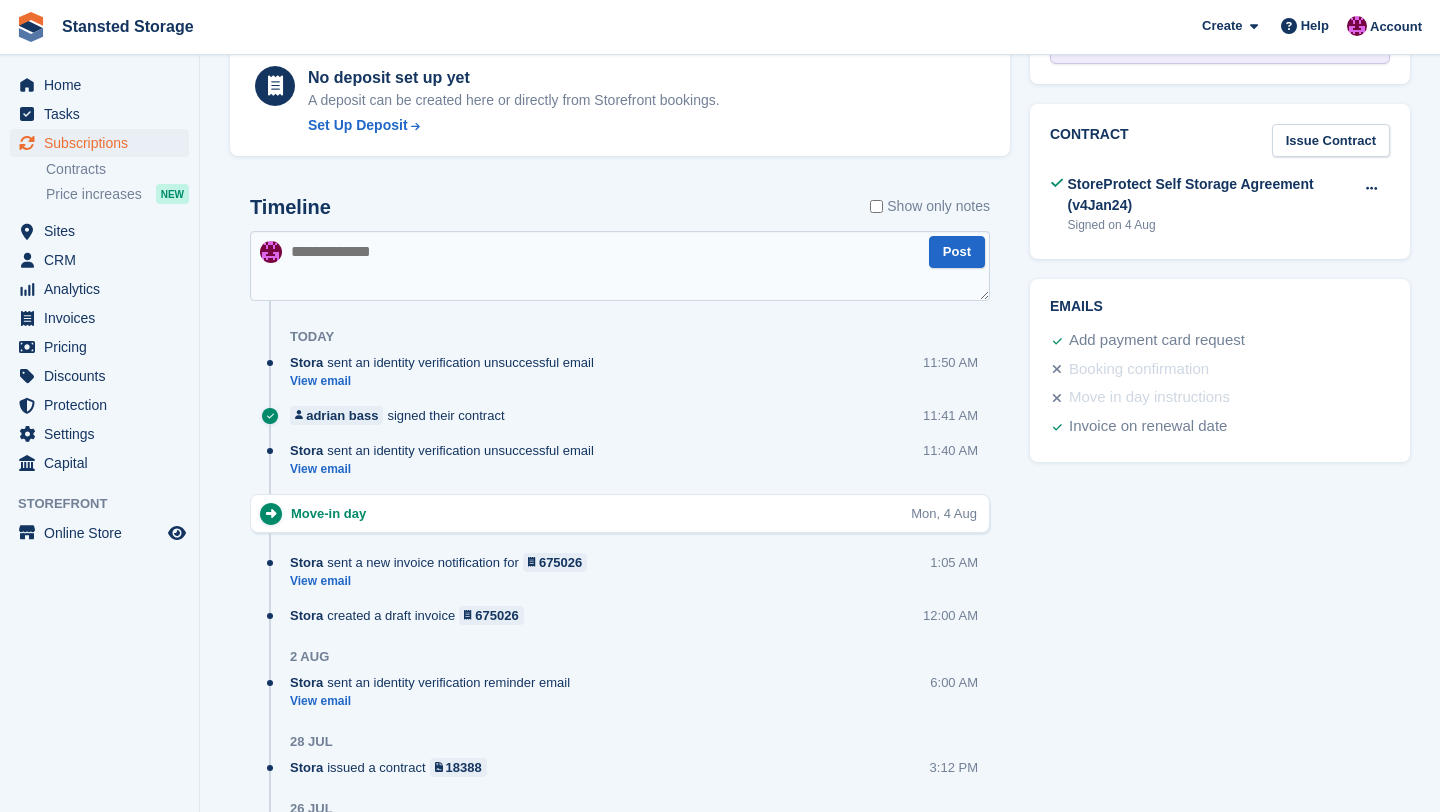 scroll, scrollTop: 903, scrollLeft: 0, axis: vertical 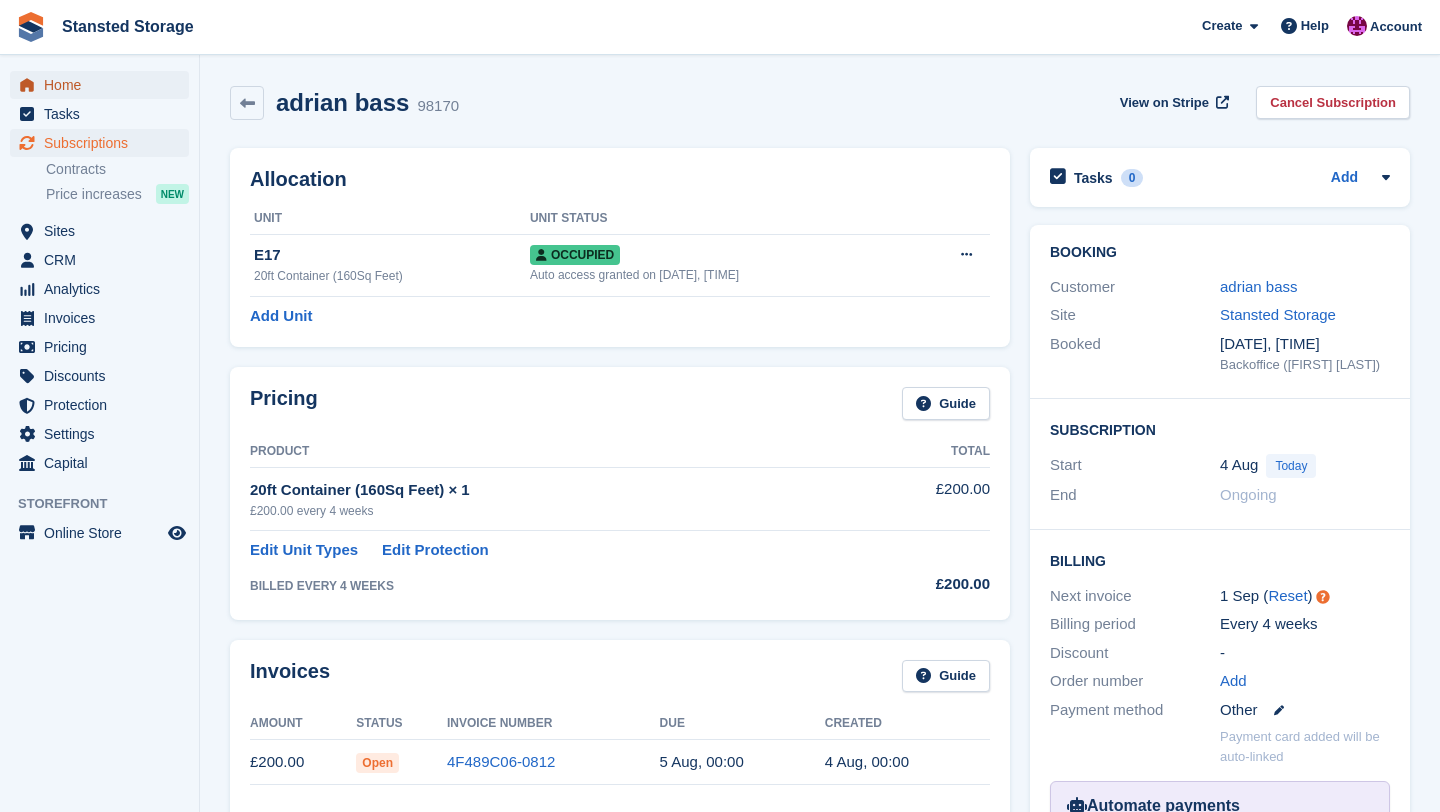 click on "Home" at bounding box center [104, 85] 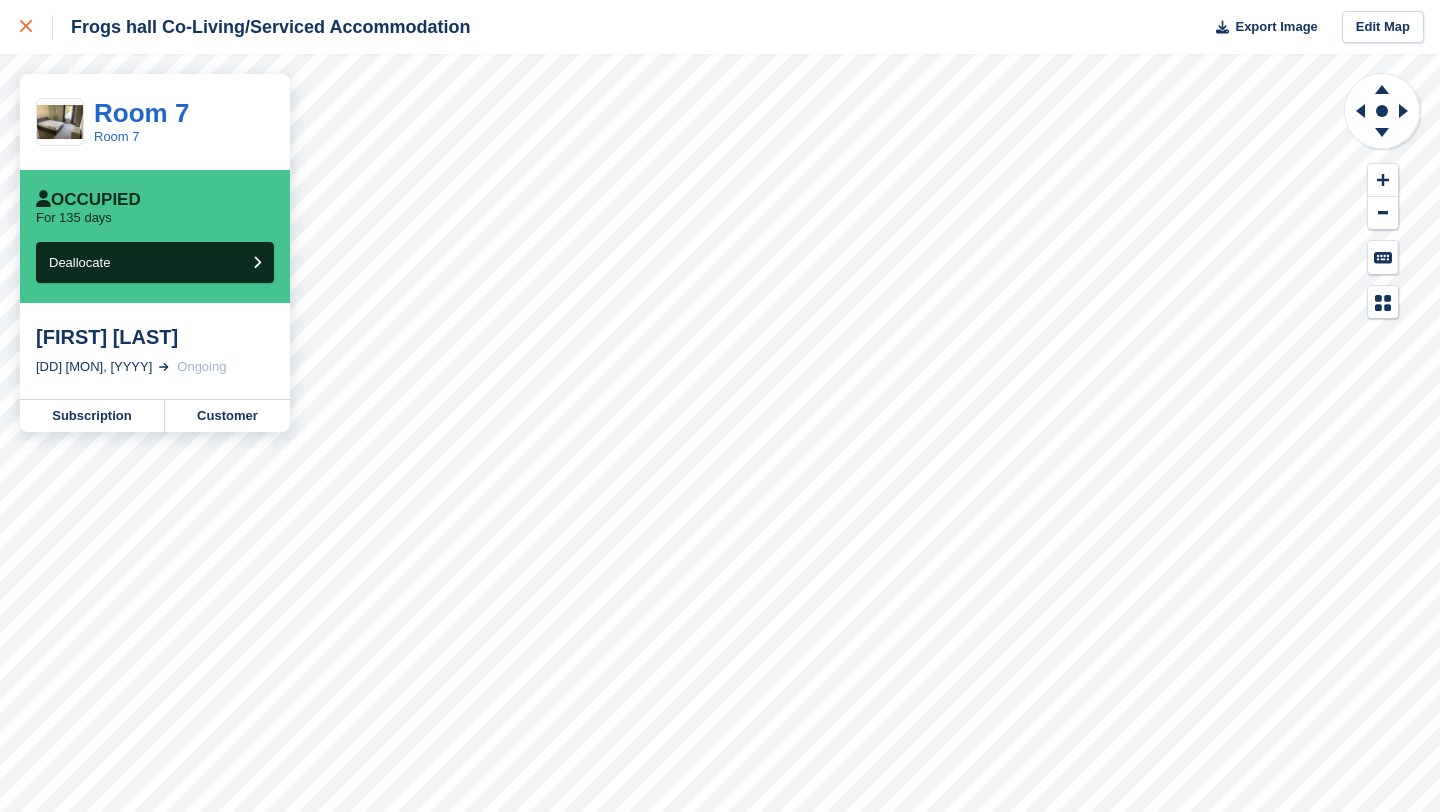scroll, scrollTop: 0, scrollLeft: 0, axis: both 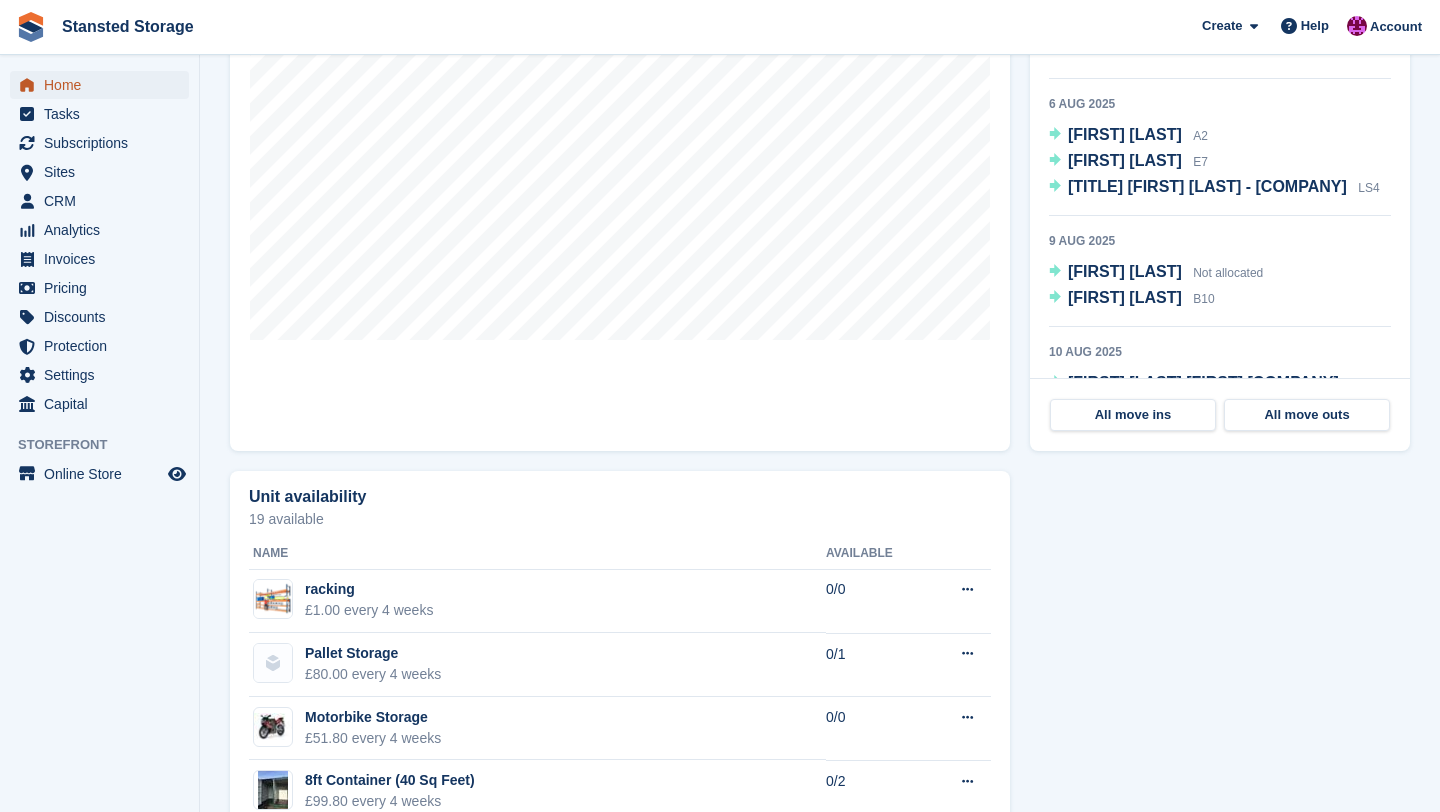 click on "Home" at bounding box center [104, 85] 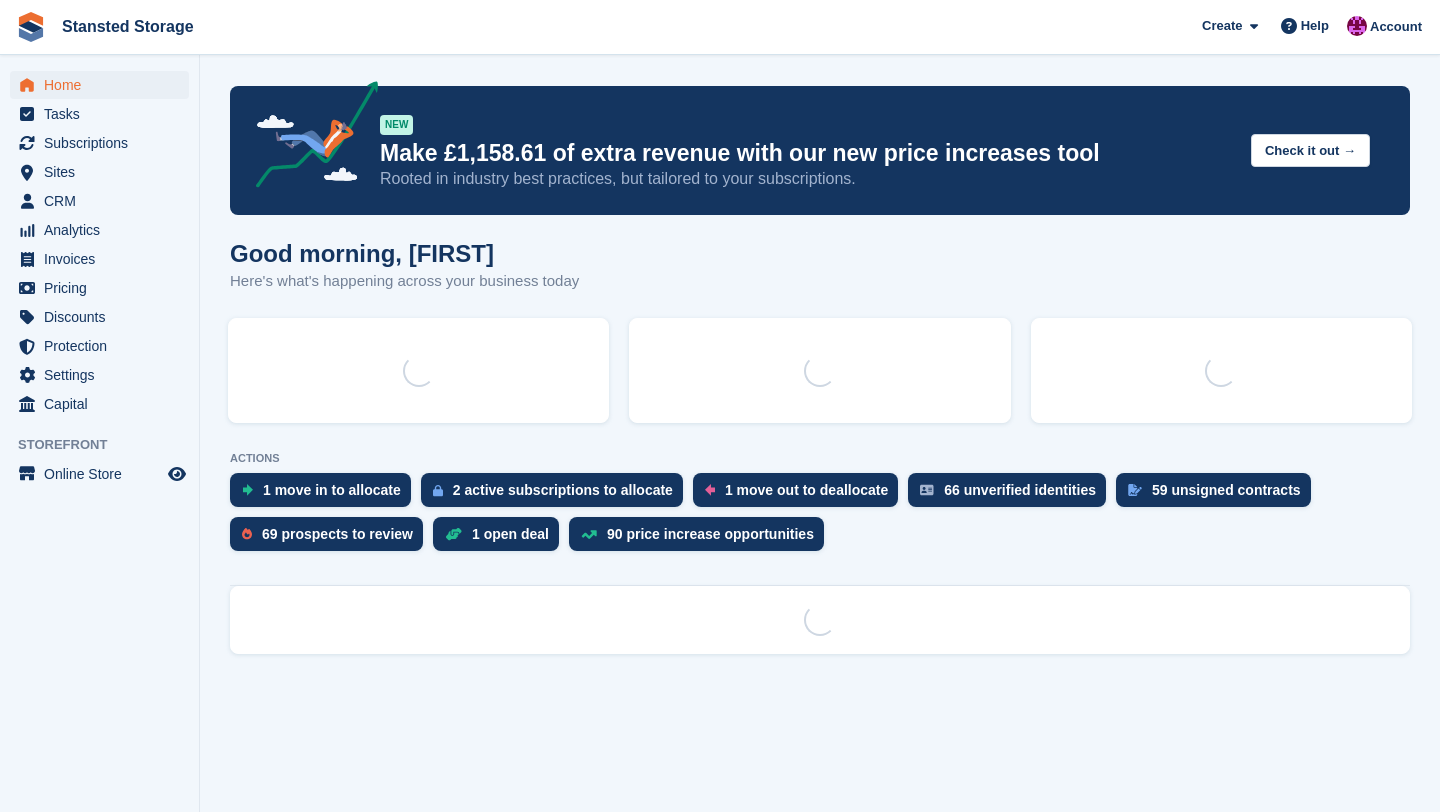 scroll, scrollTop: 0, scrollLeft: 0, axis: both 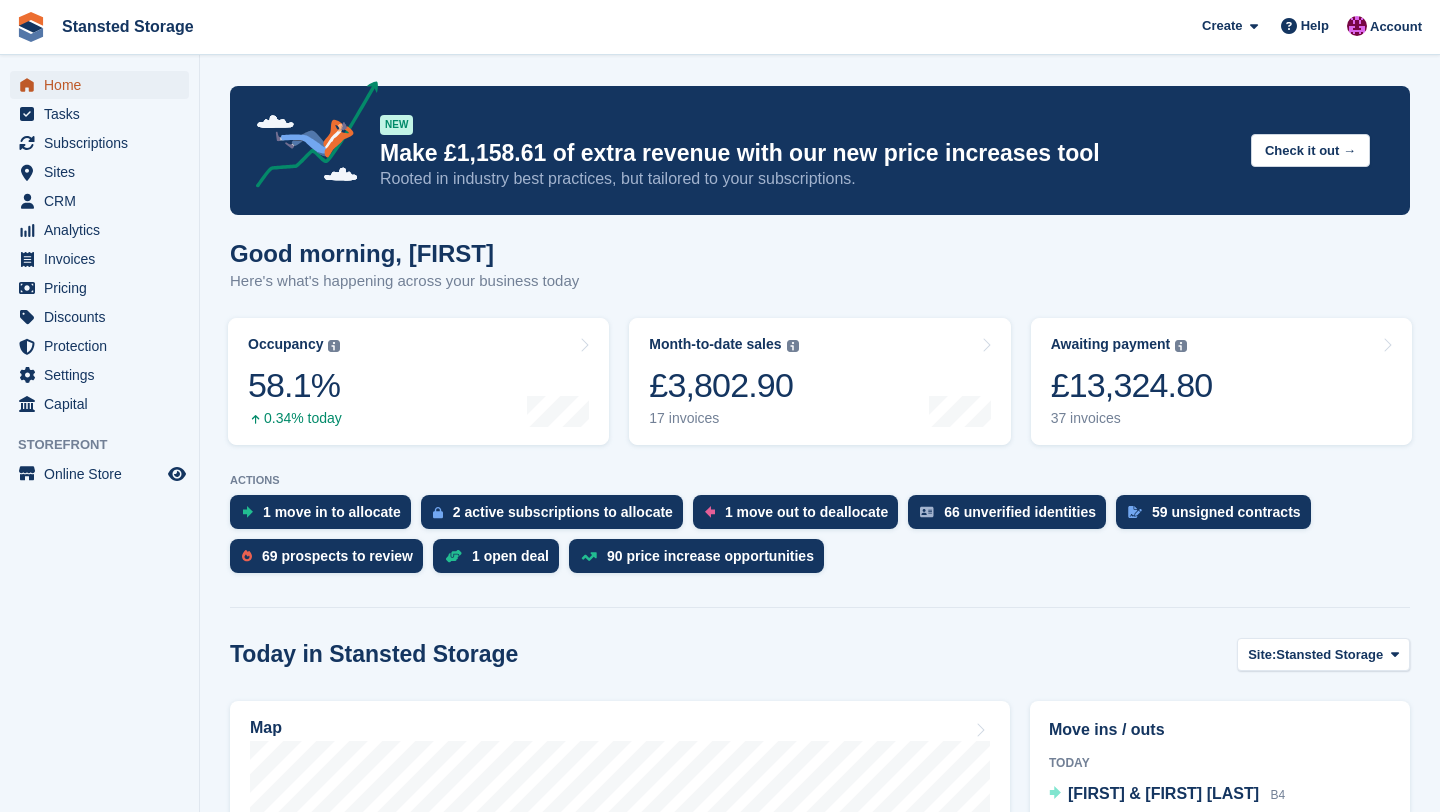 click on "Home" at bounding box center (104, 85) 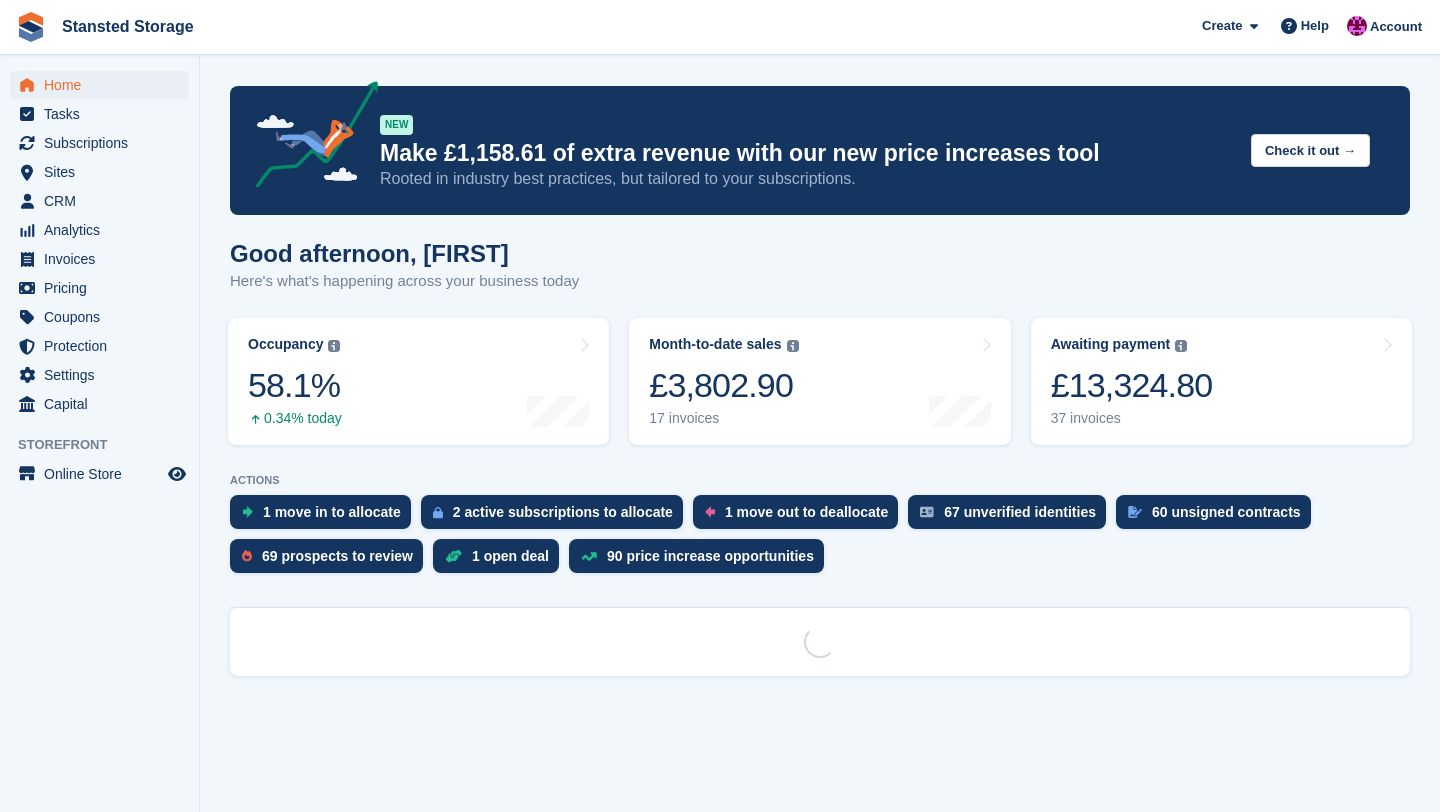 scroll, scrollTop: 0, scrollLeft: 0, axis: both 